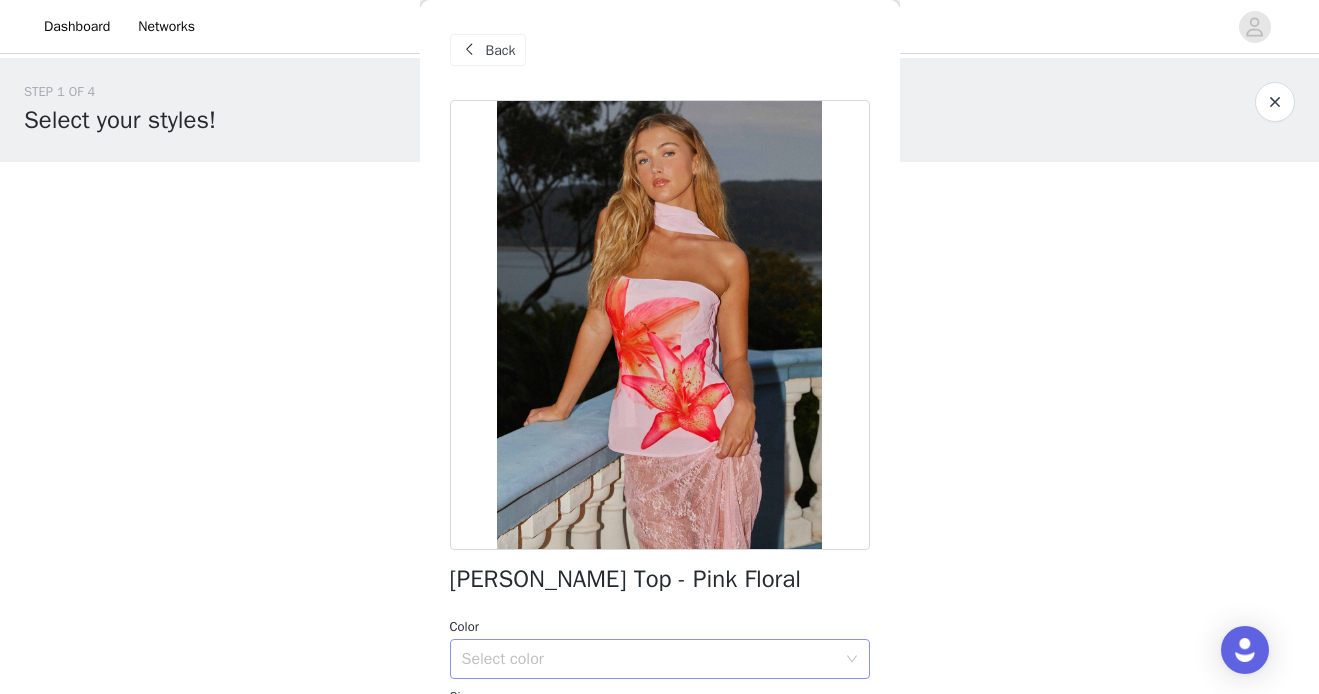 scroll, scrollTop: 0, scrollLeft: 0, axis: both 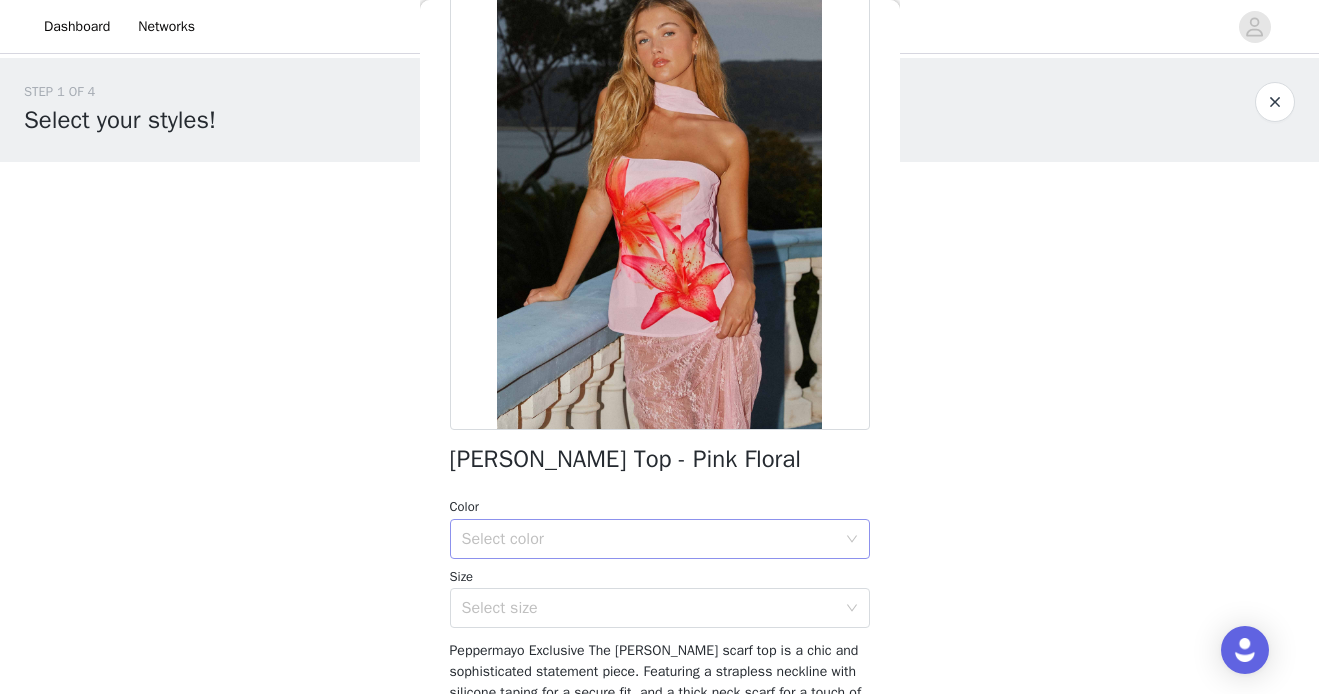 click on "Select color" at bounding box center [649, 539] 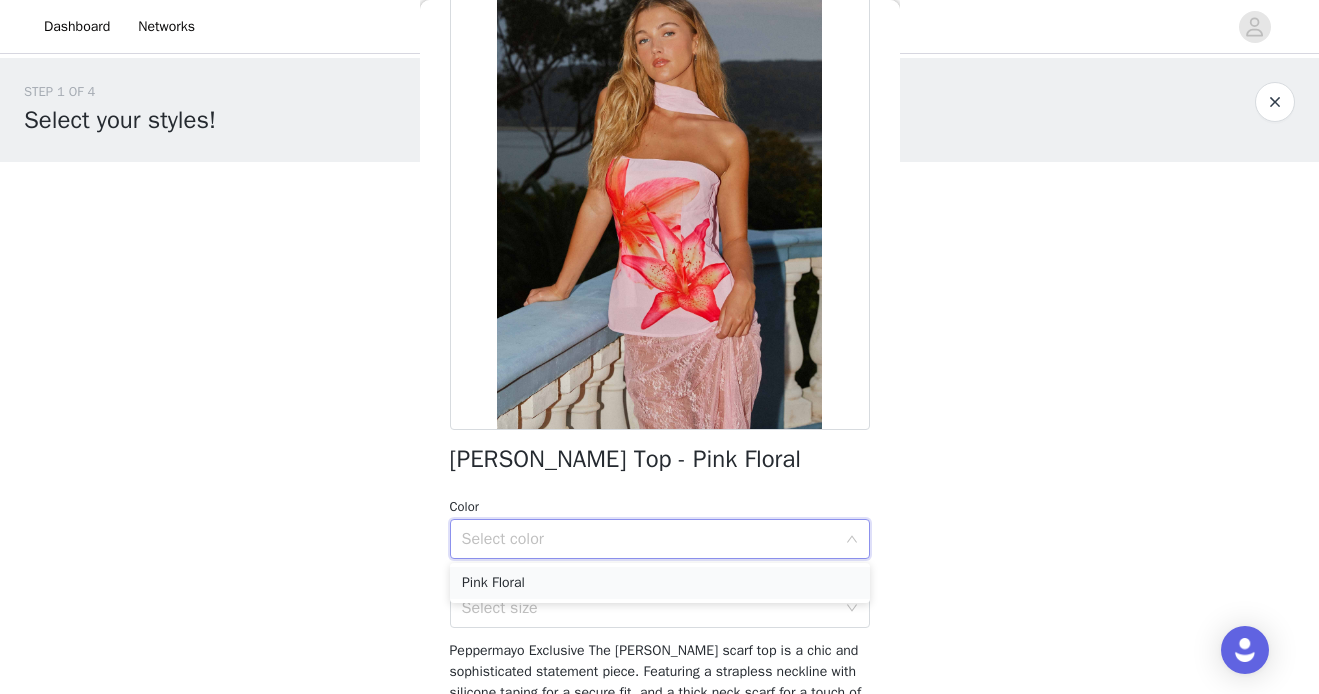 click on "Pink Floral" at bounding box center (660, 583) 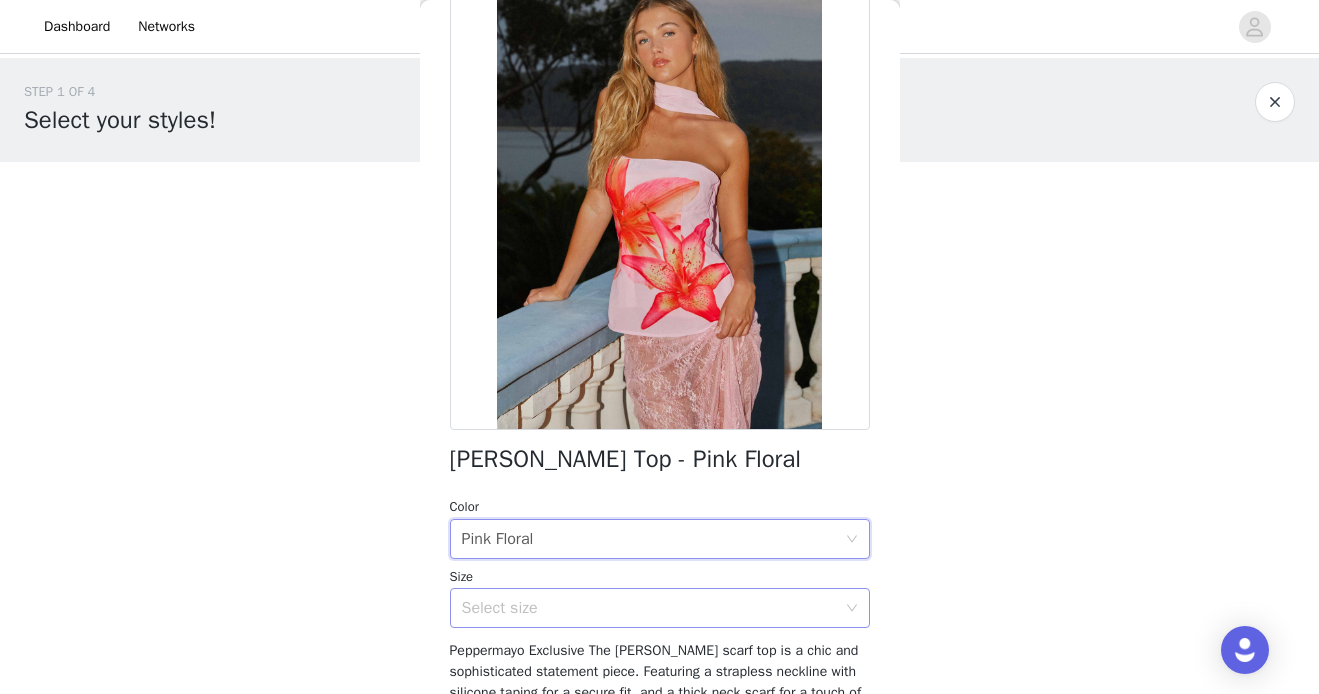 click on "Select size" at bounding box center (649, 608) 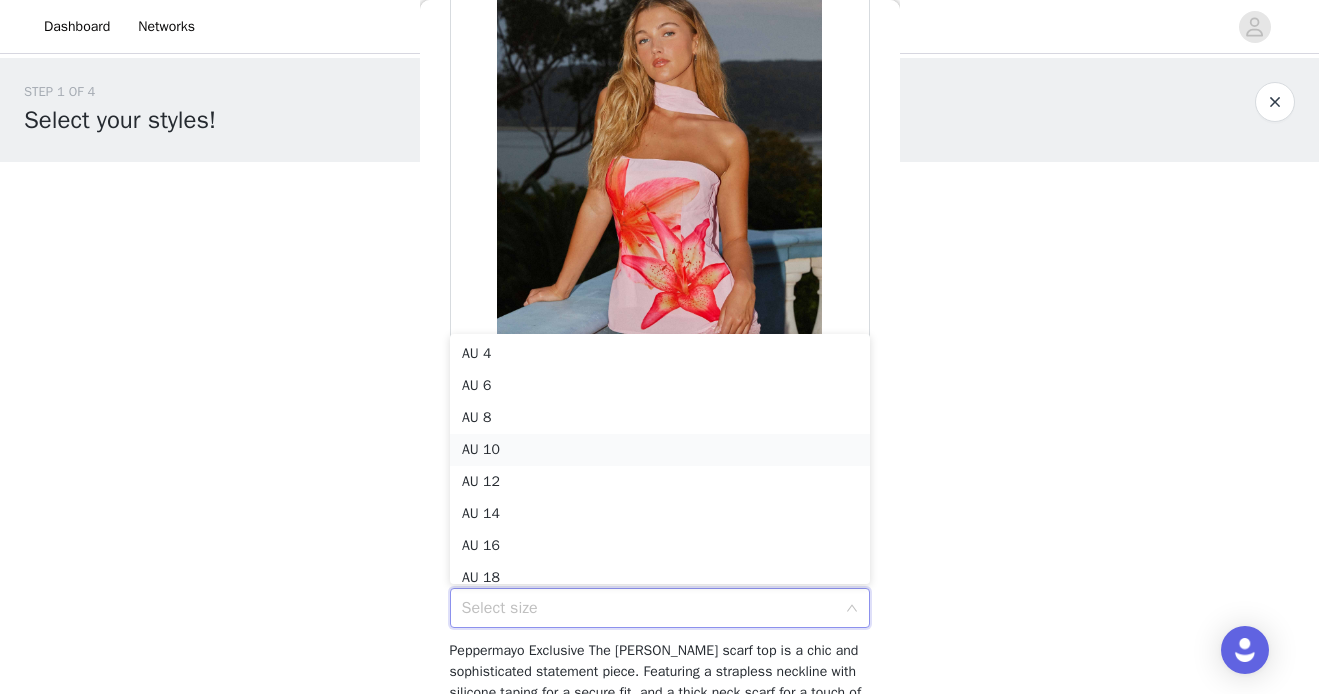 click on "AU 10" at bounding box center [660, 450] 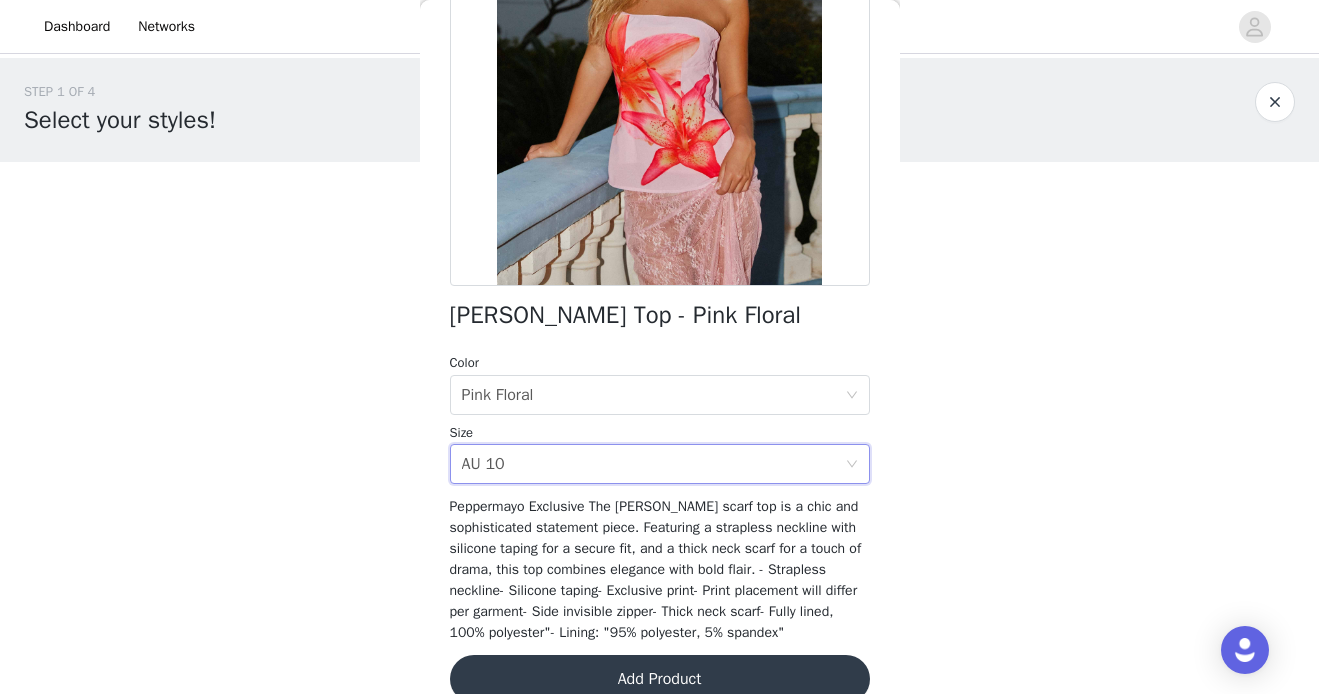 scroll, scrollTop: 318, scrollLeft: 0, axis: vertical 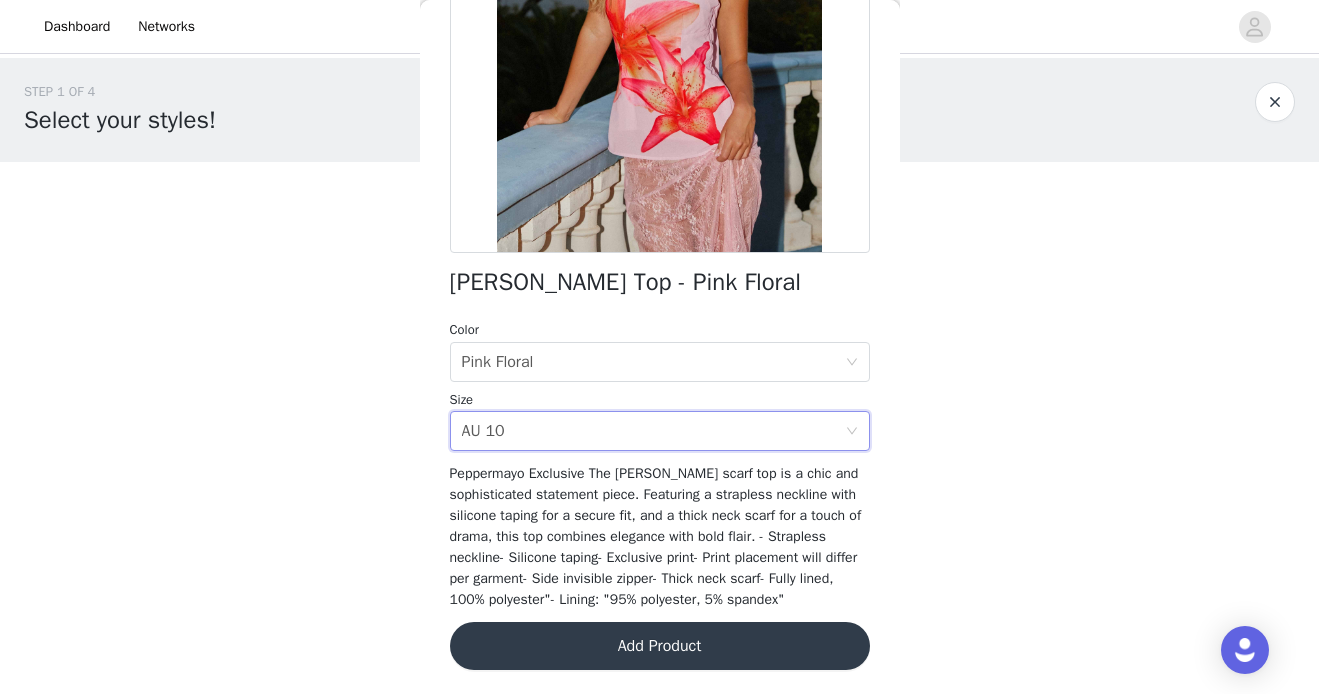click on "Add Product" at bounding box center (660, 646) 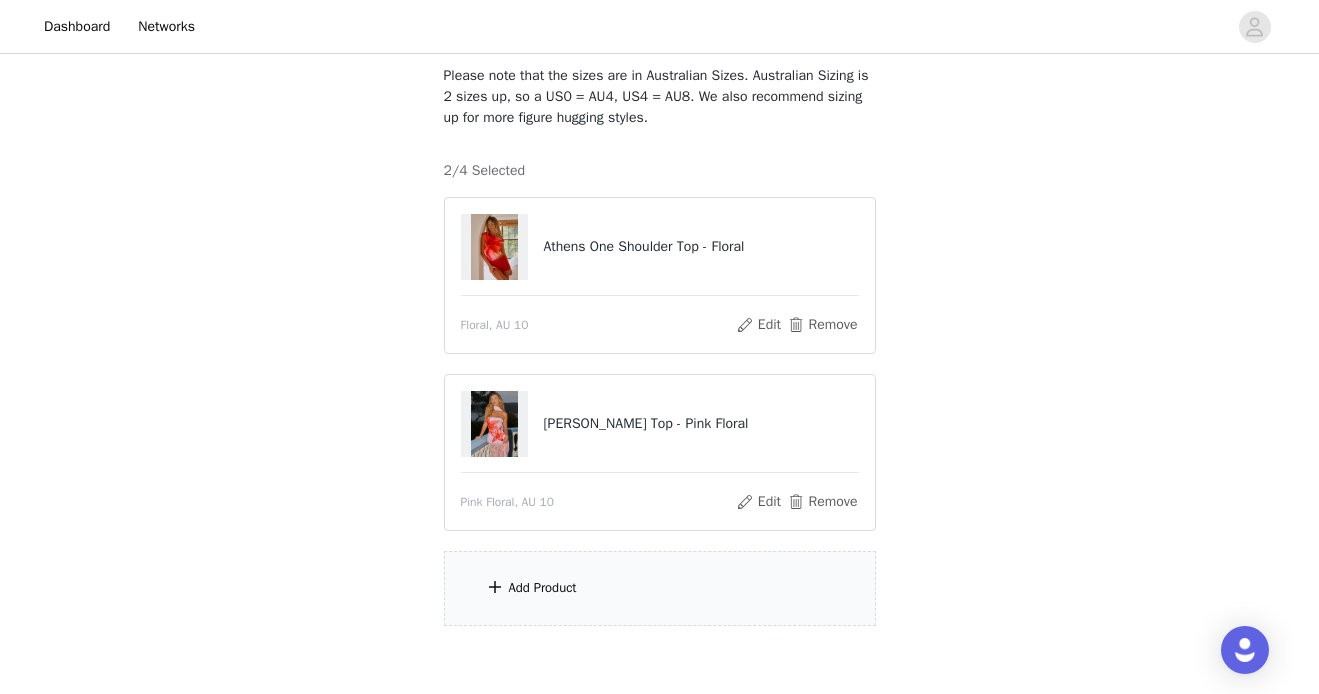scroll, scrollTop: 220, scrollLeft: 0, axis: vertical 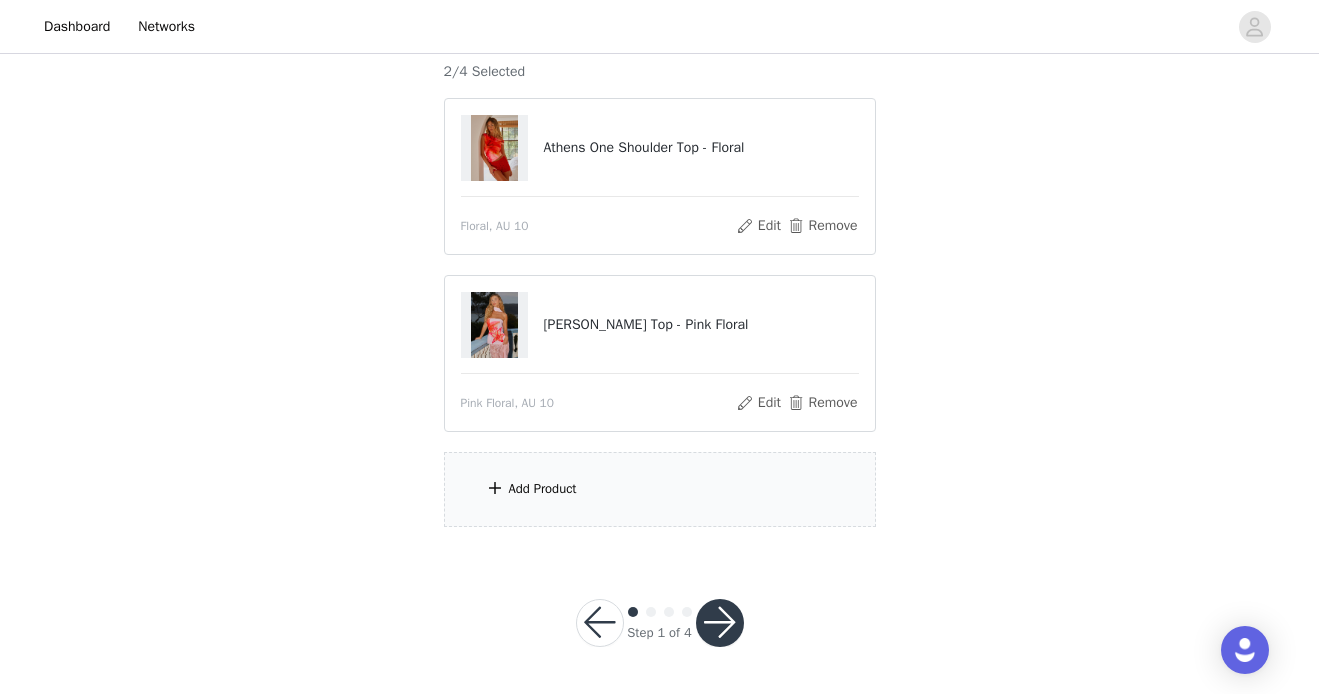 click on "Add Product" at bounding box center [543, 489] 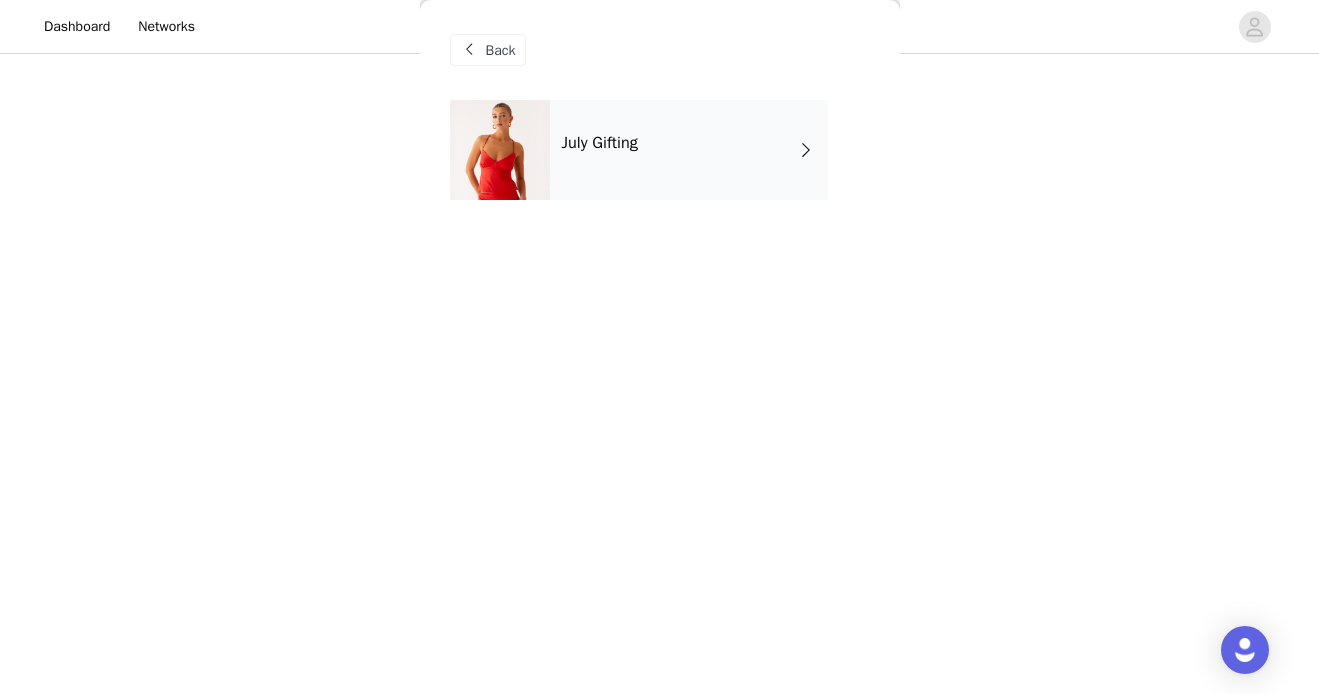 click on "July Gifting" at bounding box center (689, 150) 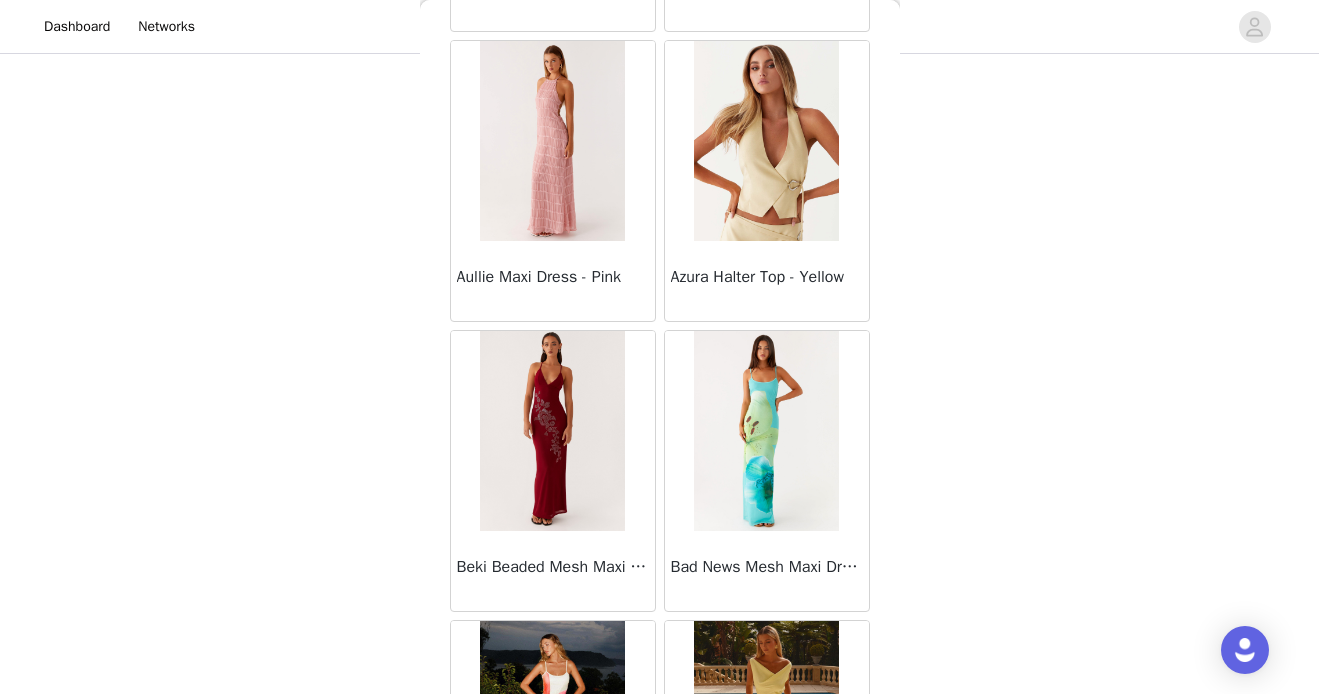 scroll, scrollTop: 2366, scrollLeft: 0, axis: vertical 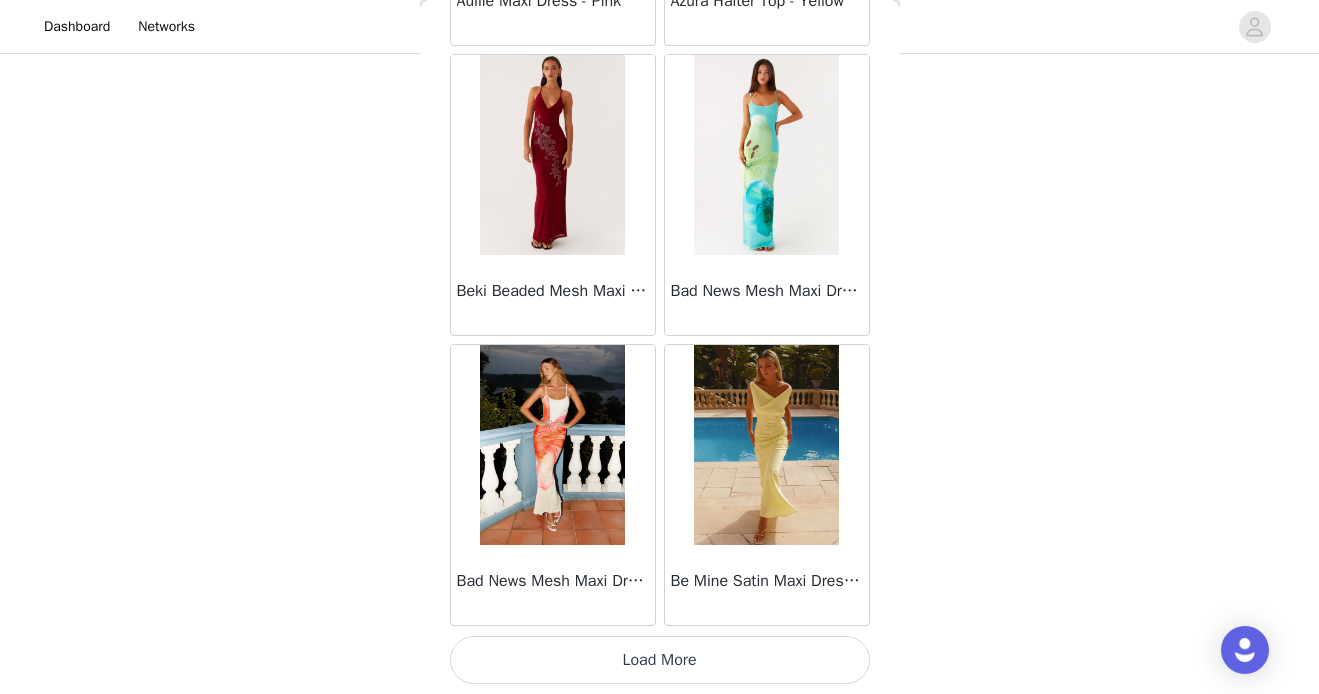 click on "Load More" at bounding box center [660, 660] 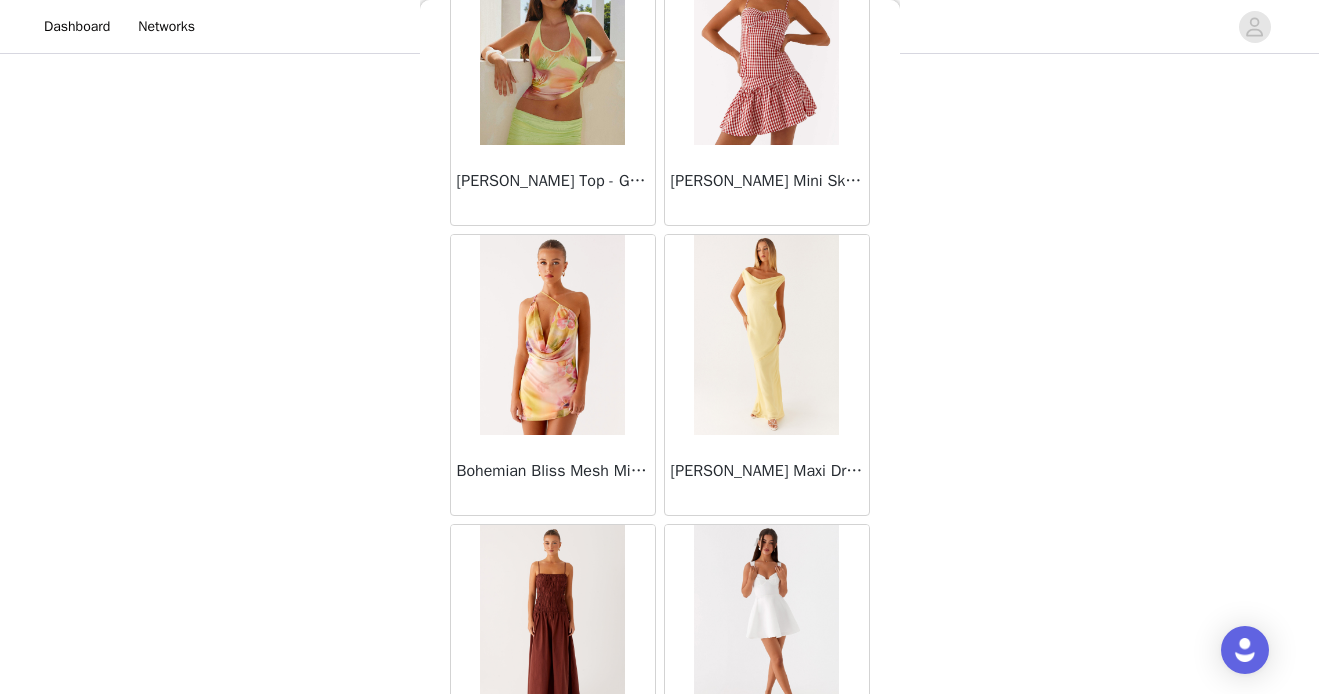 scroll, scrollTop: 4797, scrollLeft: 0, axis: vertical 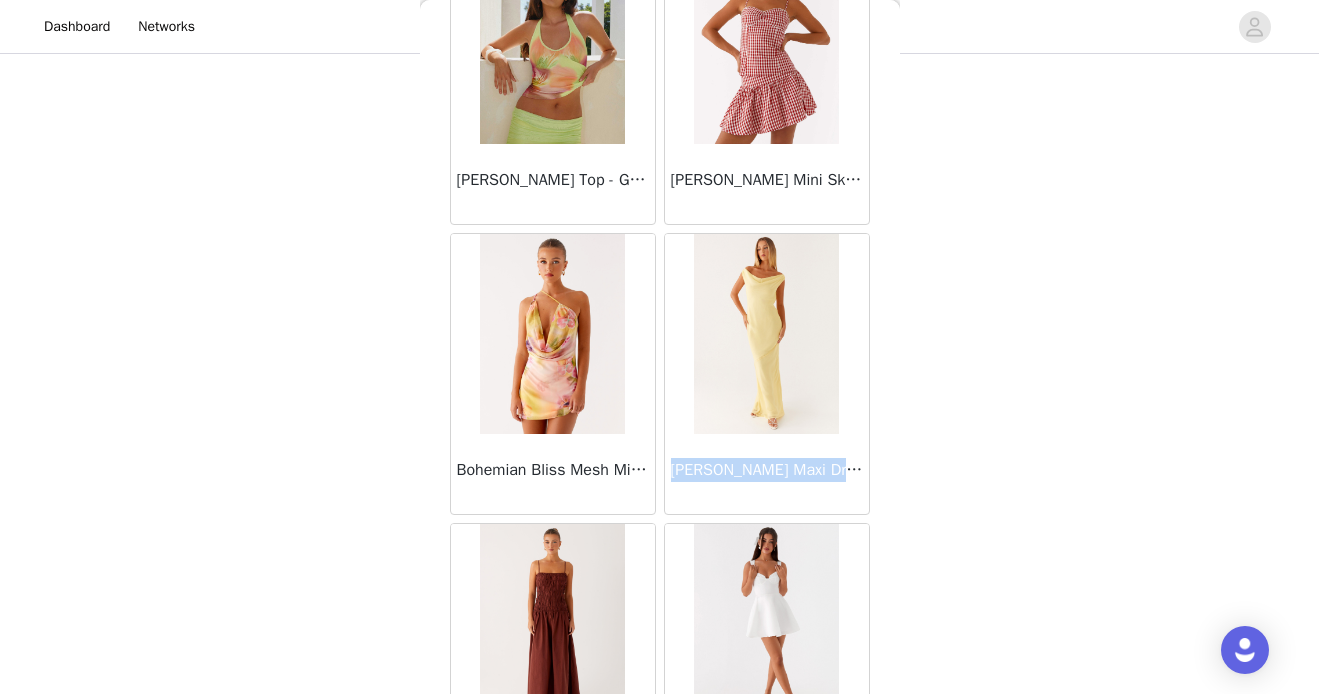 drag, startPoint x: 670, startPoint y: 469, endPoint x: 851, endPoint y: 470, distance: 181.00276 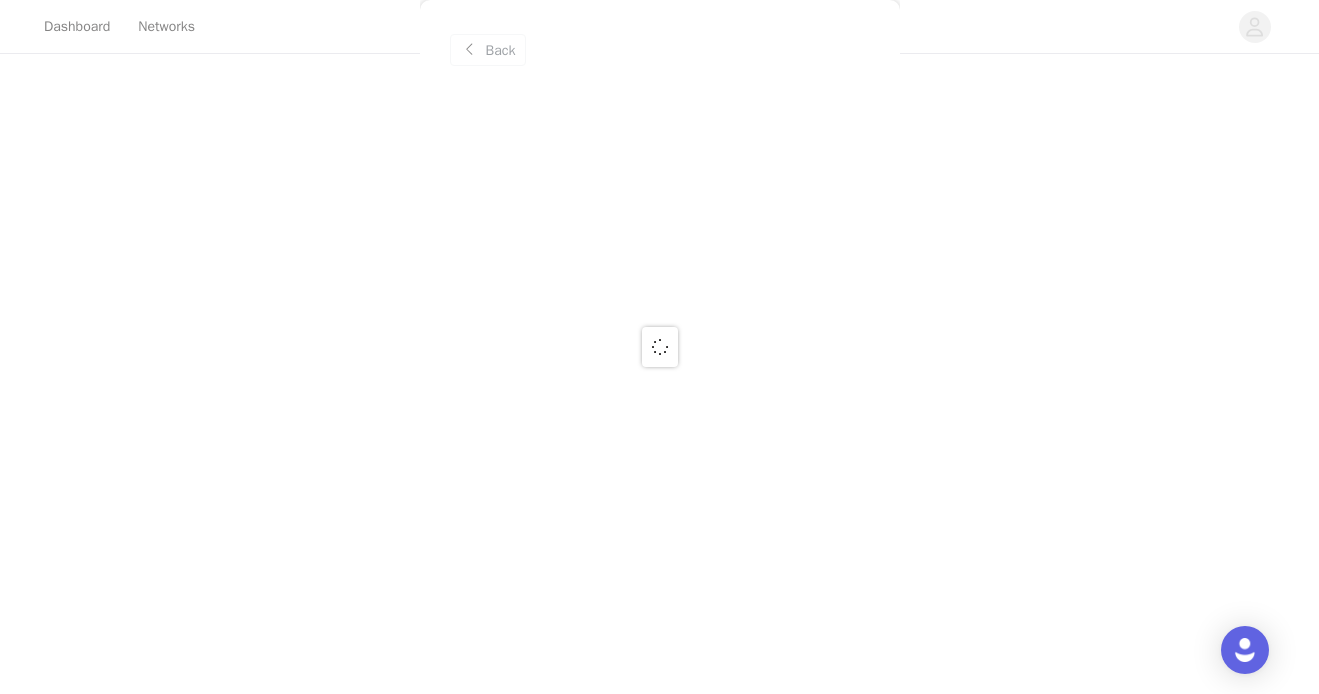 scroll, scrollTop: 0, scrollLeft: 0, axis: both 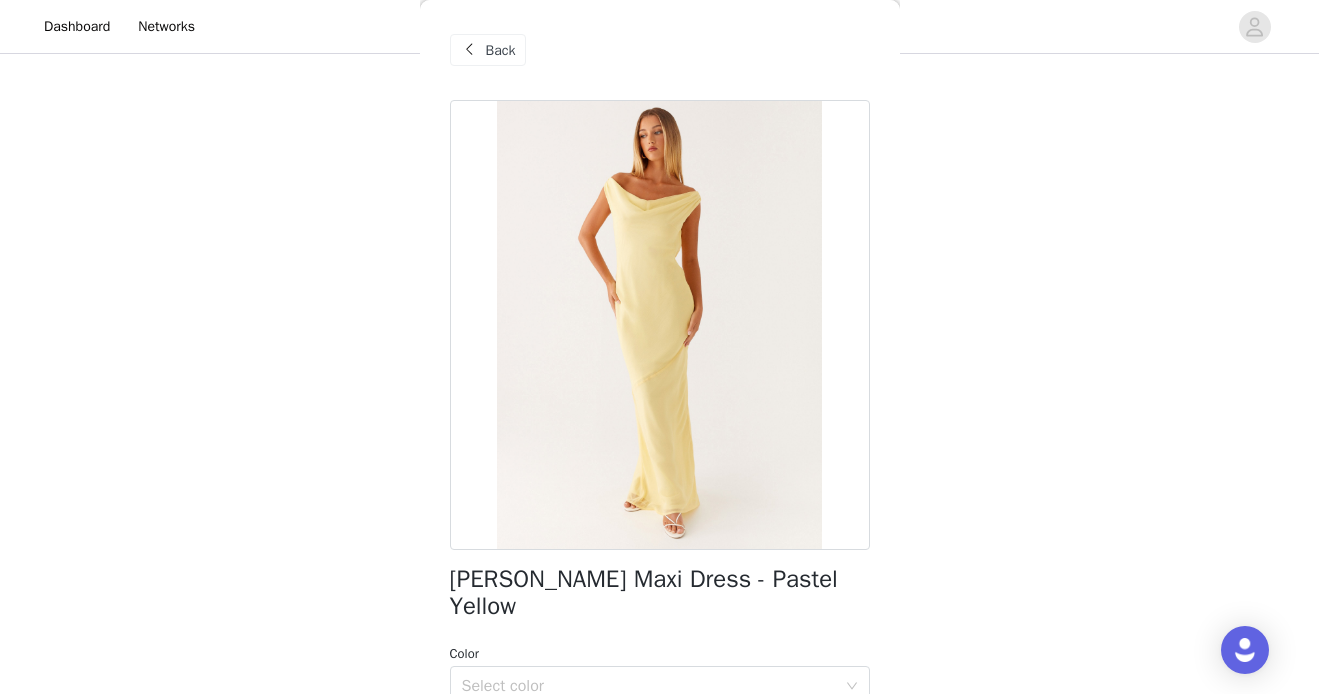 click at bounding box center [470, 50] 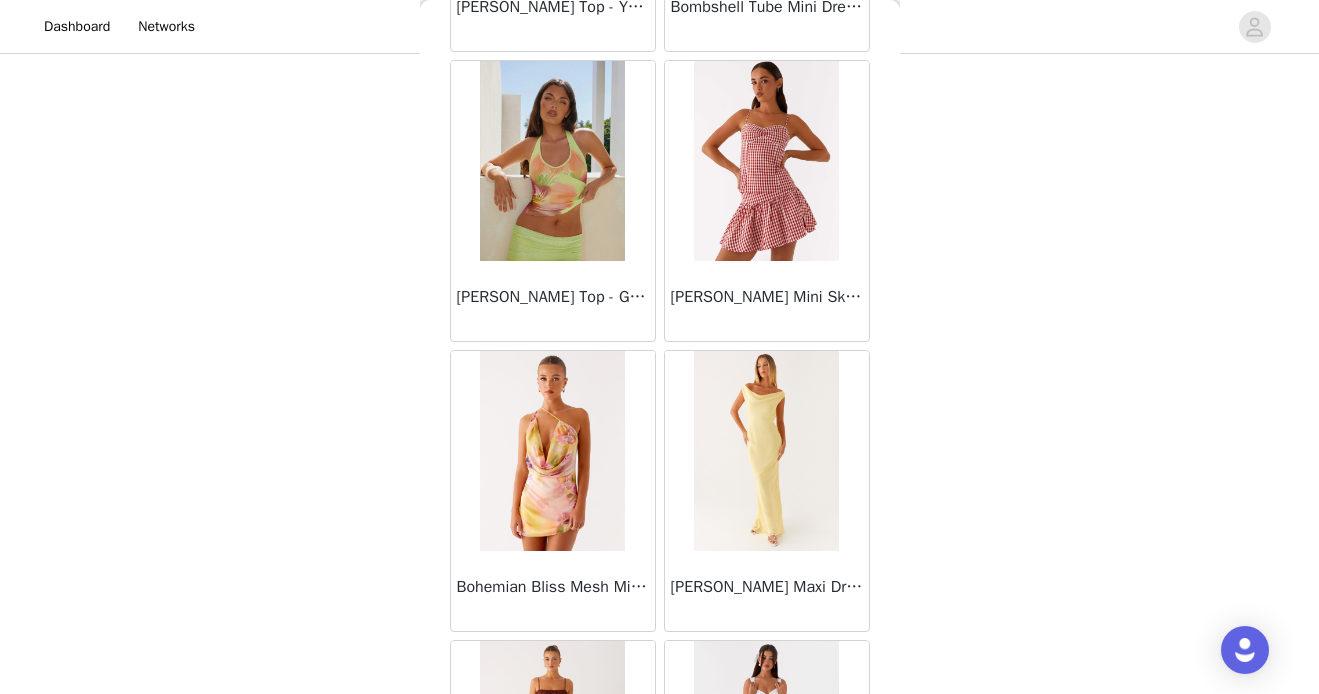 scroll, scrollTop: 4717, scrollLeft: 0, axis: vertical 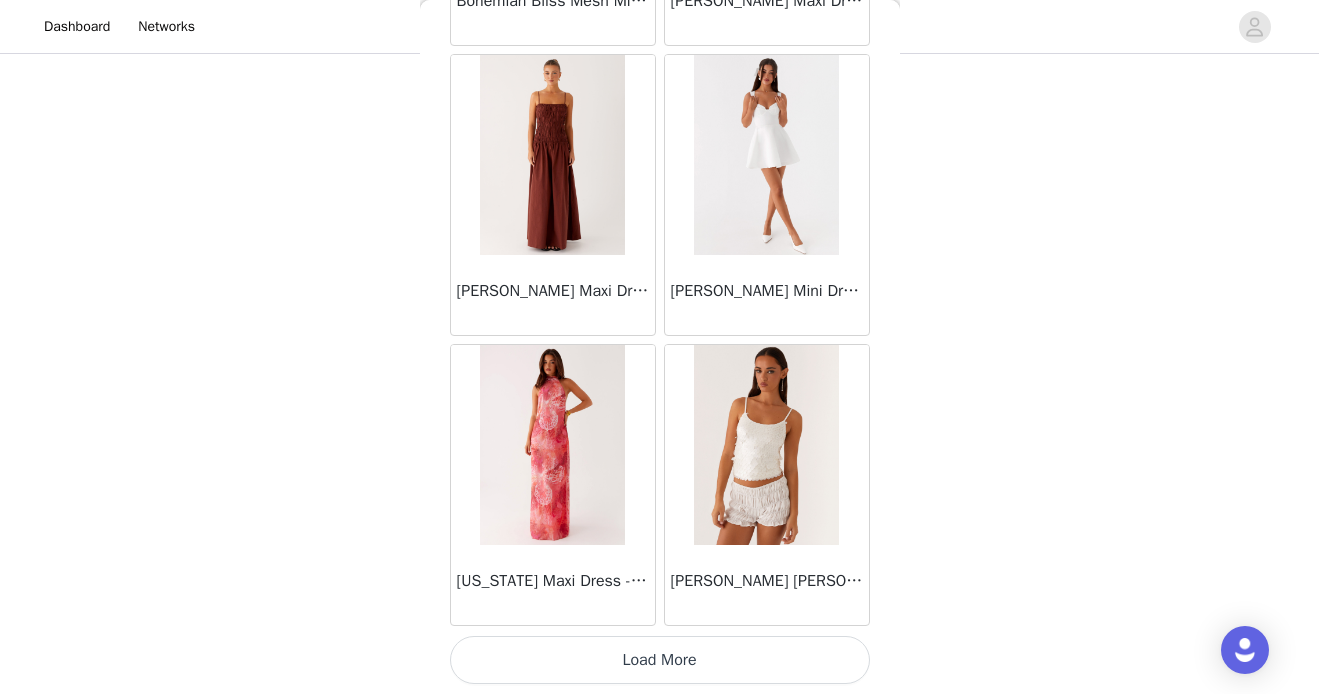 click on "Load More" at bounding box center [660, 660] 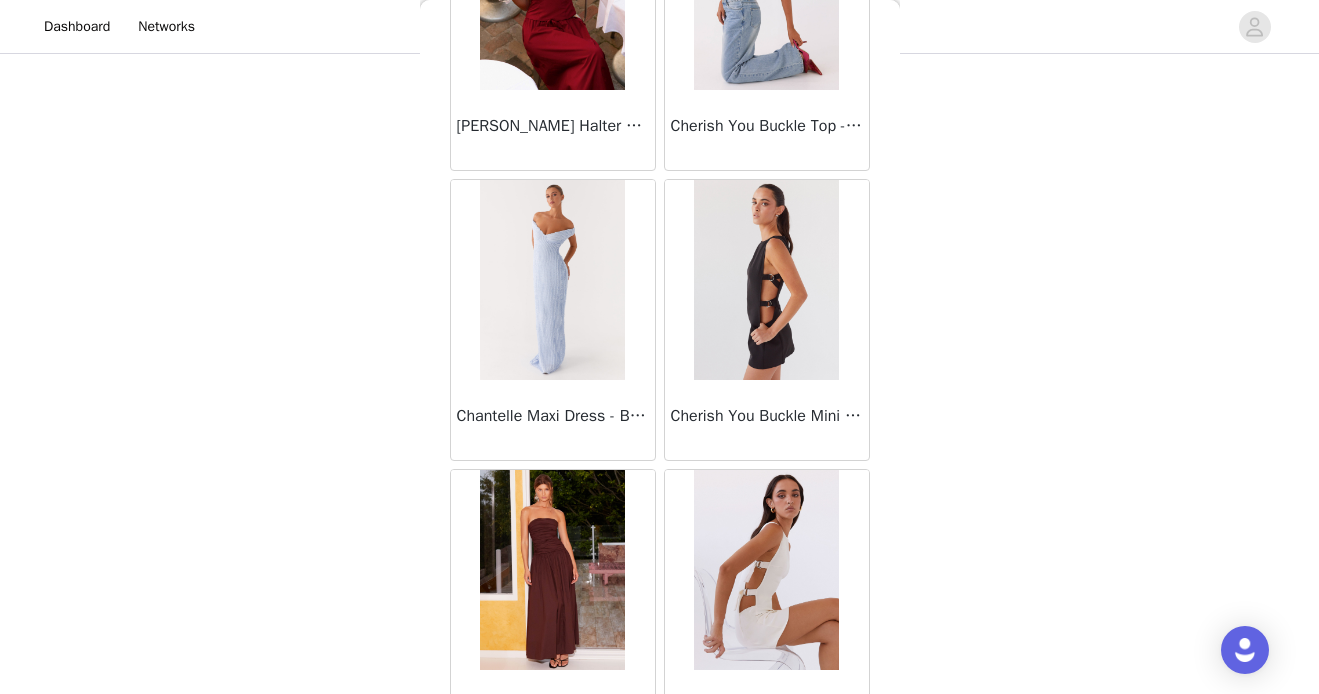 scroll, scrollTop: 6889, scrollLeft: 0, axis: vertical 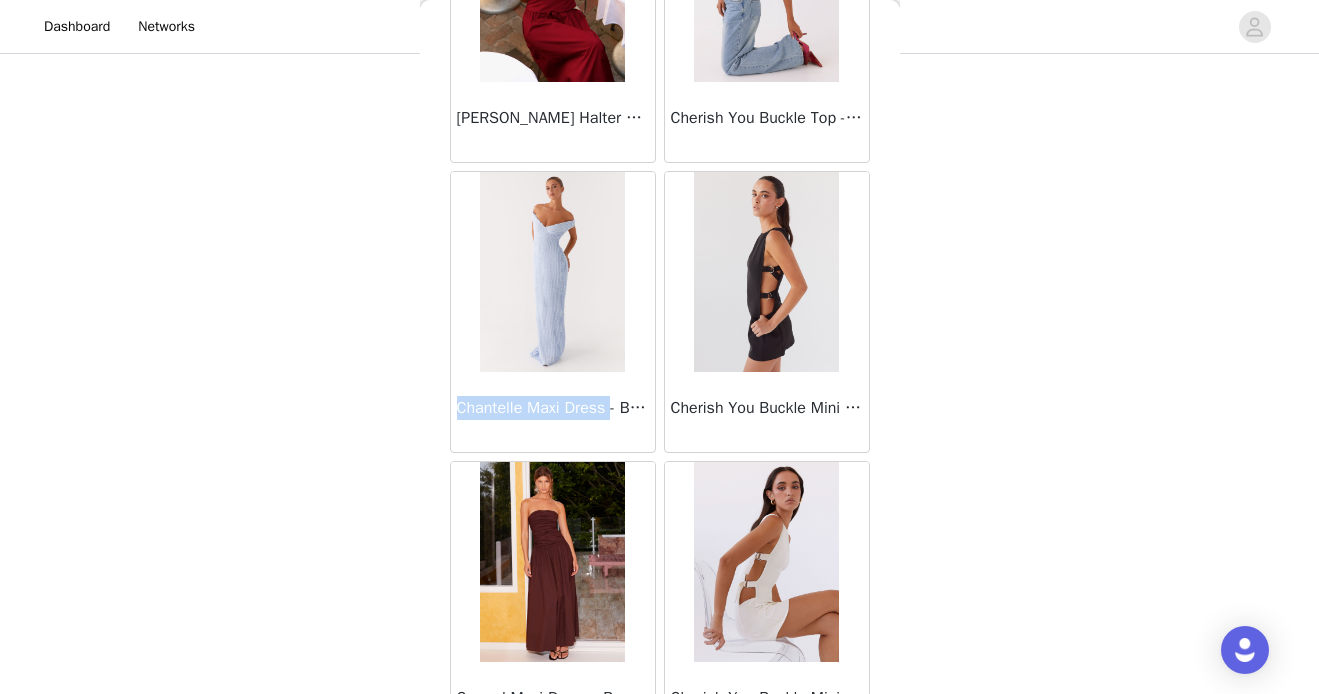 drag, startPoint x: 458, startPoint y: 409, endPoint x: 618, endPoint y: 407, distance: 160.0125 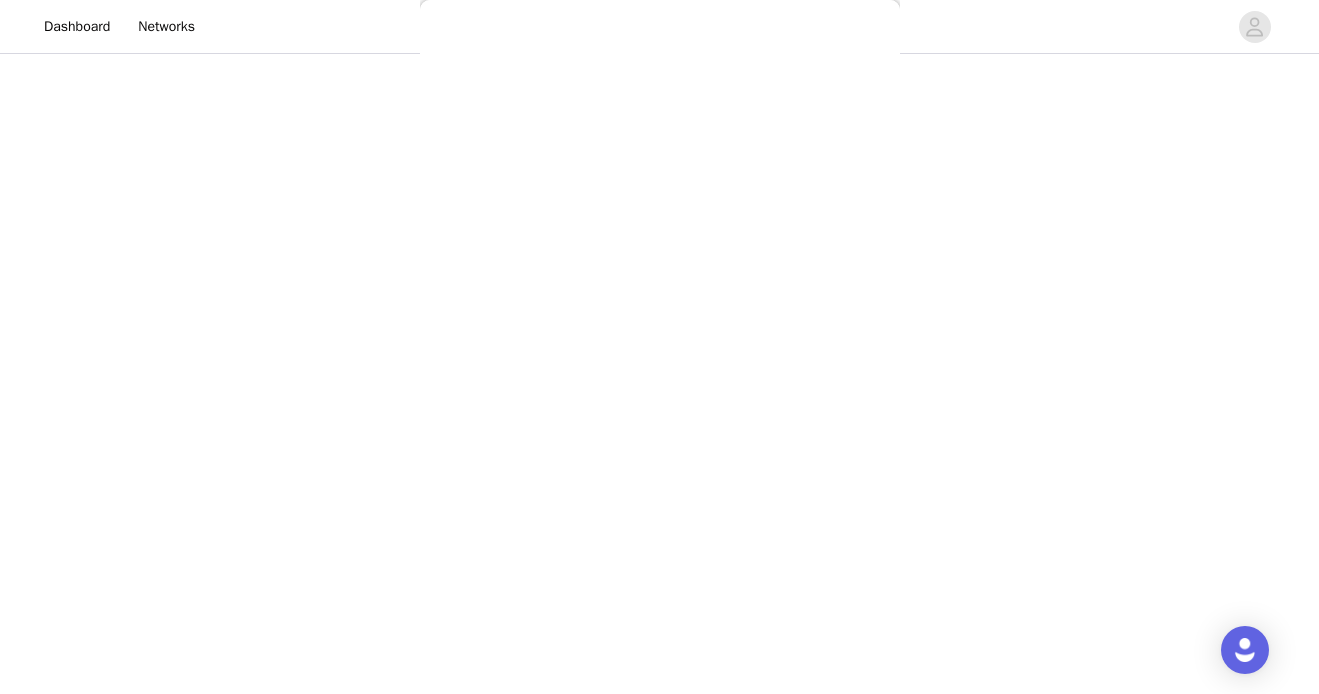 scroll, scrollTop: 0, scrollLeft: 0, axis: both 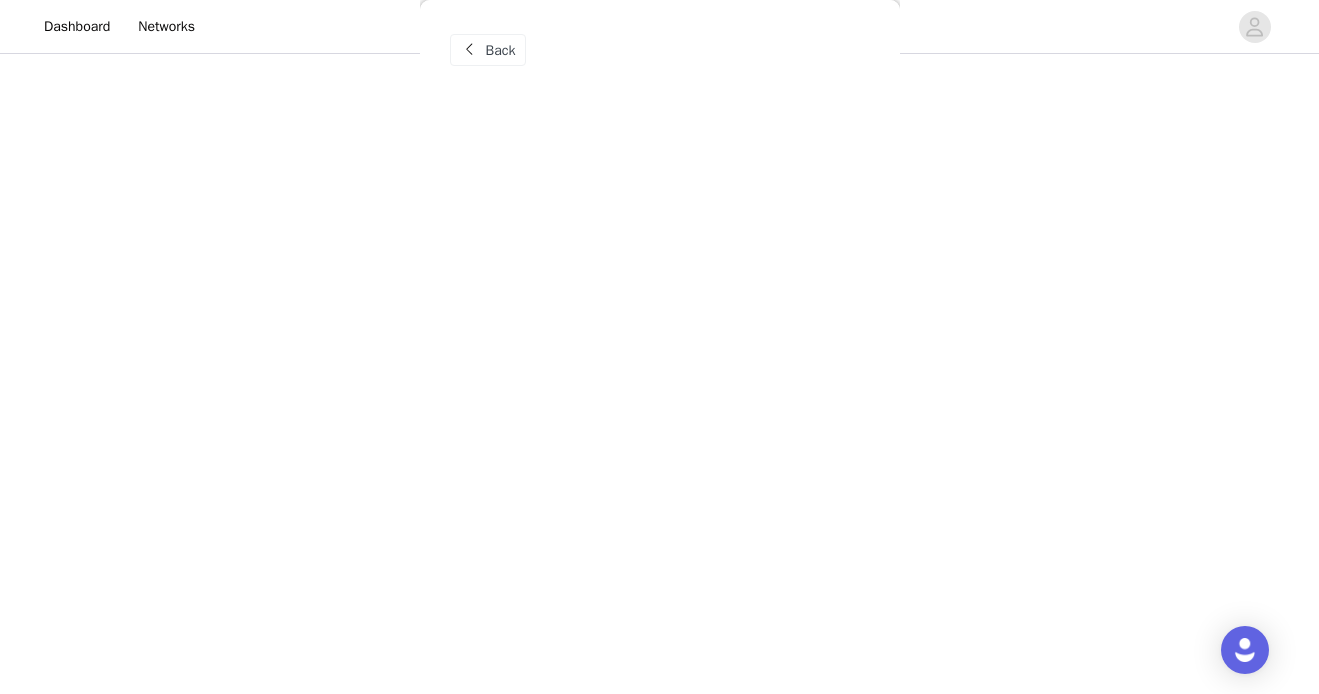 copy on "Chantelle Maxi Dress" 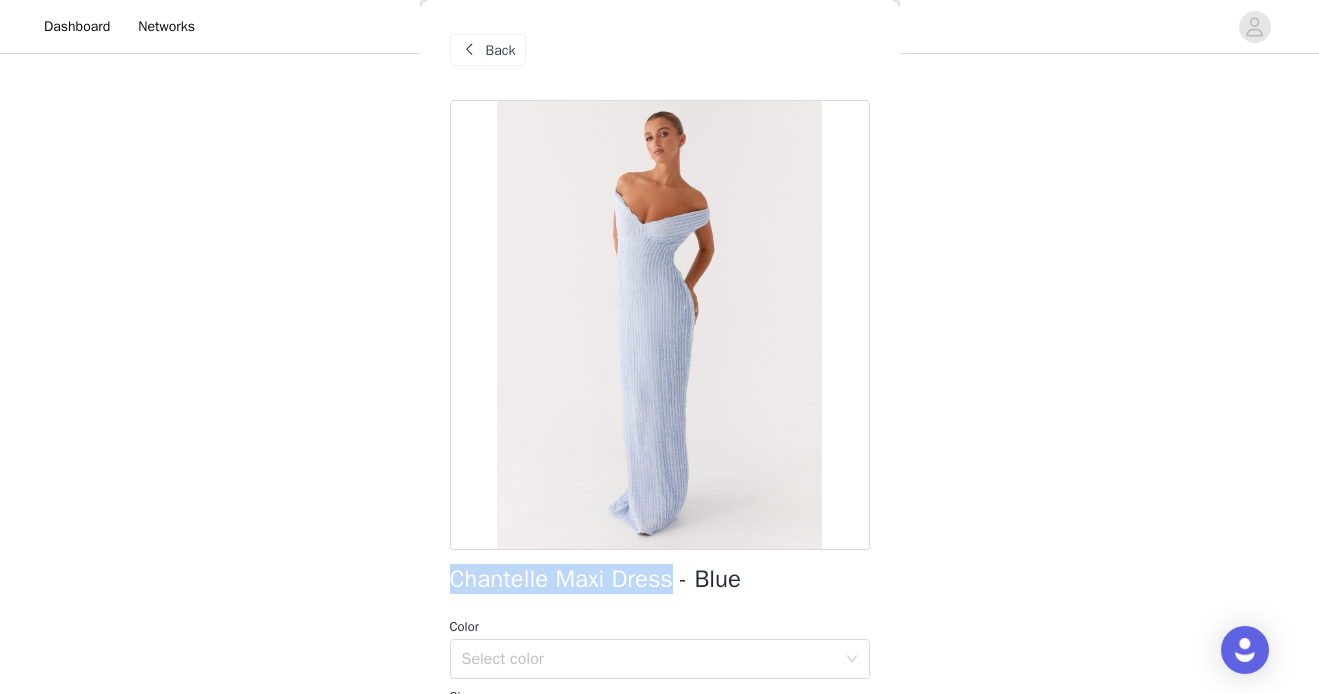 drag, startPoint x: 453, startPoint y: 578, endPoint x: 679, endPoint y: 582, distance: 226.0354 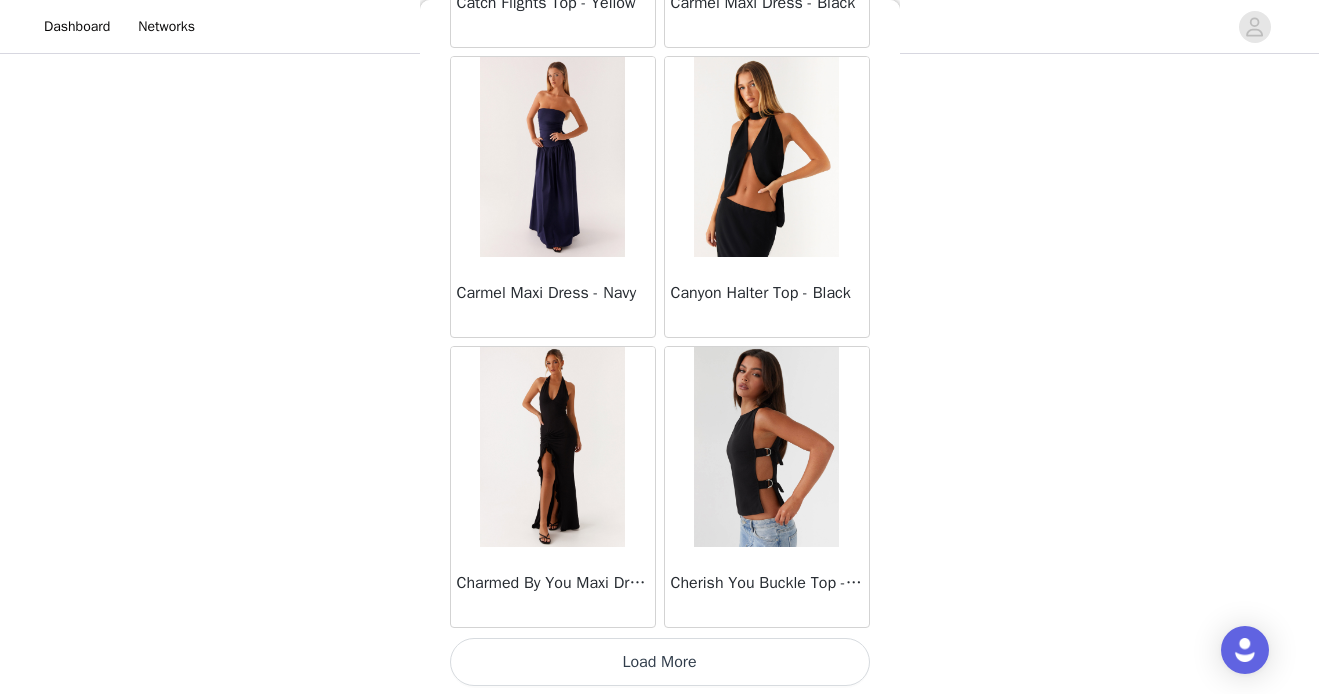 scroll, scrollTop: 8166, scrollLeft: 0, axis: vertical 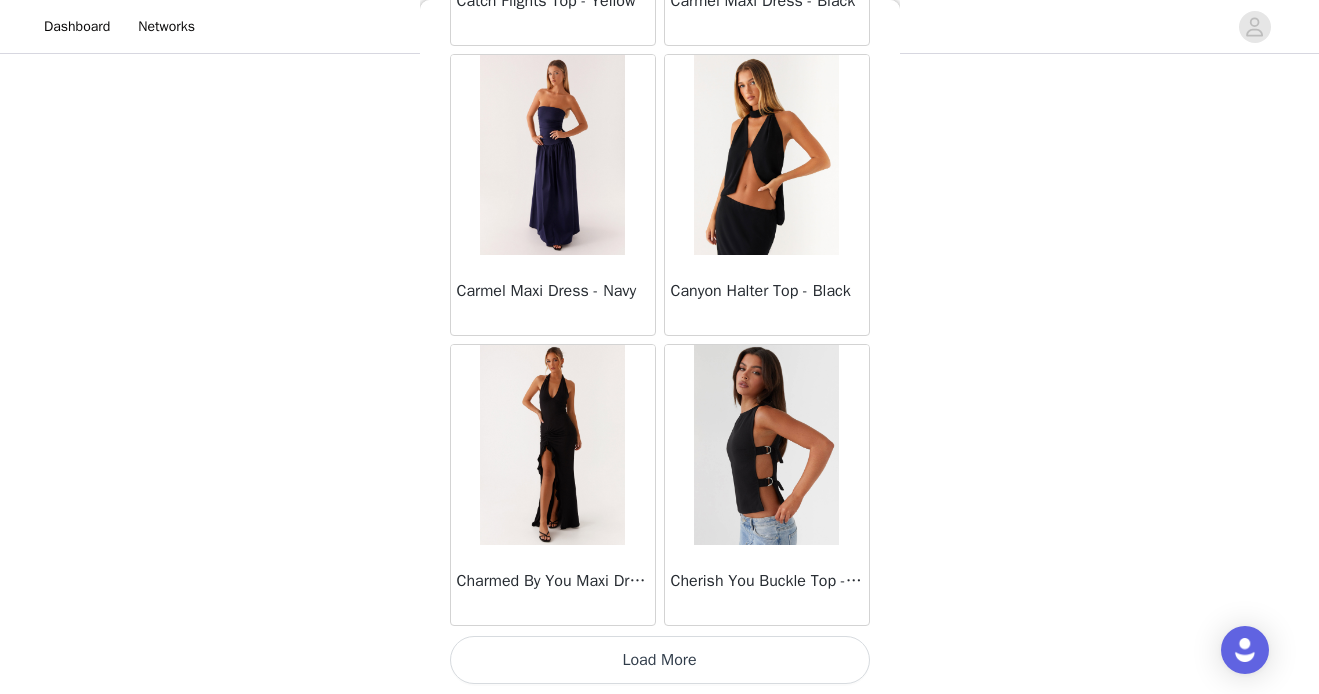 click on "Load More" at bounding box center [660, 660] 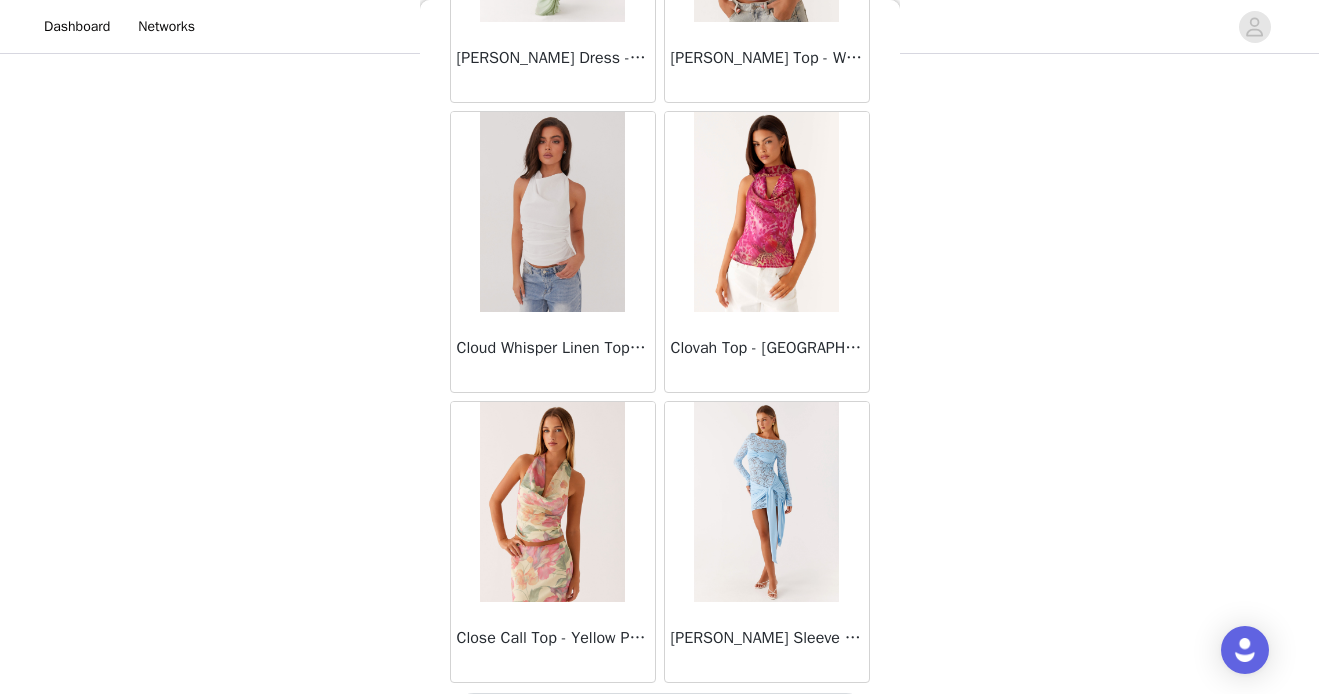 scroll, scrollTop: 11066, scrollLeft: 0, axis: vertical 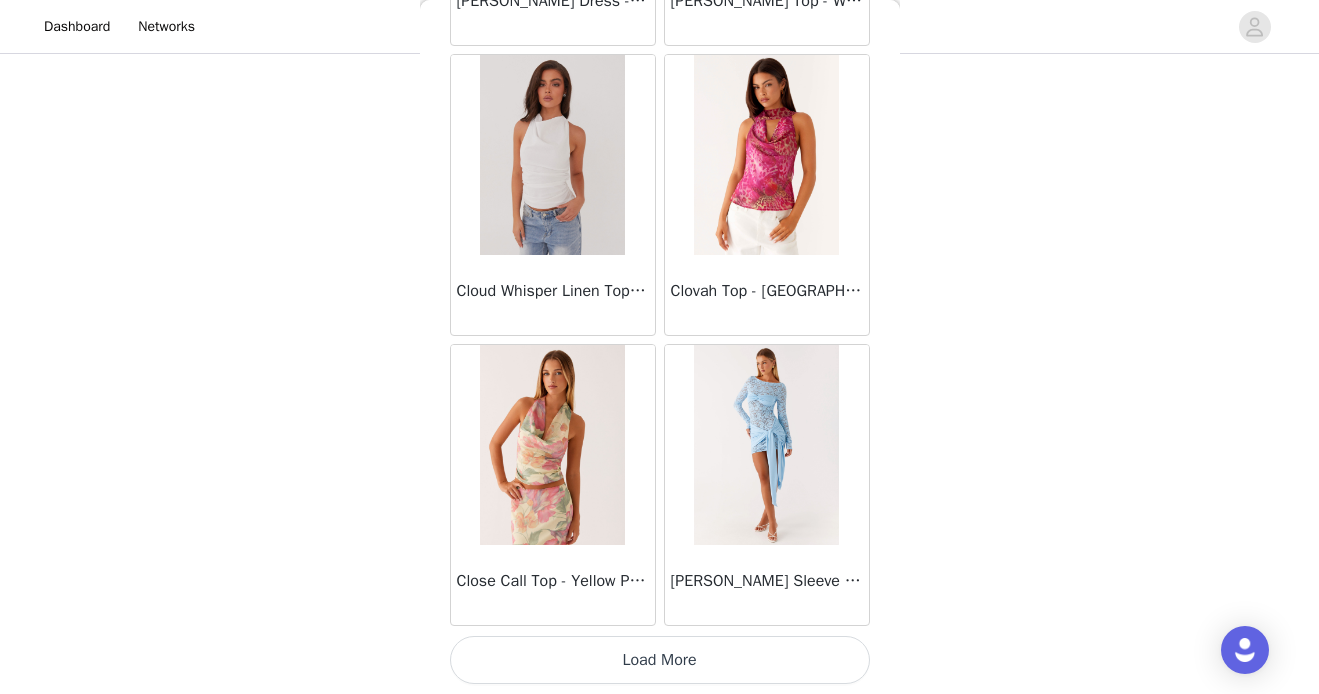 click on "Load More" at bounding box center (660, 660) 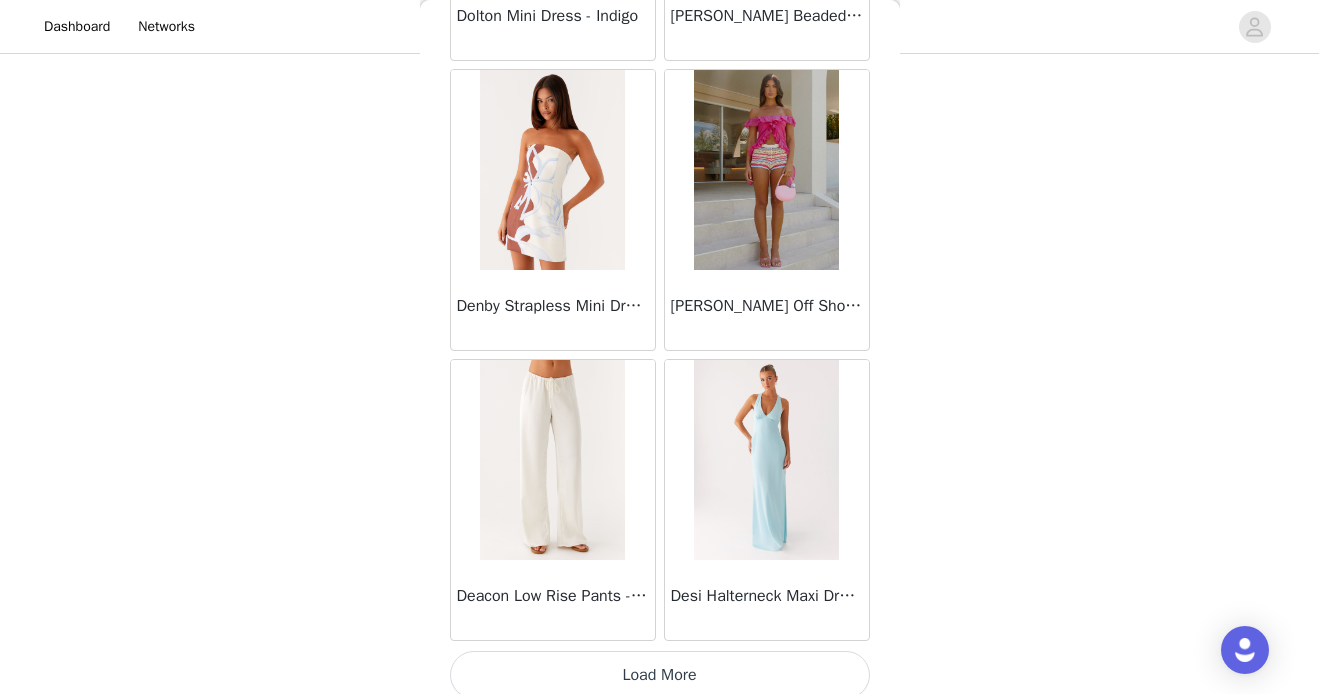 scroll, scrollTop: 13966, scrollLeft: 0, axis: vertical 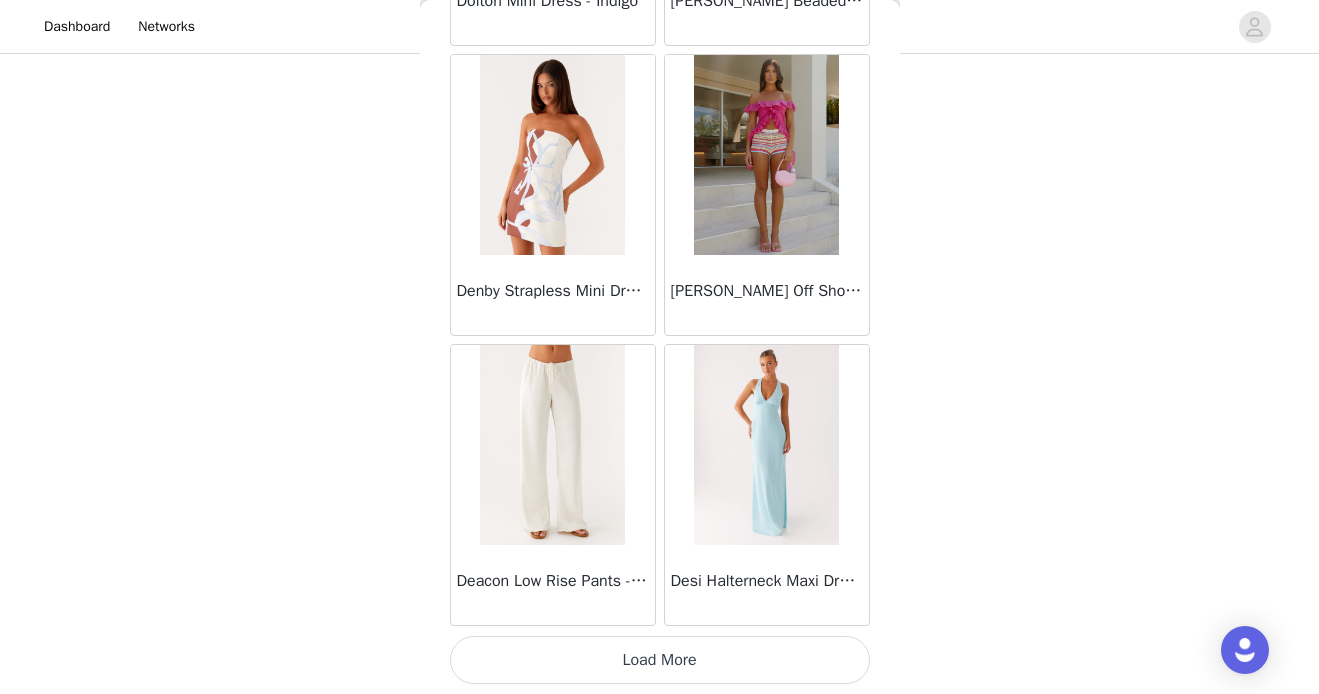 click on "Load More" at bounding box center [660, 660] 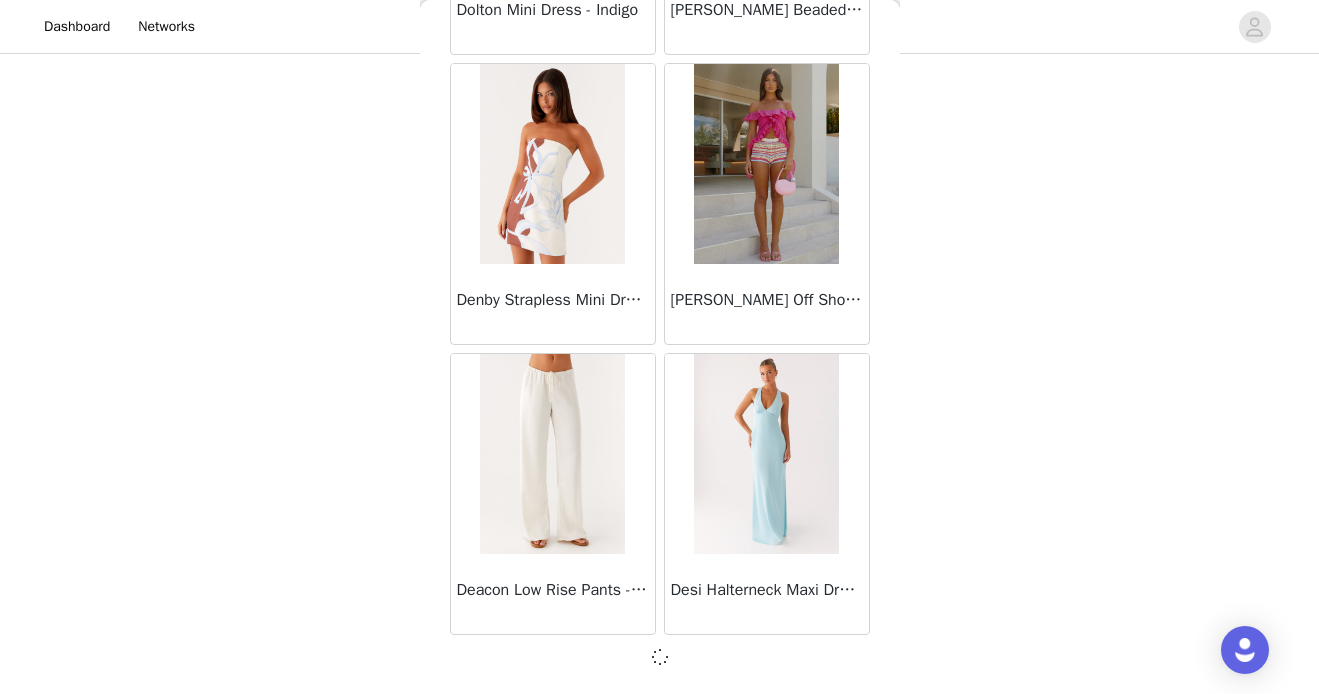 scroll, scrollTop: 13966, scrollLeft: 0, axis: vertical 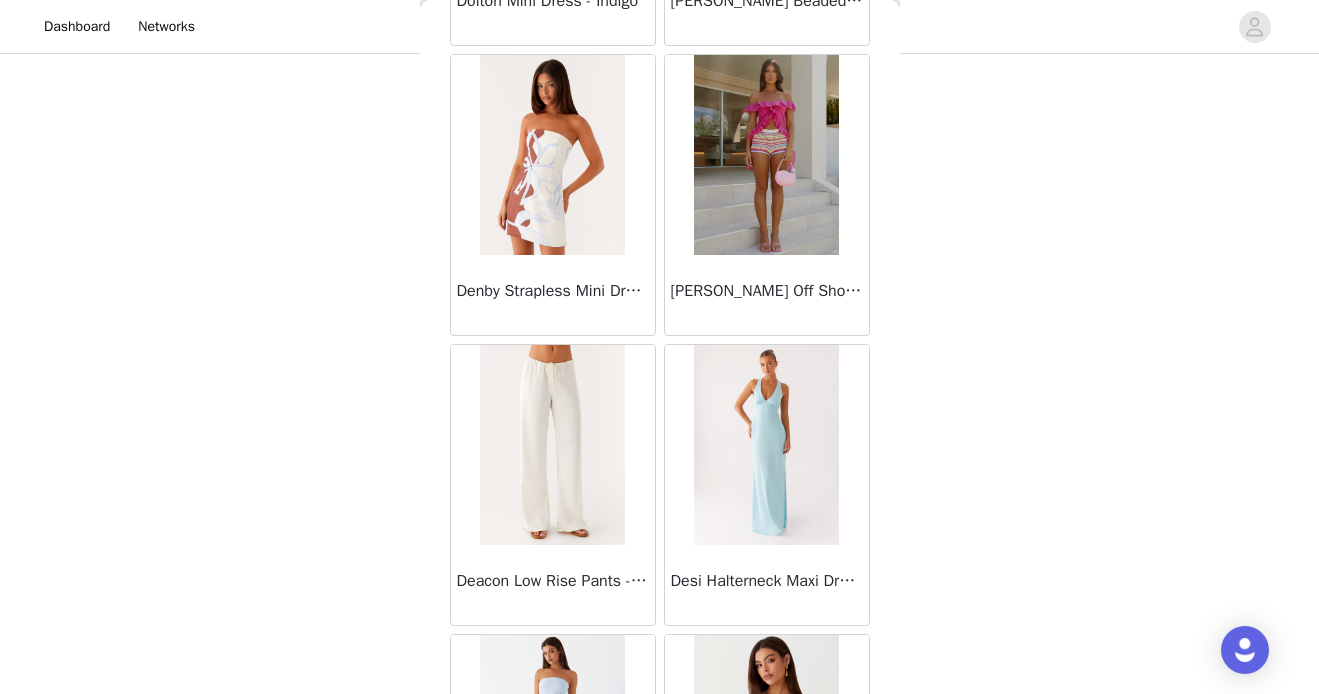 click at bounding box center [766, 445] 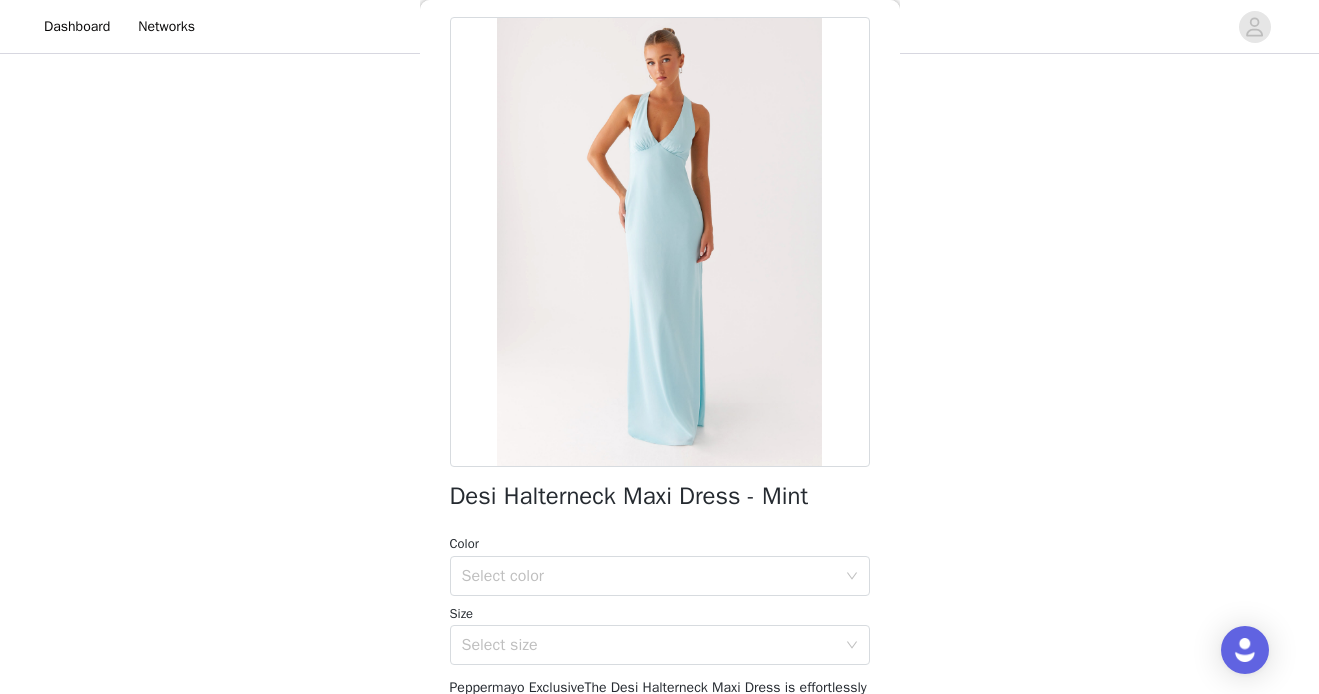 scroll, scrollTop: 112, scrollLeft: 0, axis: vertical 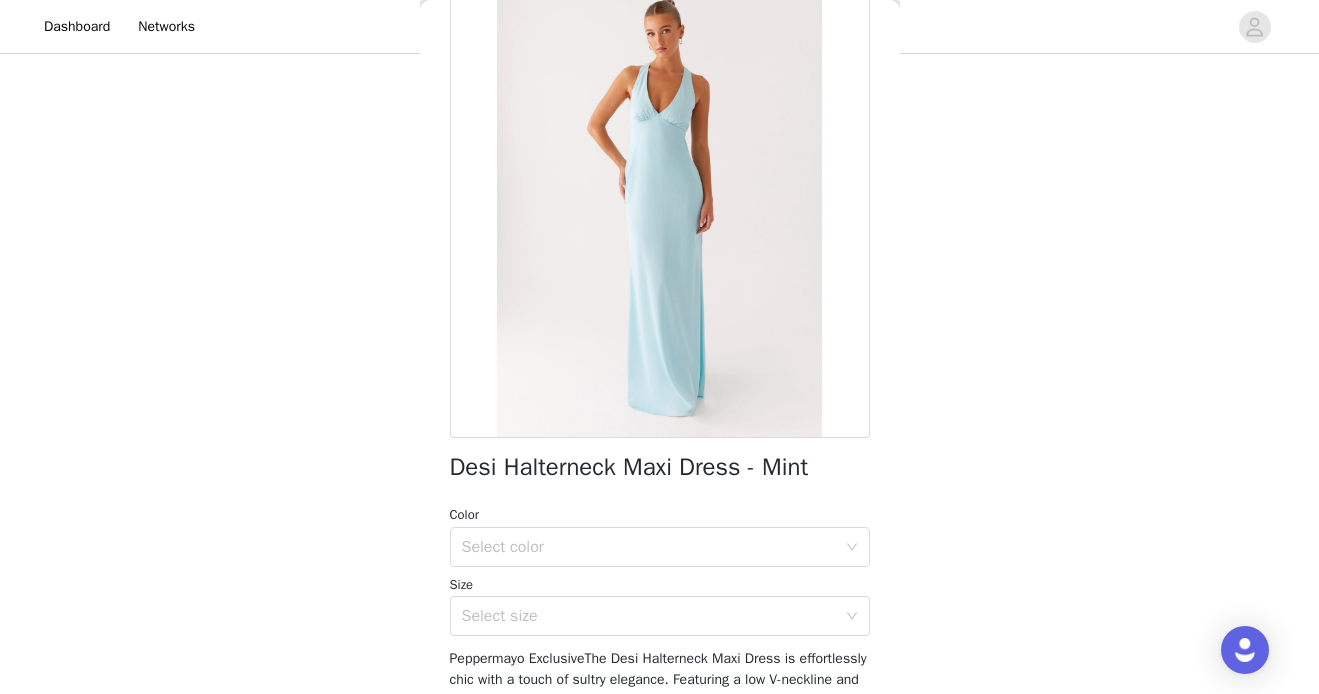 click on "Select color" at bounding box center [649, 547] 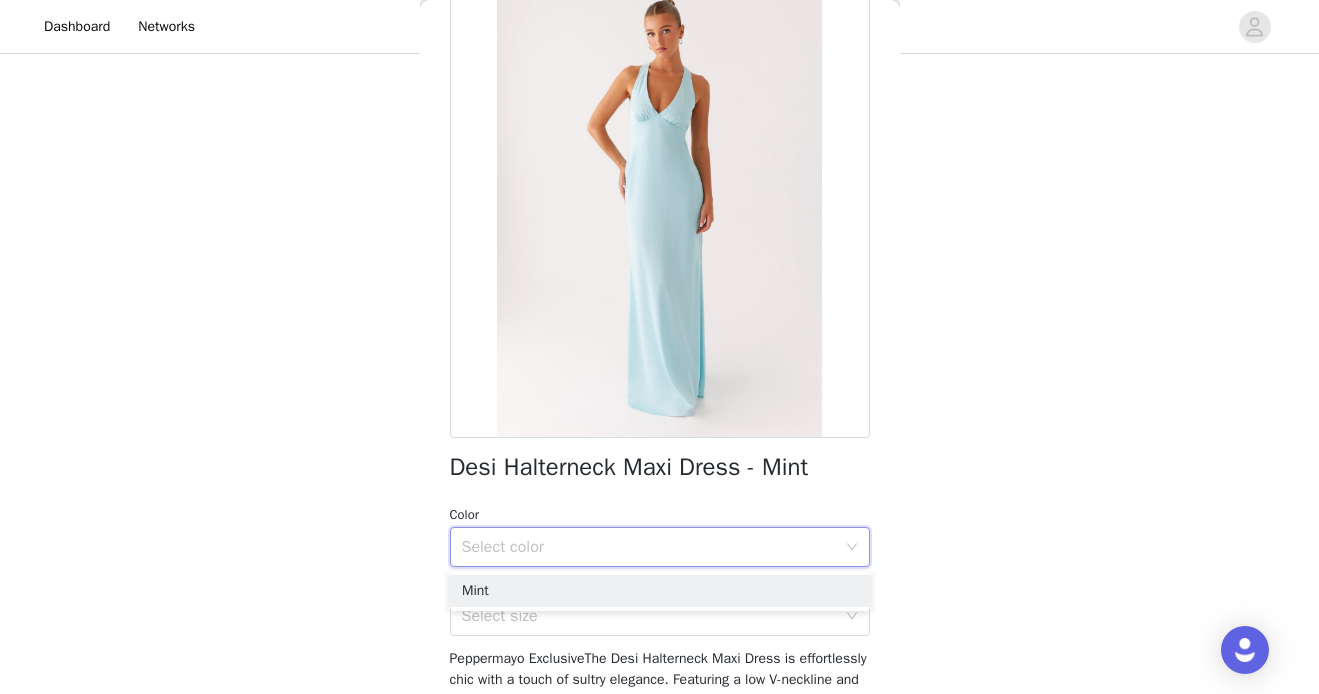 click on "STEP 1 OF 4
Select your styles!
Please note that the sizes are in Australian Sizes. Australian Sizing is 2 sizes up, so a US0 = AU4, US4 = AU8. We also recommend sizing up for more figure hugging styles.       2/4 Selected           Athens One Shoulder Top - Floral           Floral, AU 10       Edit   Remove     Blaise Scarf Top - Pink Floral           Pink Floral, AU 10       Edit   Remove     Add Product       Back     Desi Halterneck Maxi Dress - Mint               Color   Select color Size   Select size     Add Product" at bounding box center (659, 194) 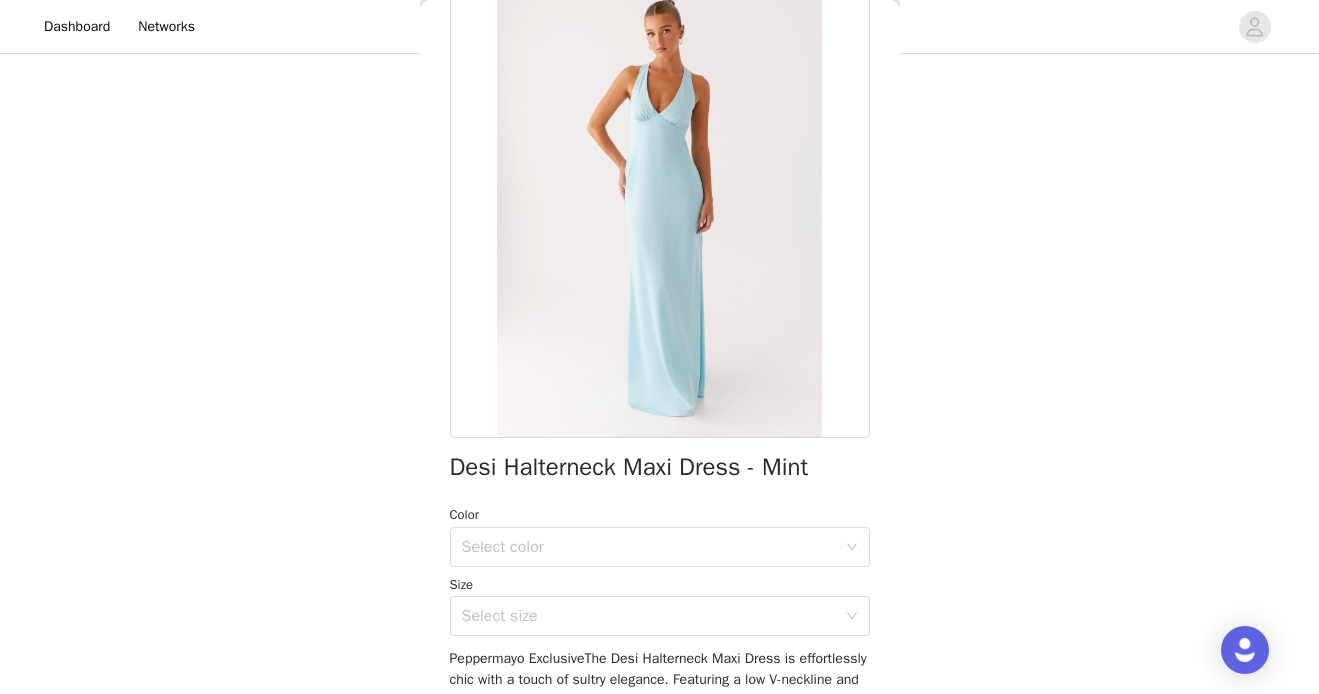 scroll, scrollTop: 195, scrollLeft: 0, axis: vertical 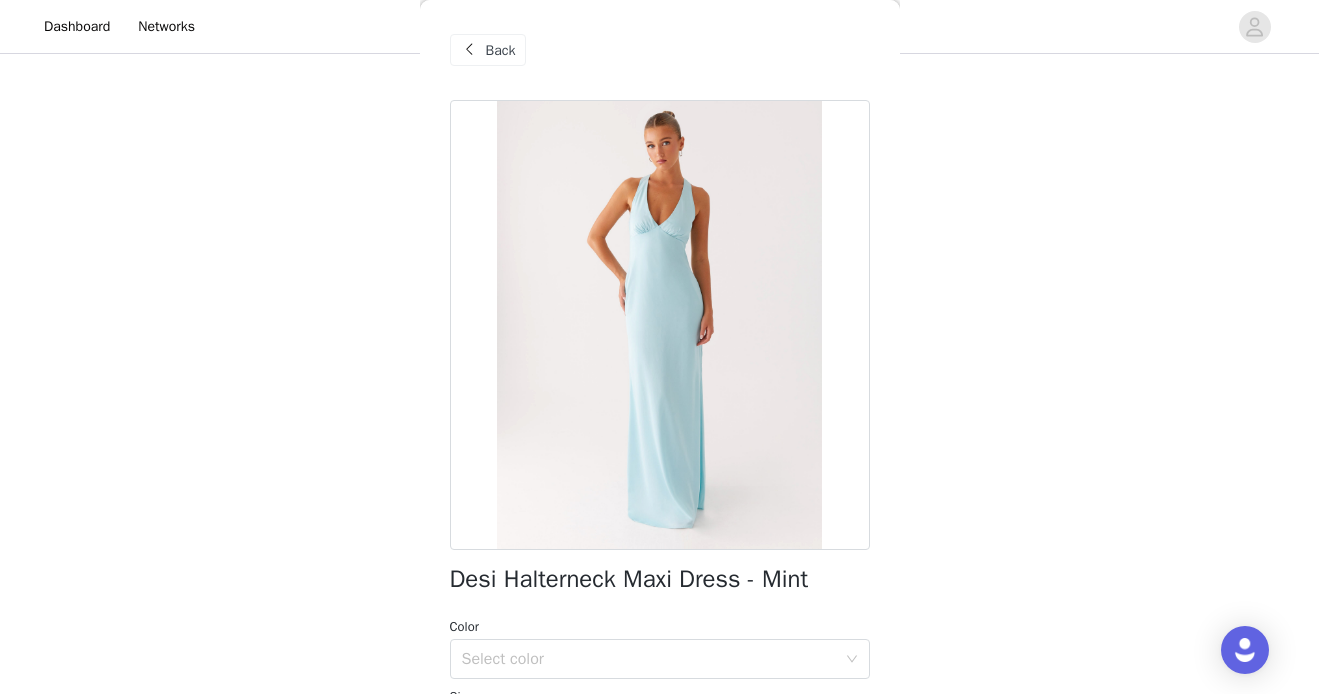 click on "Back" at bounding box center [501, 50] 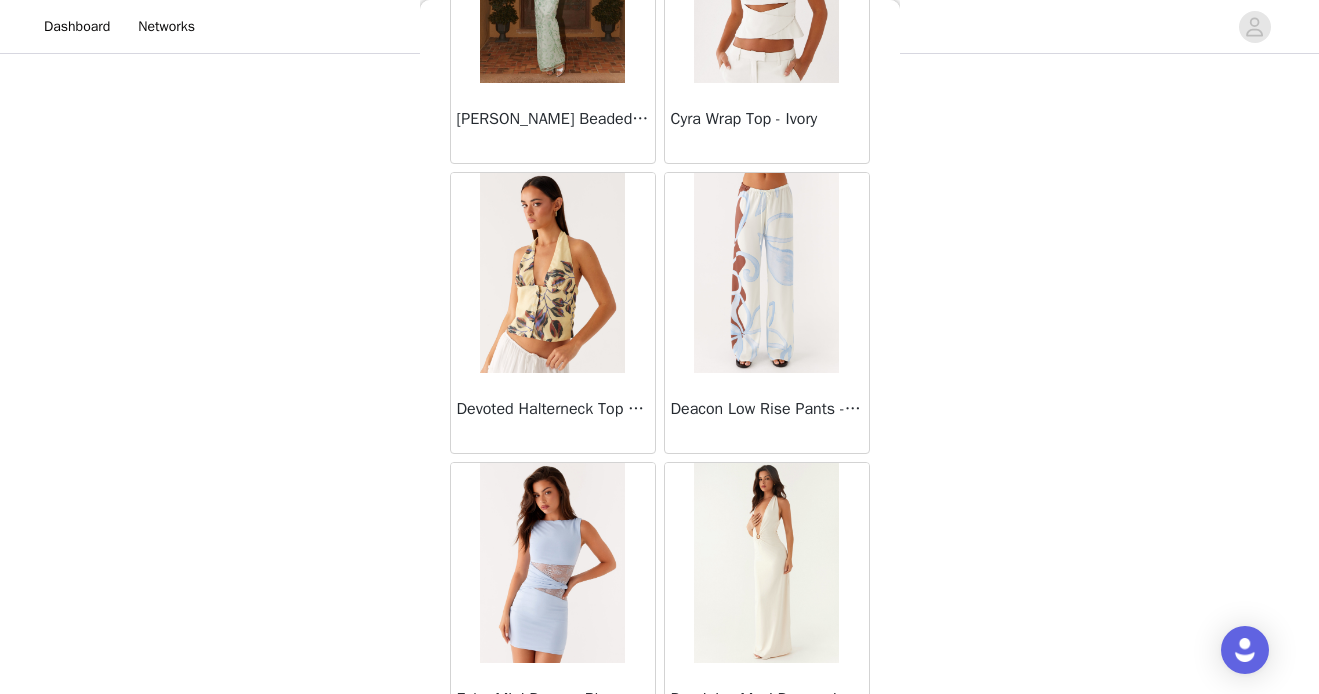 scroll, scrollTop: 16866, scrollLeft: 0, axis: vertical 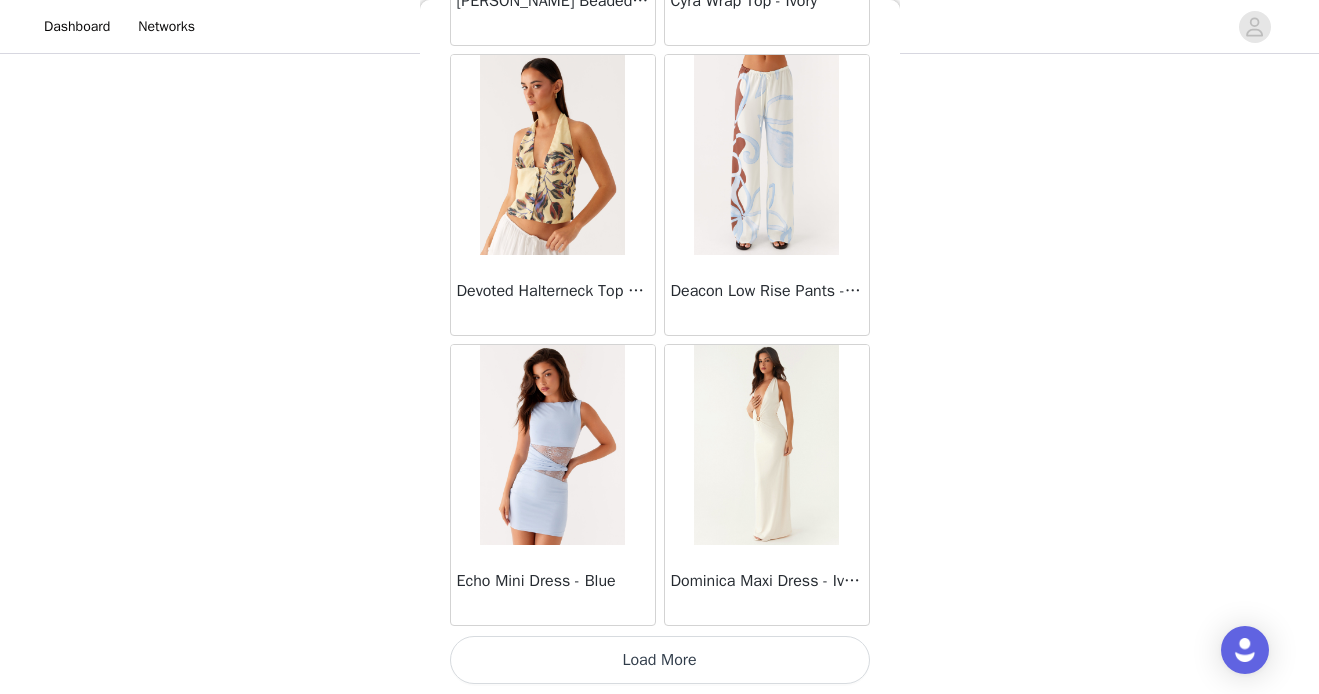 click on "Load More" at bounding box center [660, 660] 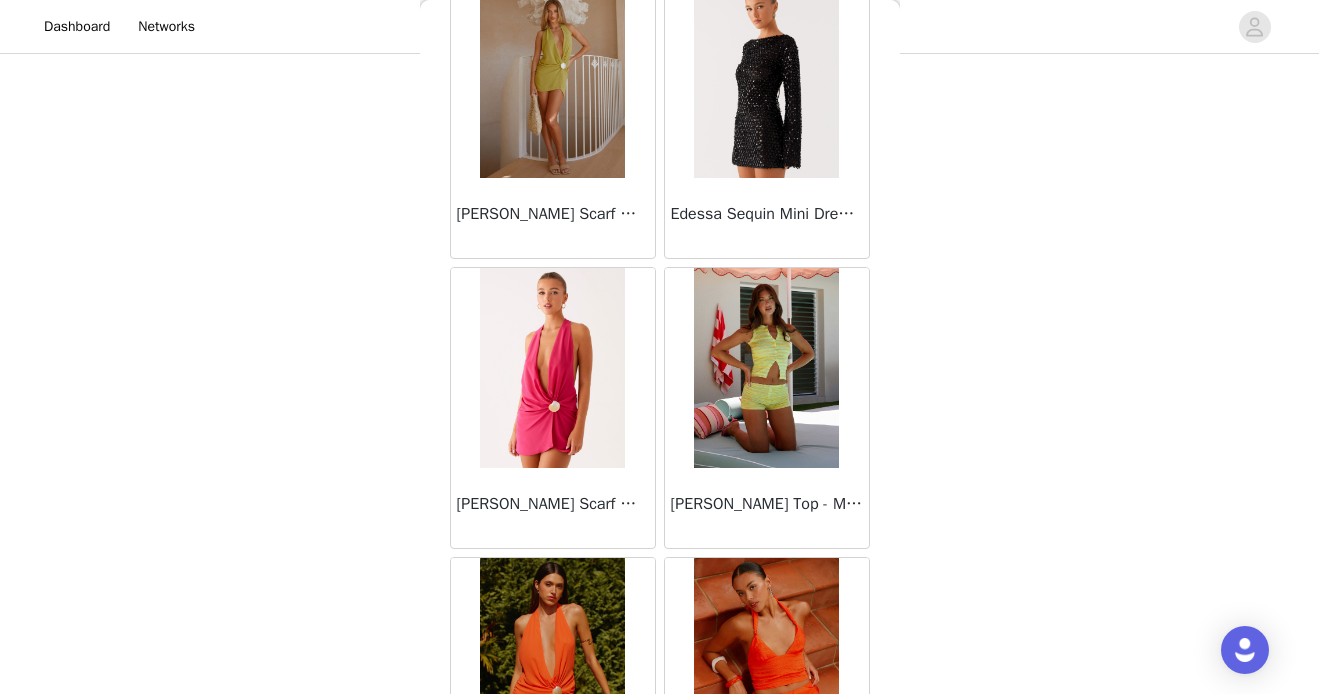 scroll, scrollTop: 19766, scrollLeft: 0, axis: vertical 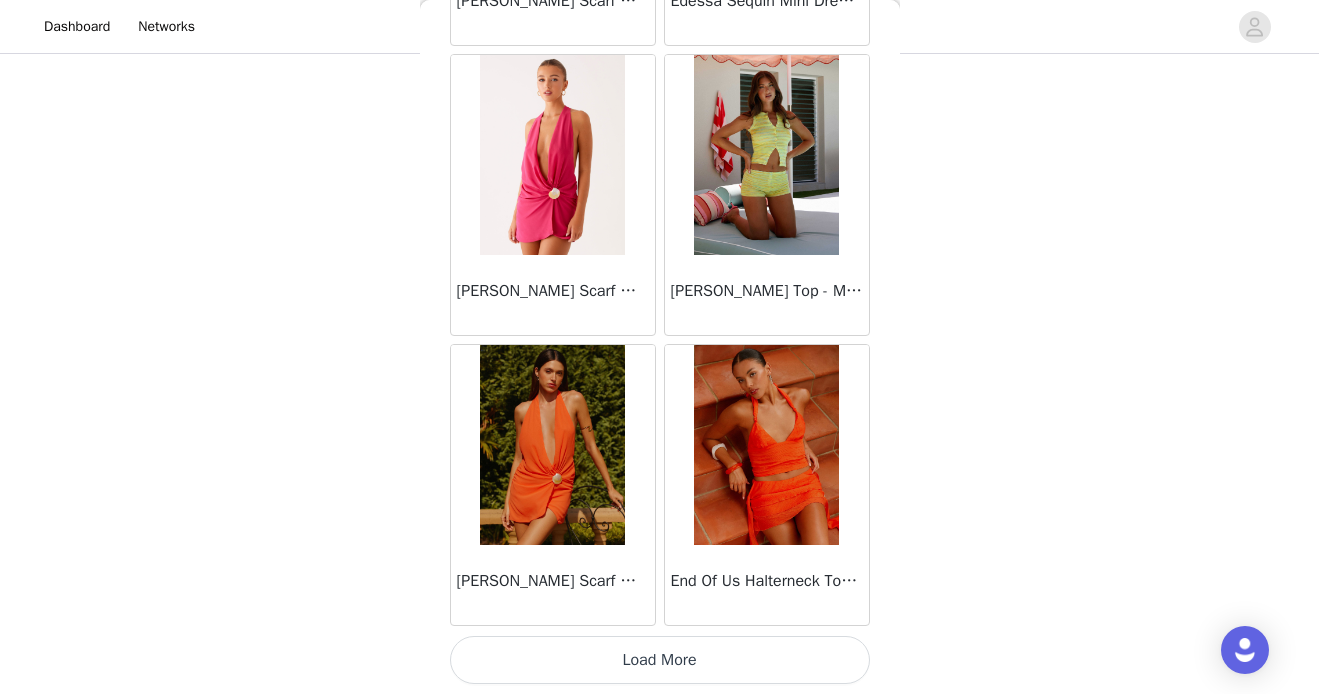 click on "Load More" at bounding box center (660, 660) 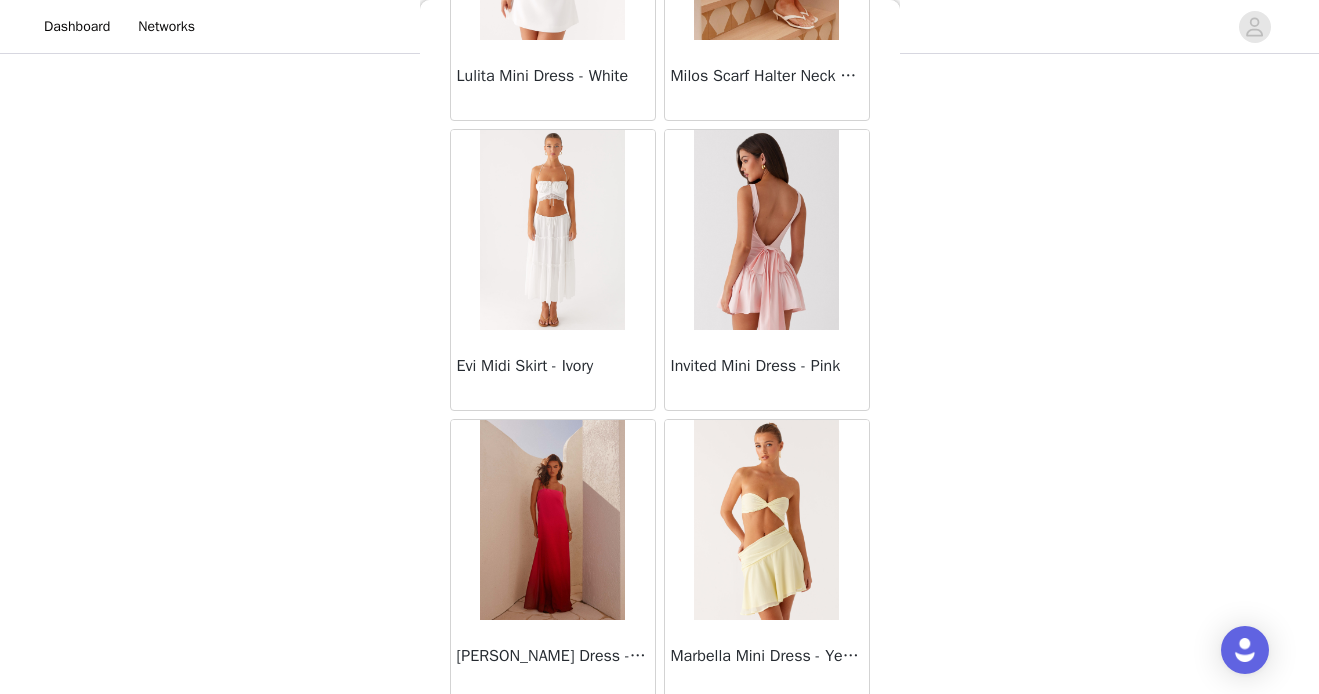 scroll, scrollTop: 21449, scrollLeft: 0, axis: vertical 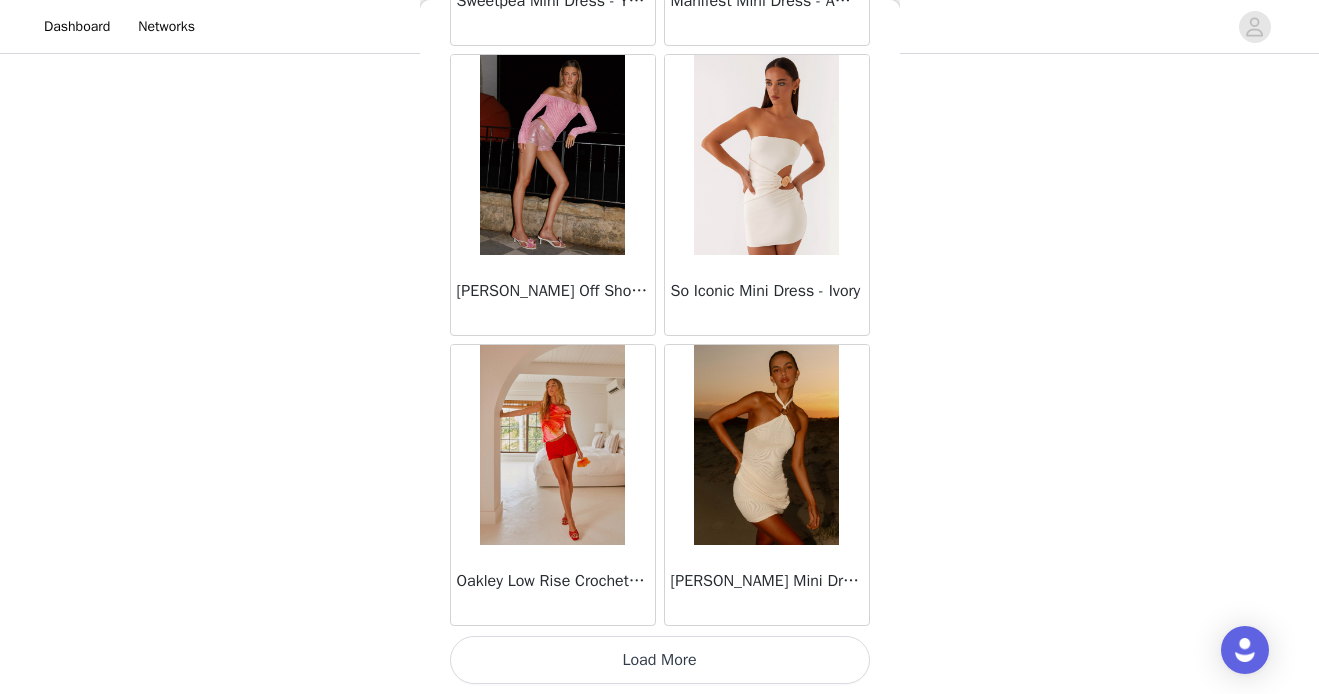 click on "Load More" at bounding box center [660, 660] 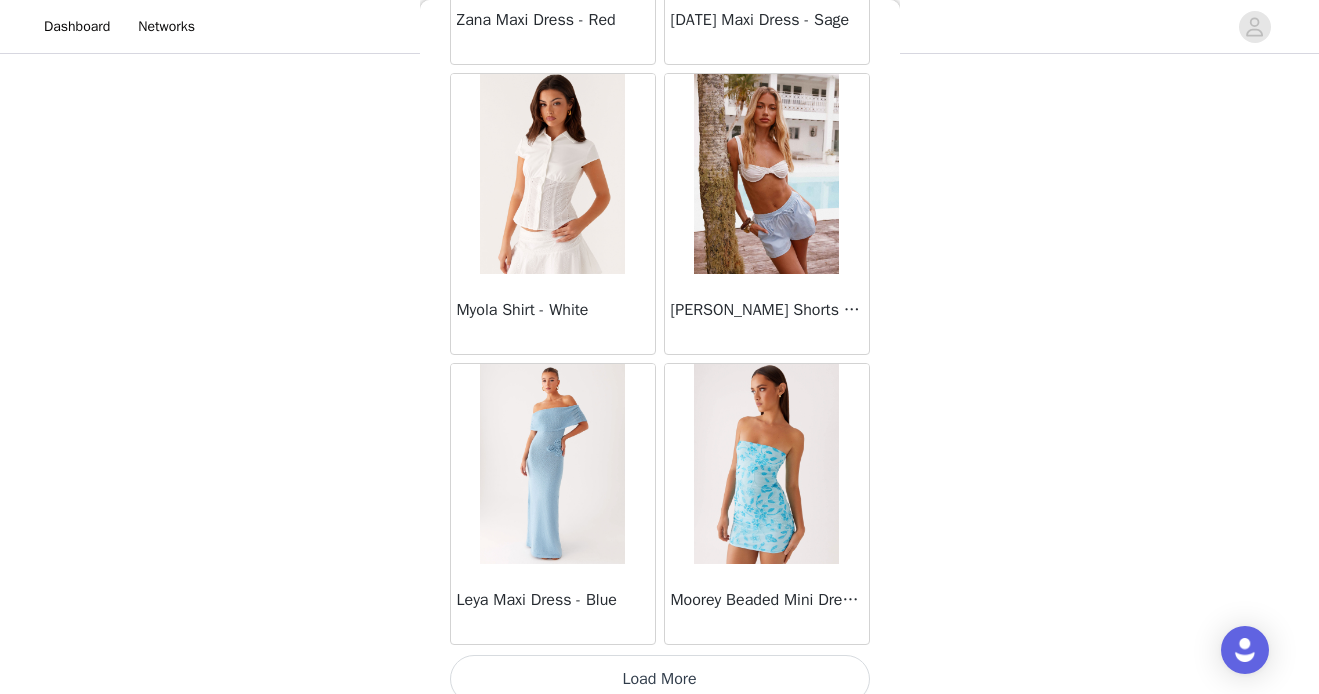 scroll, scrollTop: 25566, scrollLeft: 0, axis: vertical 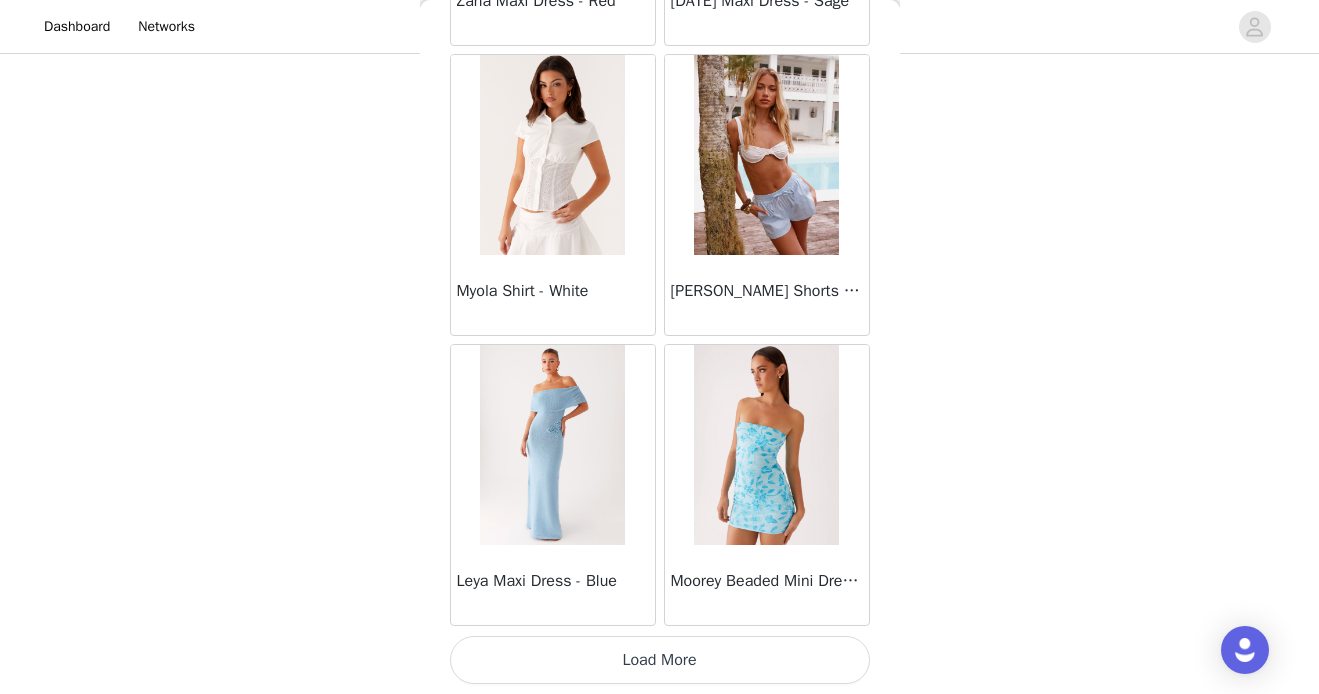 click on "Load More" at bounding box center (660, 660) 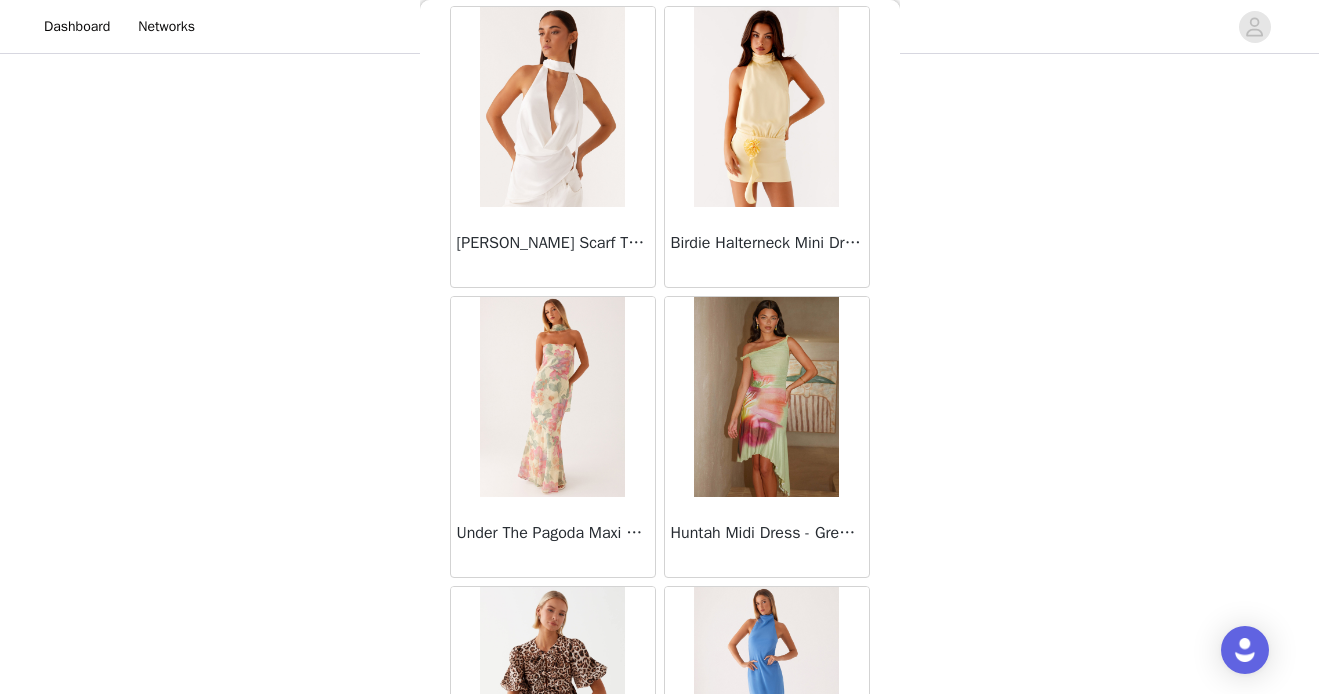 scroll, scrollTop: 26487, scrollLeft: 0, axis: vertical 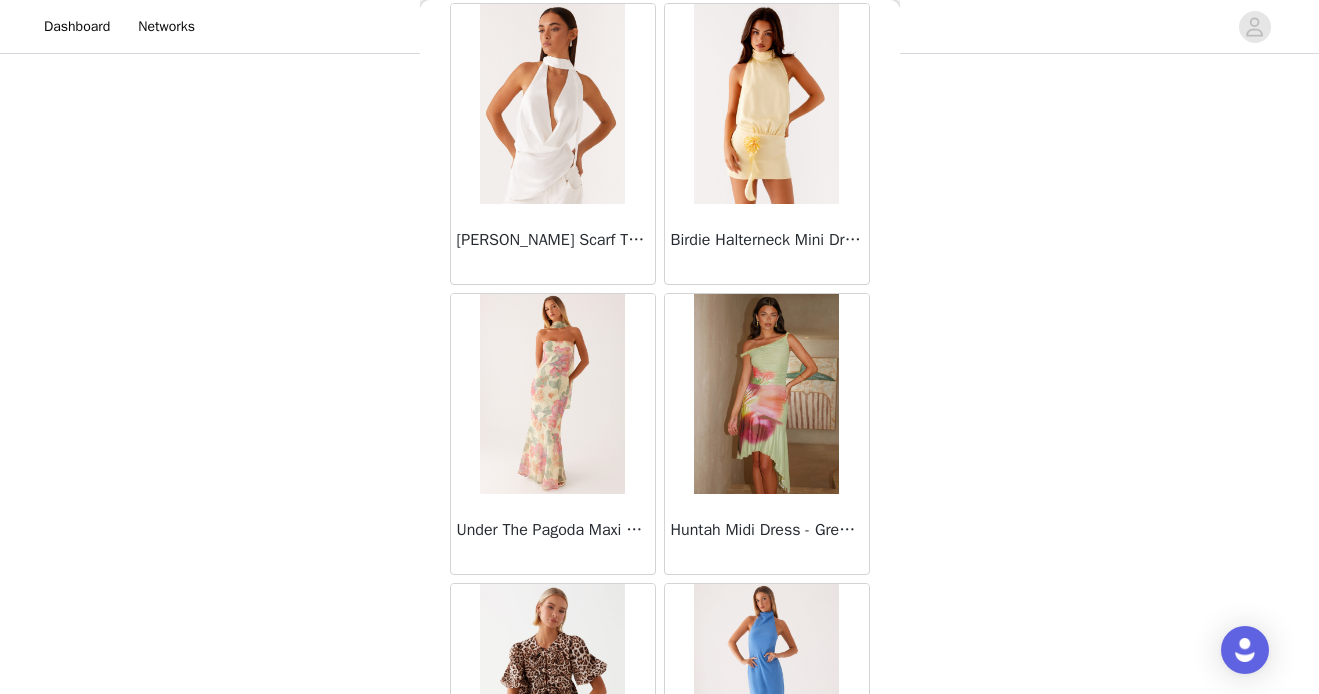 click at bounding box center [766, 394] 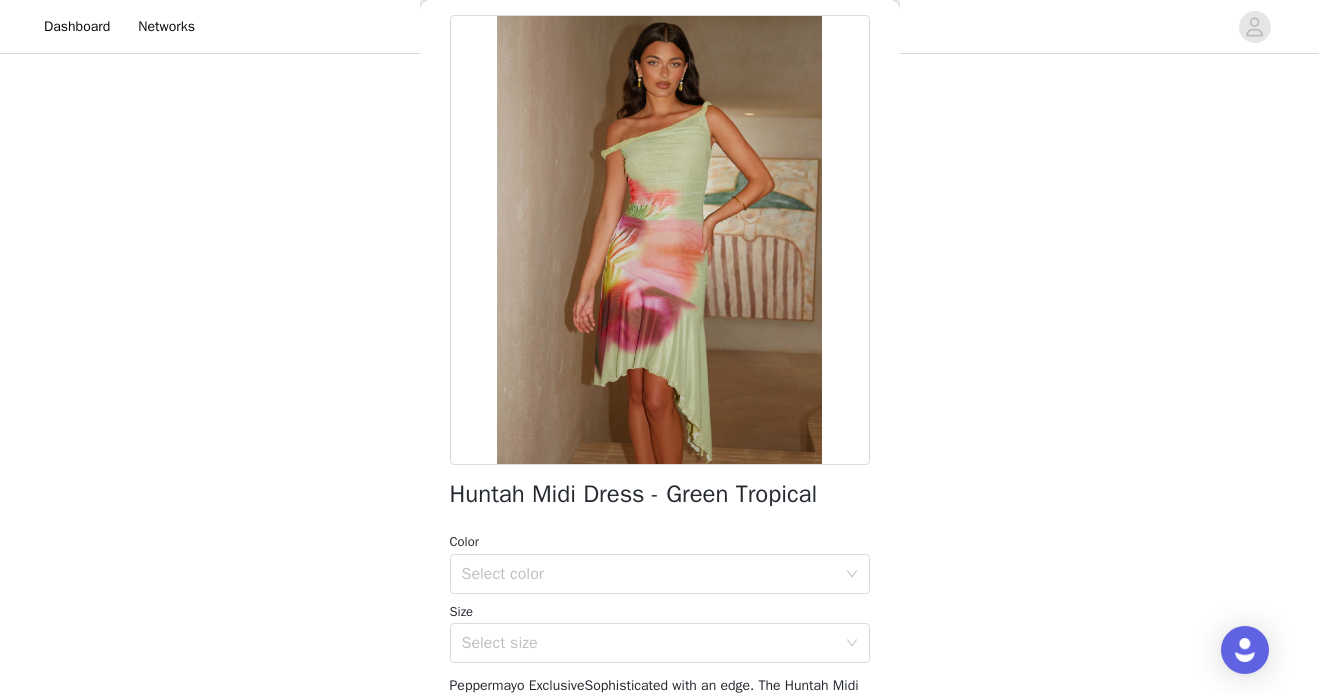 scroll, scrollTop: 153, scrollLeft: 0, axis: vertical 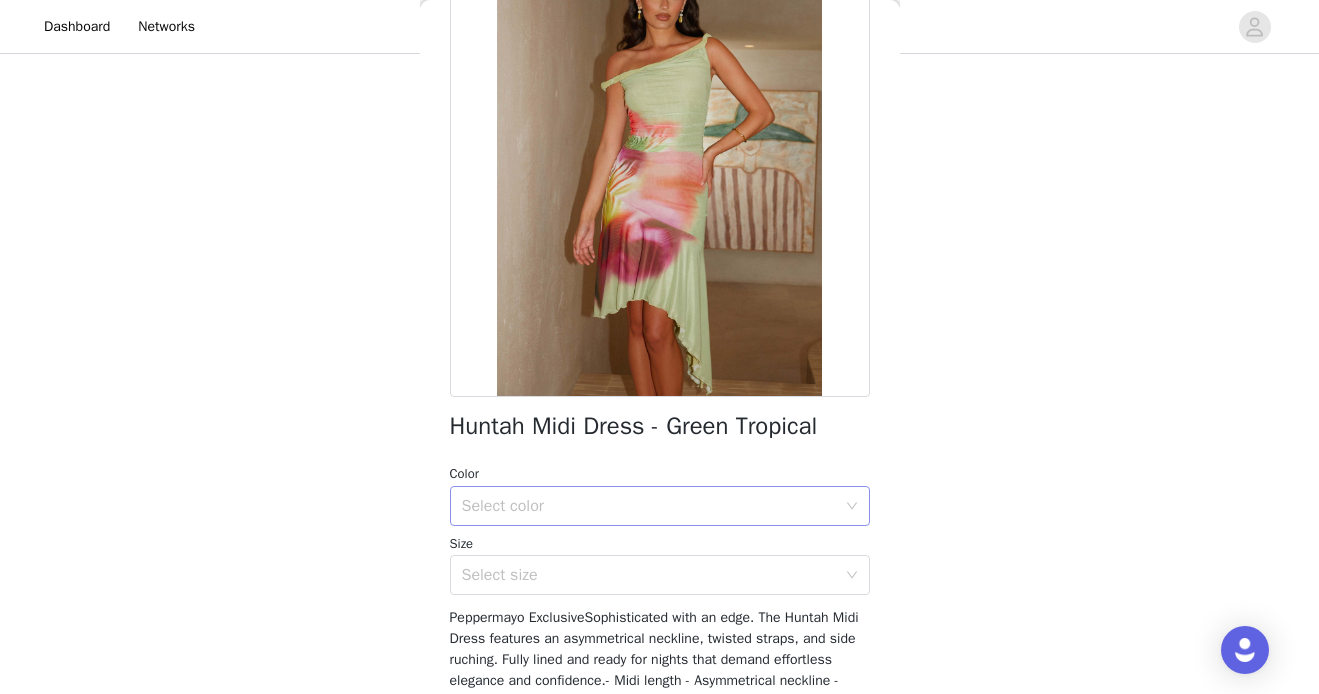 click on "Select color" at bounding box center [649, 506] 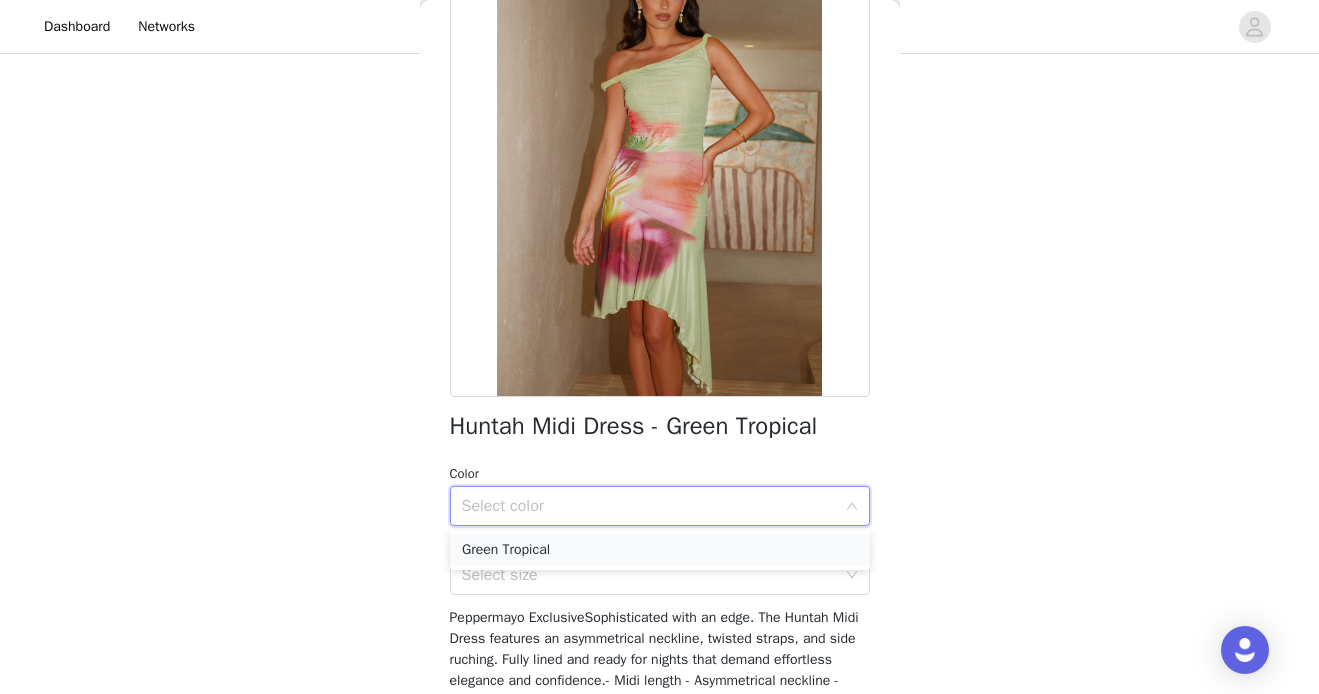 click on "Green Tropical" at bounding box center [660, 550] 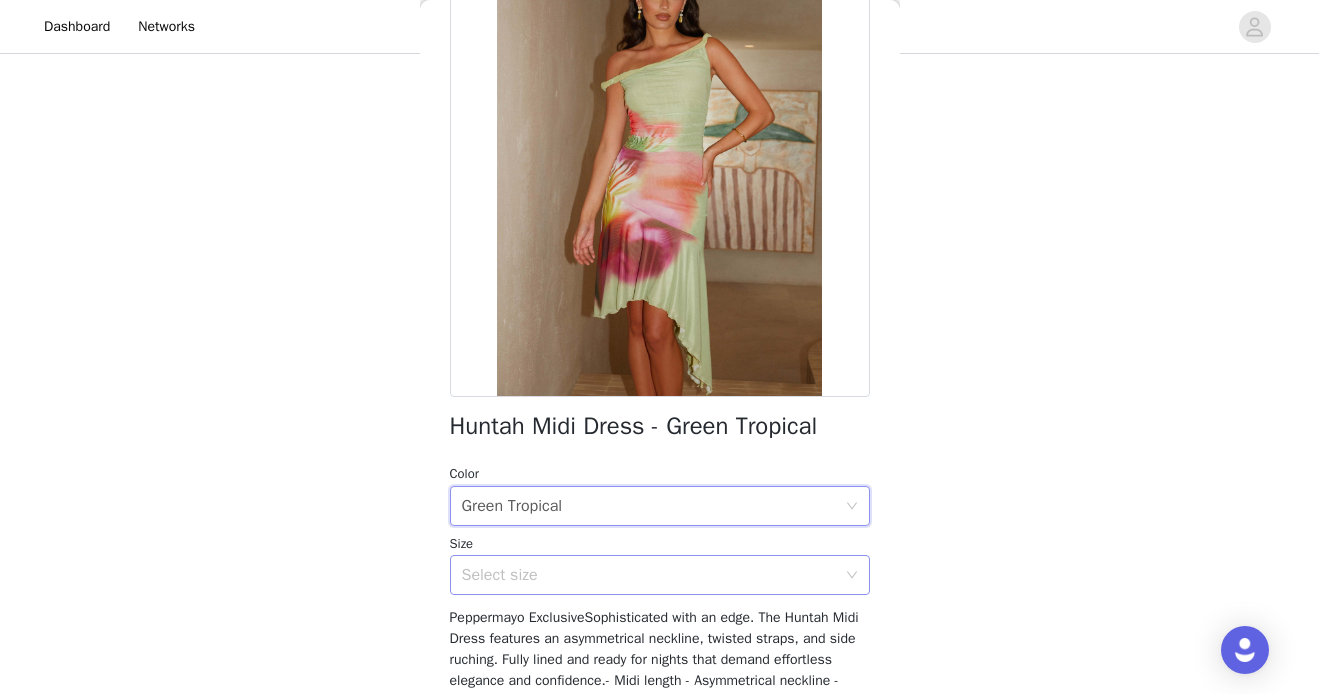 click on "Select size" at bounding box center [649, 575] 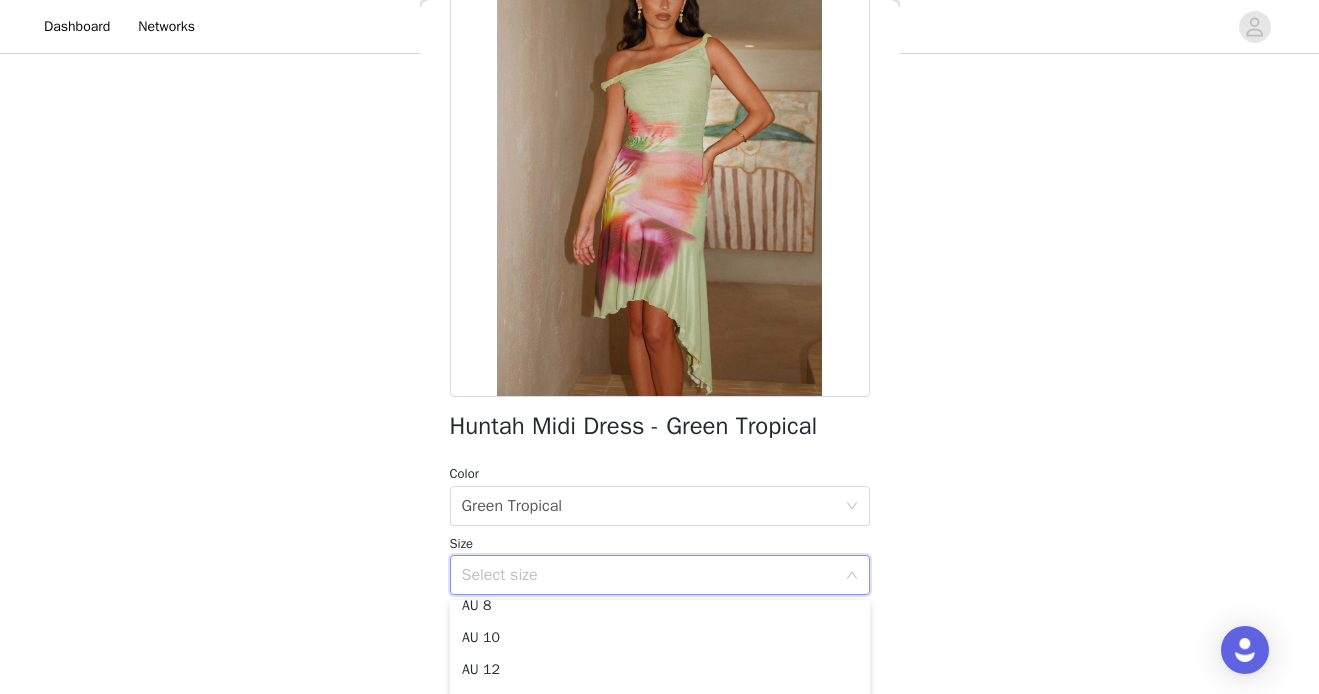 scroll, scrollTop: 68, scrollLeft: 0, axis: vertical 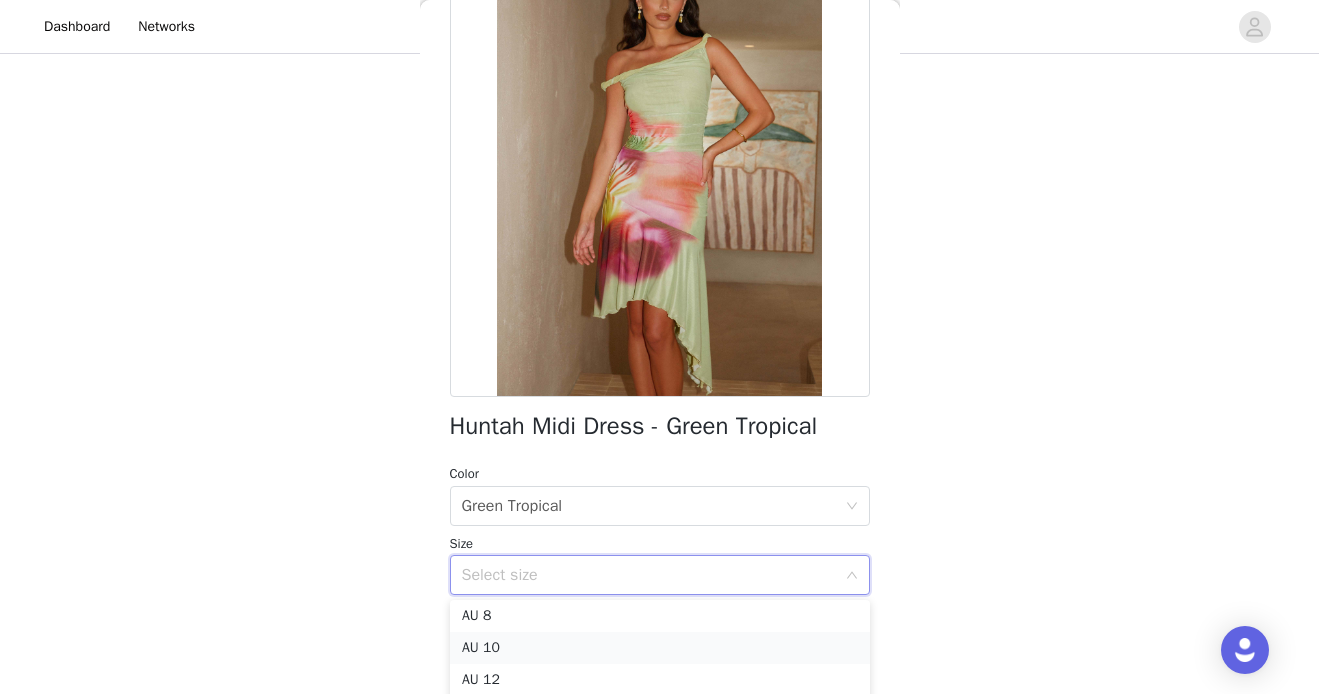 click on "AU 10" at bounding box center (660, 648) 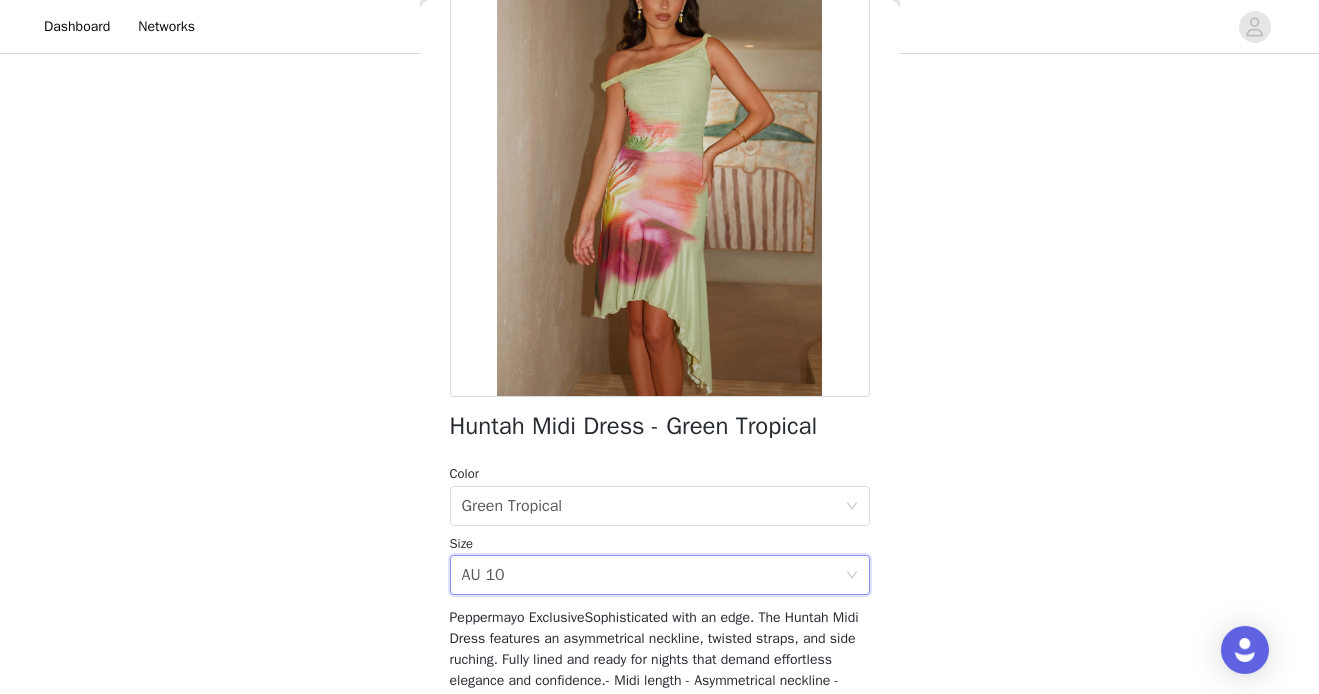 click on "STEP 1 OF 4
Select your styles!
Please note that the sizes are in Australian Sizes. Australian Sizing is 2 sizes up, so a US0 = AU4, US4 = AU8. We also recommend sizing up for more figure hugging styles.       2/4 Selected           Athens One Shoulder Top - Floral           Floral, AU 10       Edit   Remove     Blaise Scarf Top - Pink Floral           Pink Floral, AU 10       Edit   Remove     Add Product       Back     Huntah Midi Dress - Green Tropical               Color   Select color Green Tropical Size   Select size AU 10     Add Product" at bounding box center (659, 194) 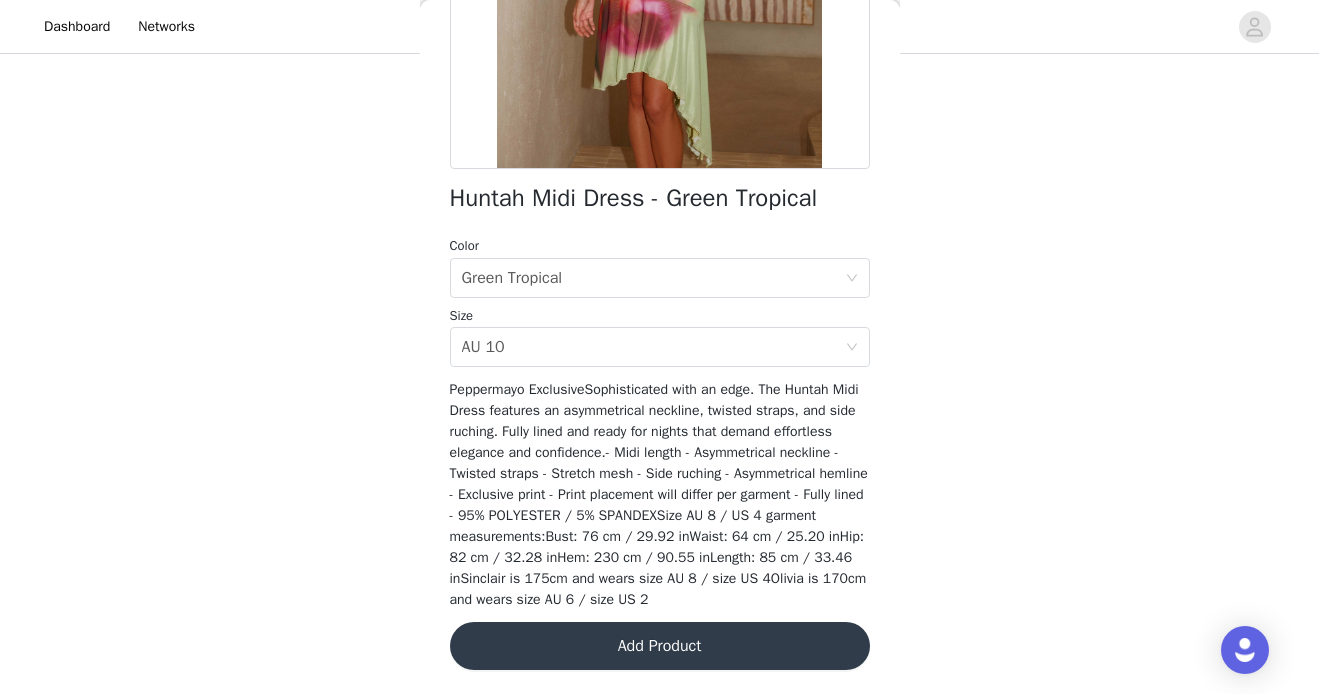scroll, scrollTop: 401, scrollLeft: 0, axis: vertical 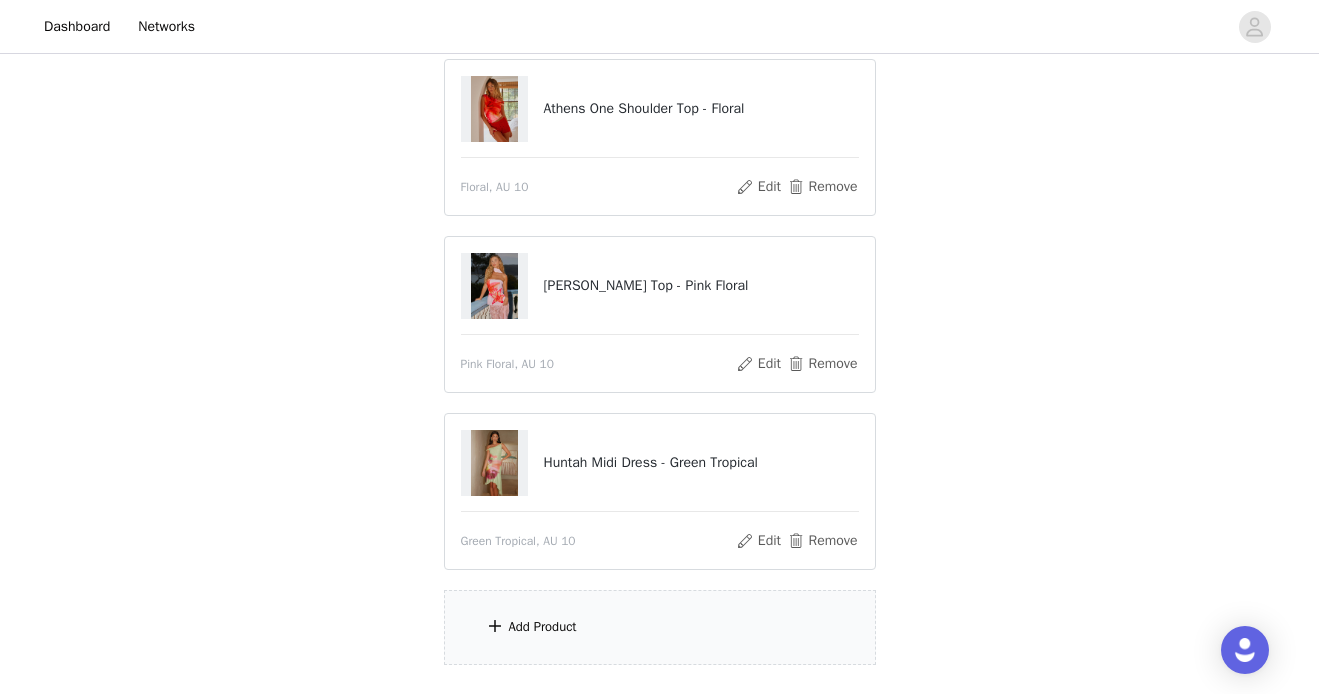 click on "Add Product" at bounding box center [660, 627] 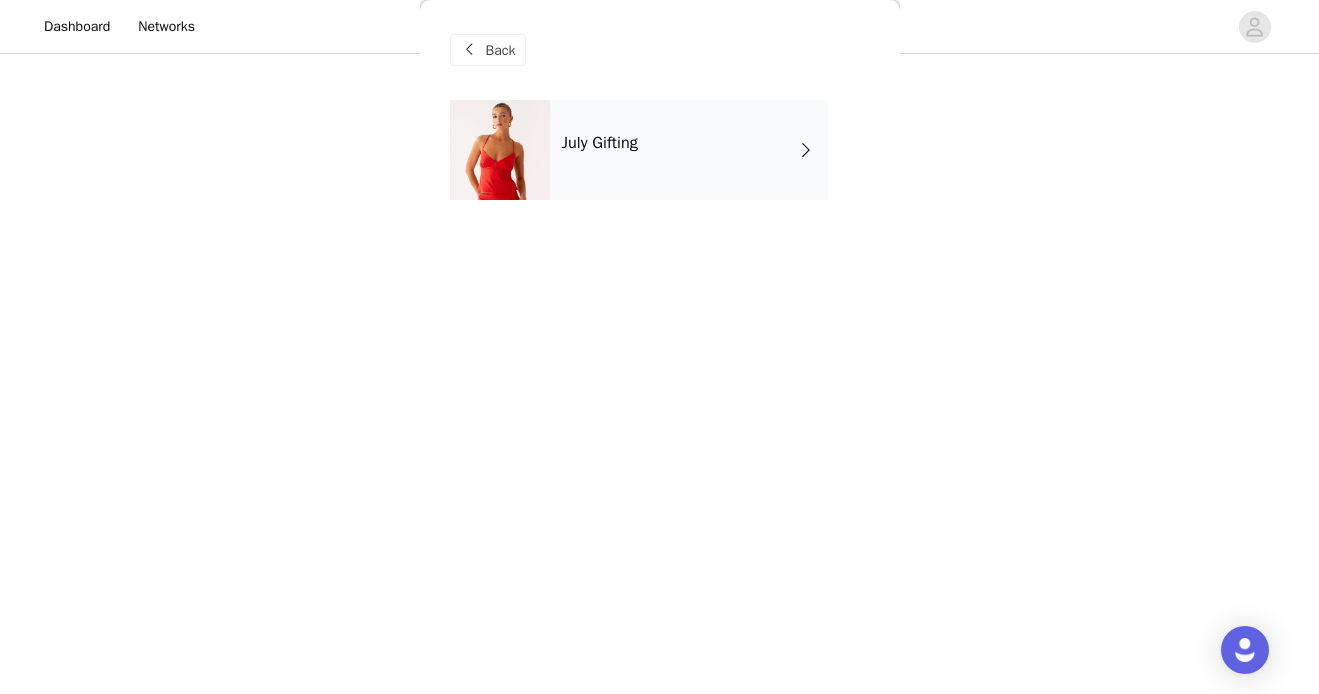 click on "July Gifting" at bounding box center (689, 150) 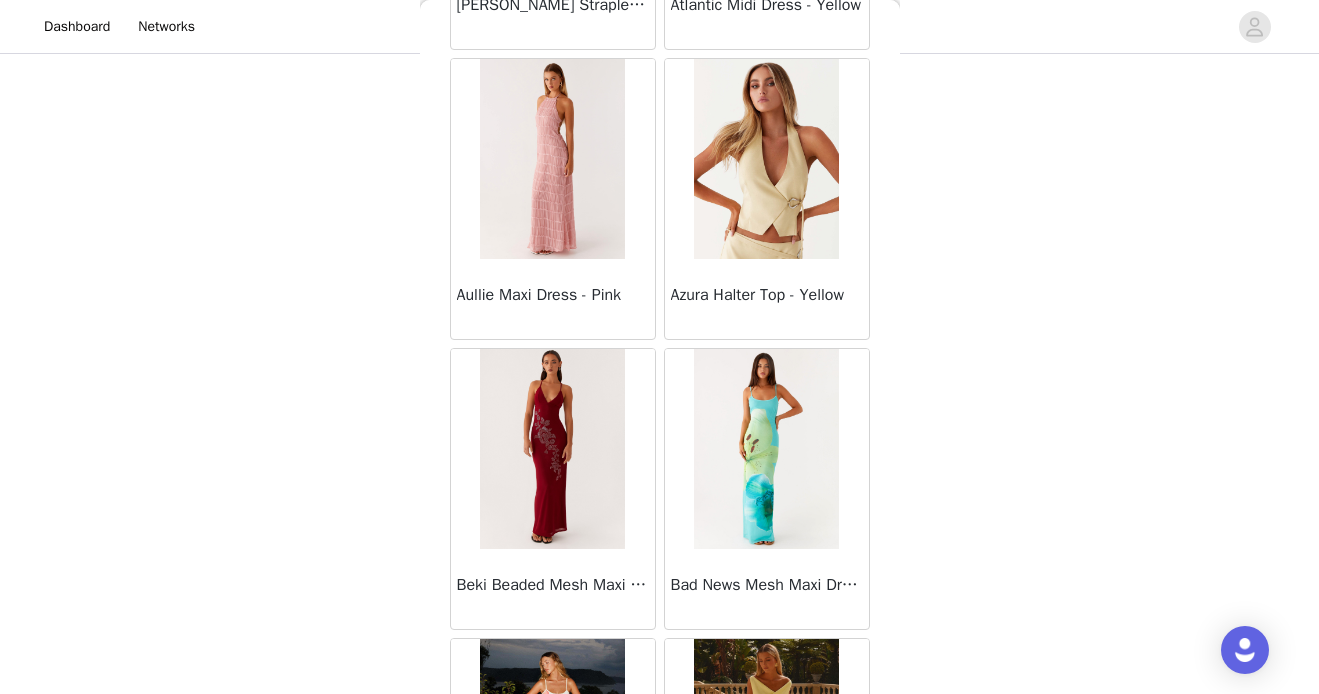 scroll, scrollTop: 2366, scrollLeft: 0, axis: vertical 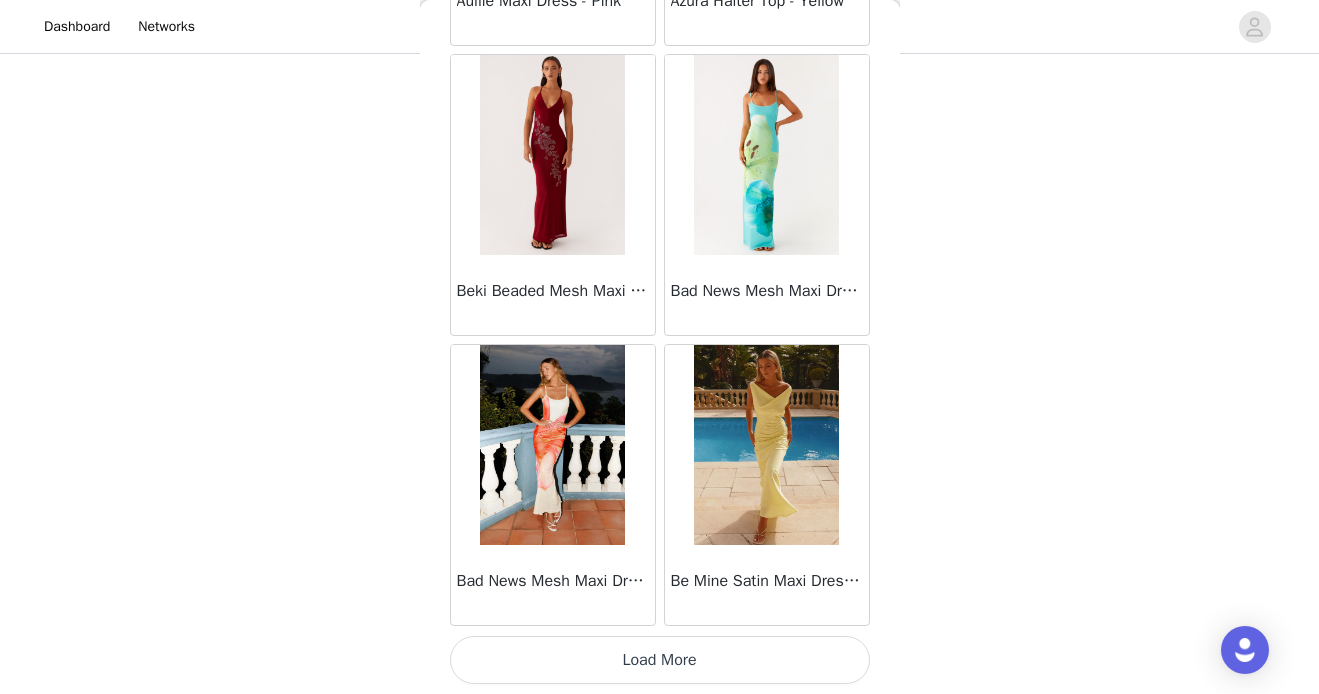click on "Load More" at bounding box center [660, 660] 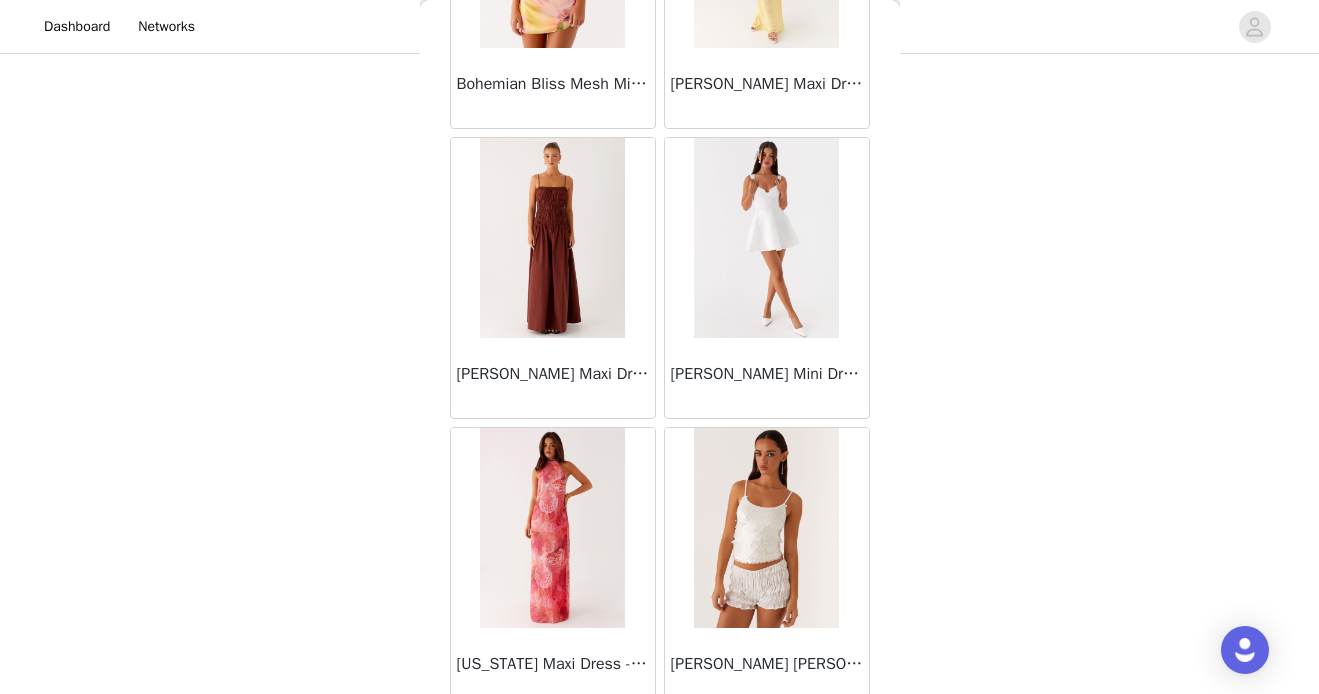 scroll, scrollTop: 5266, scrollLeft: 0, axis: vertical 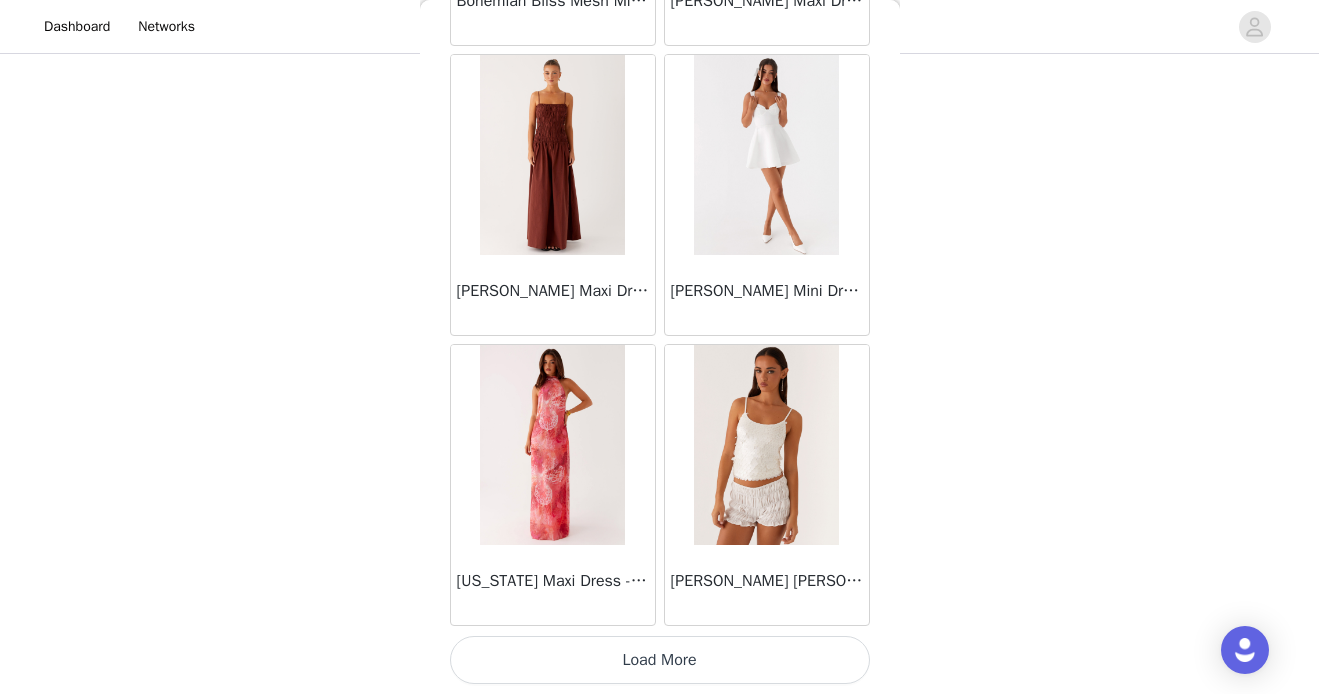 click on "Load More" at bounding box center [660, 660] 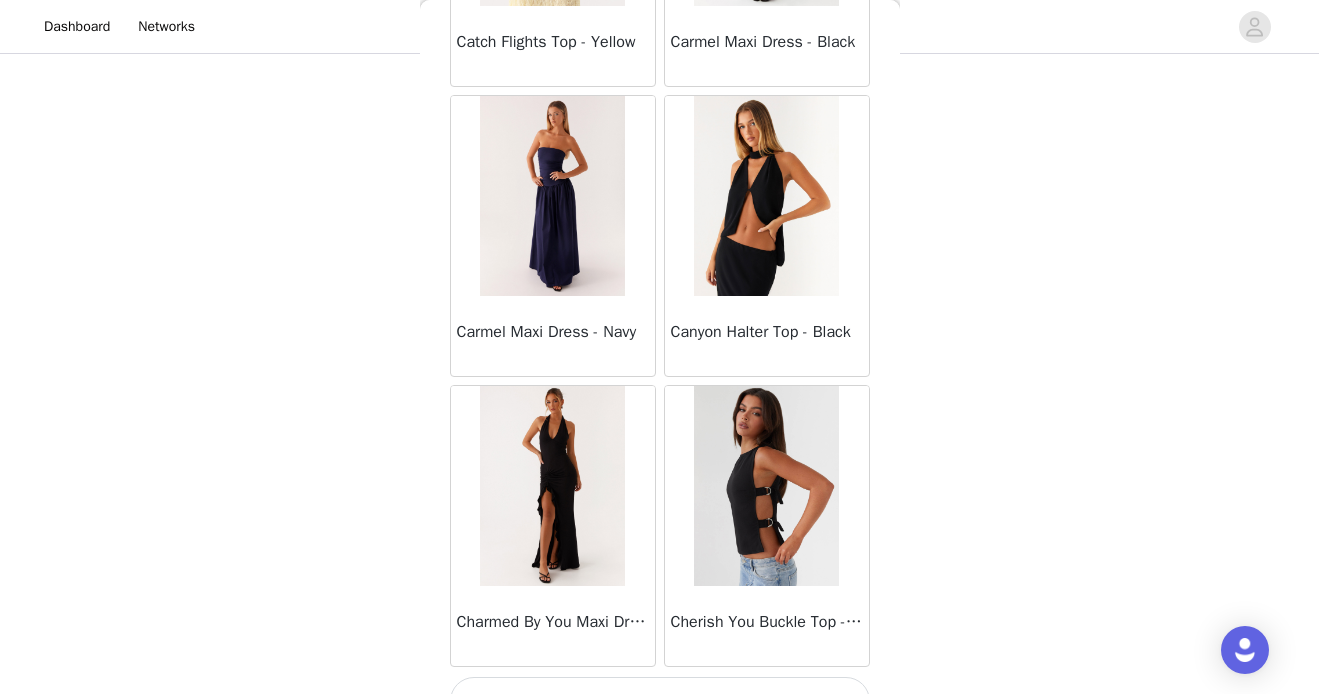 scroll, scrollTop: 8166, scrollLeft: 0, axis: vertical 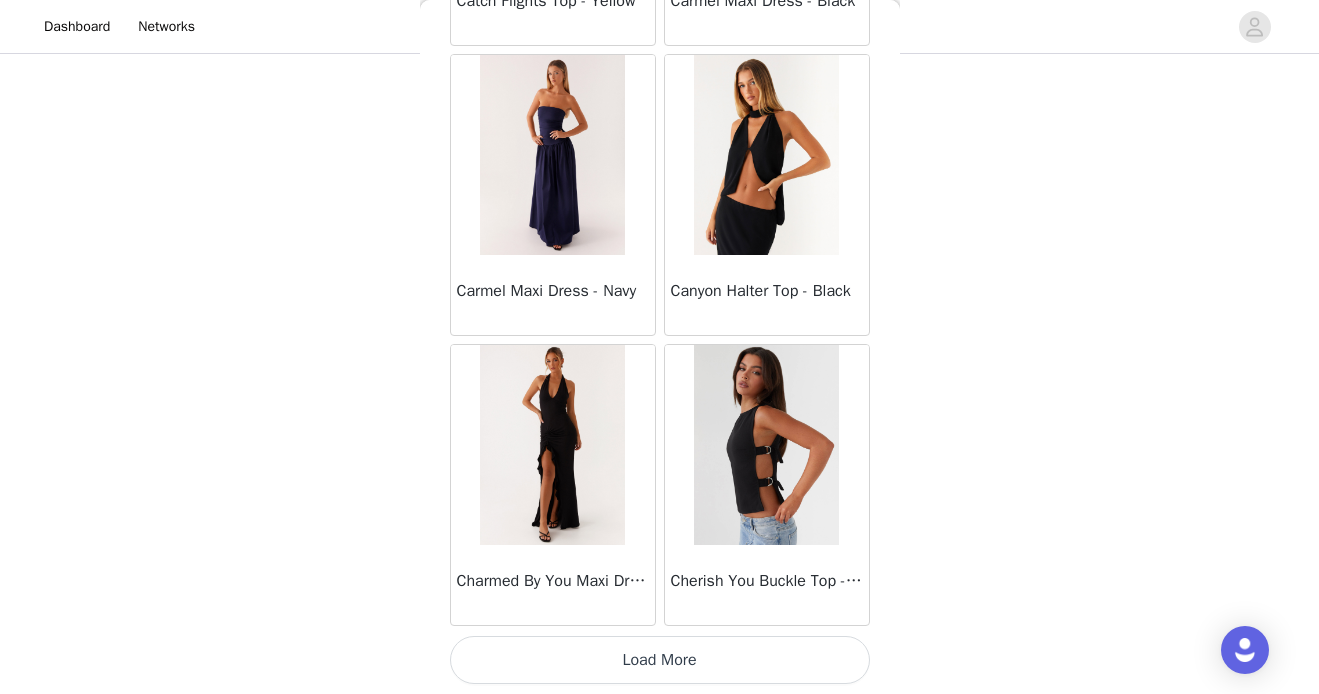 click on "Load More" at bounding box center (660, 660) 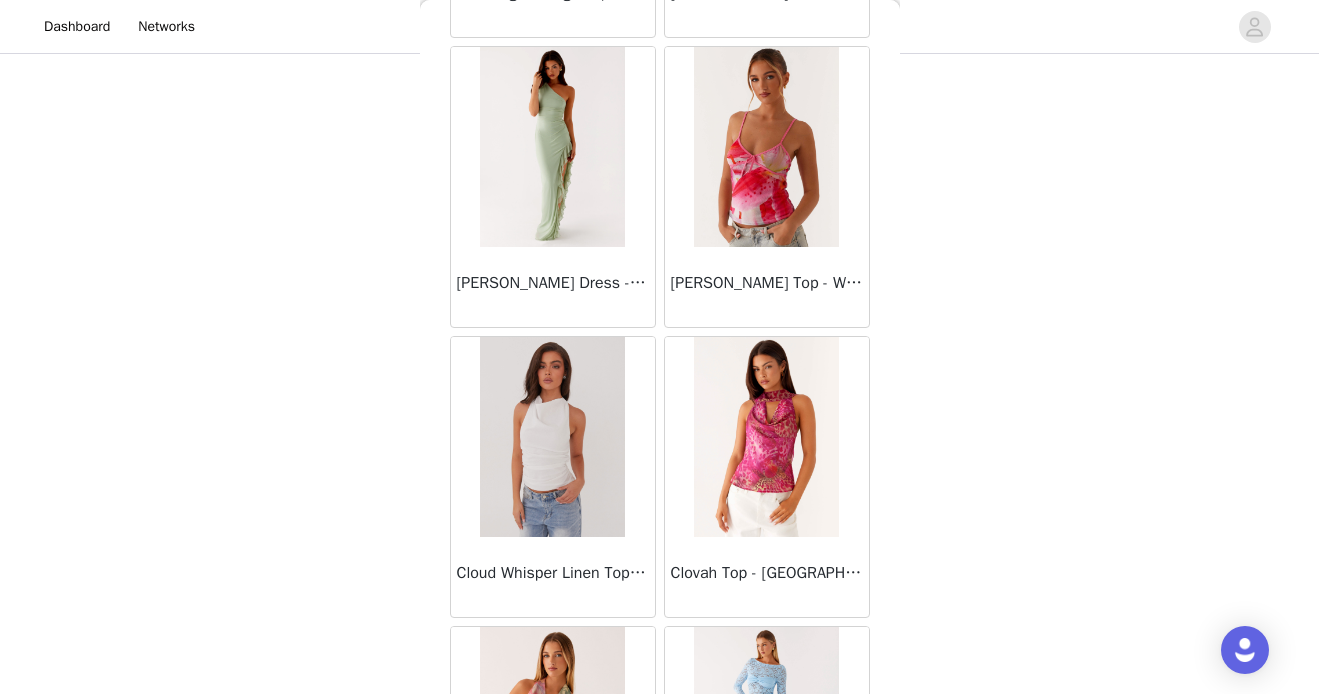 scroll, scrollTop: 11066, scrollLeft: 0, axis: vertical 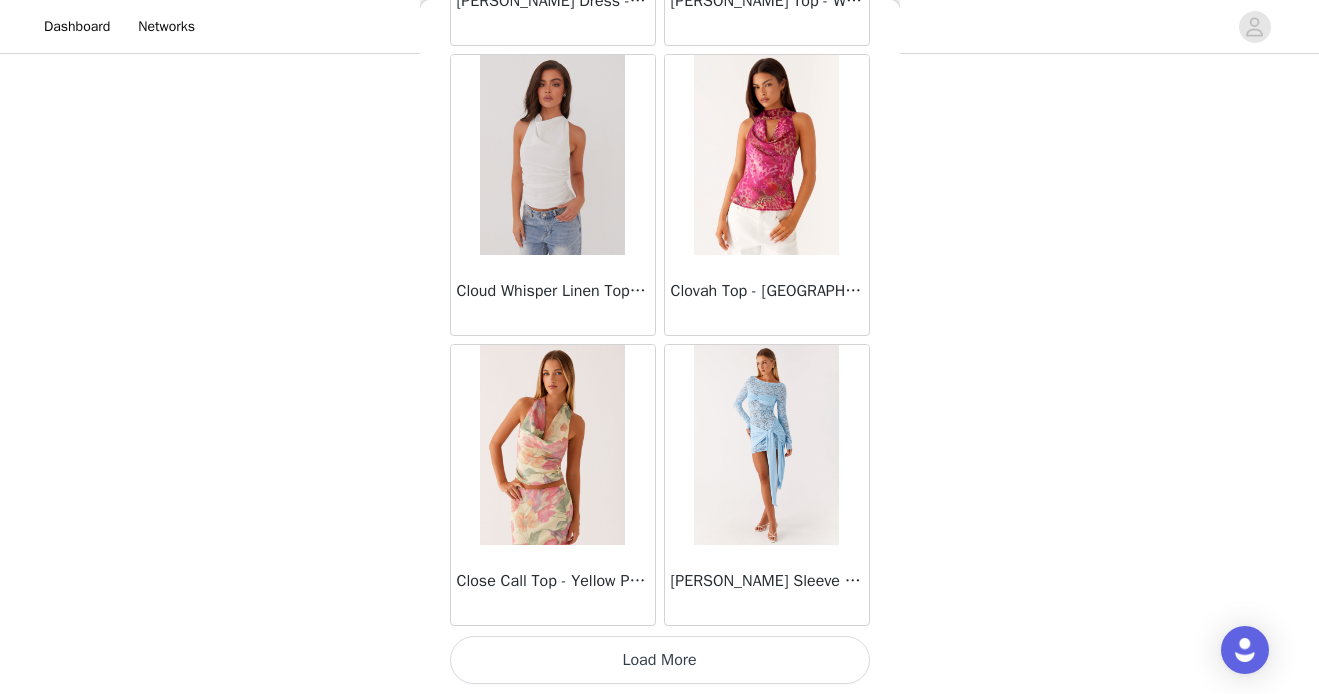 click on "Load More" at bounding box center [660, 660] 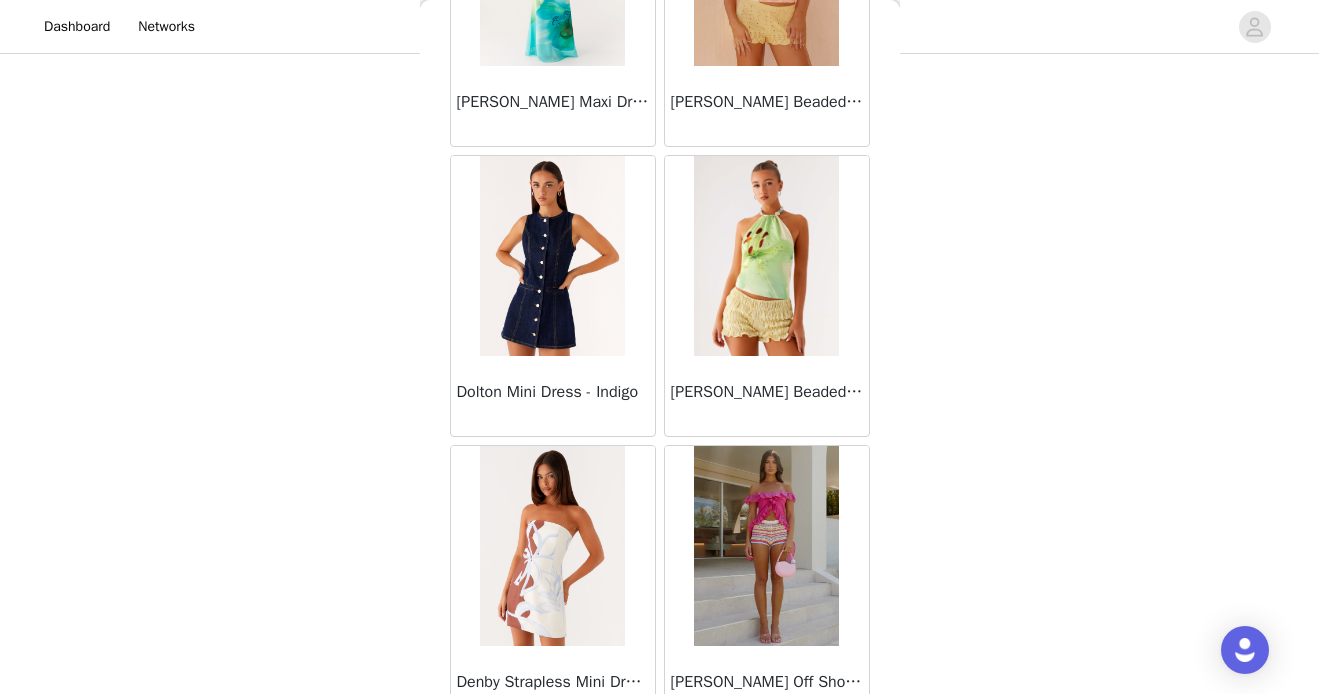 scroll, scrollTop: 13966, scrollLeft: 0, axis: vertical 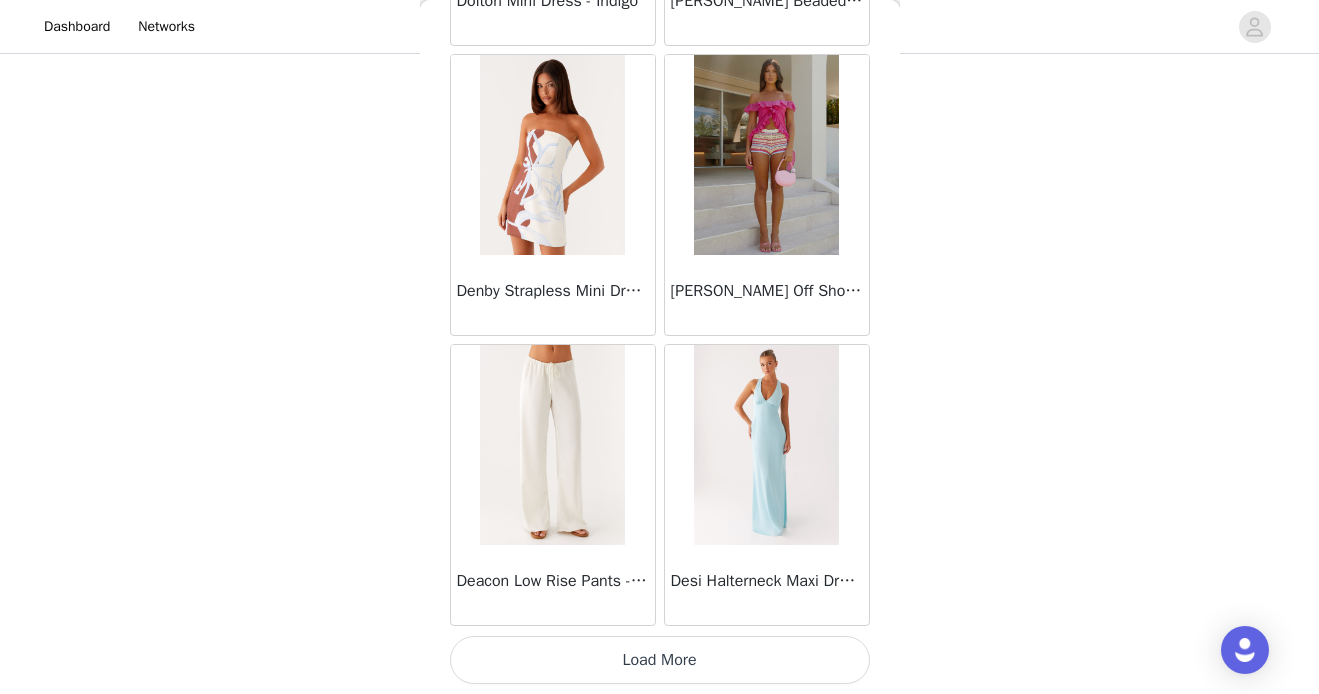 click on "Load More" at bounding box center (660, 660) 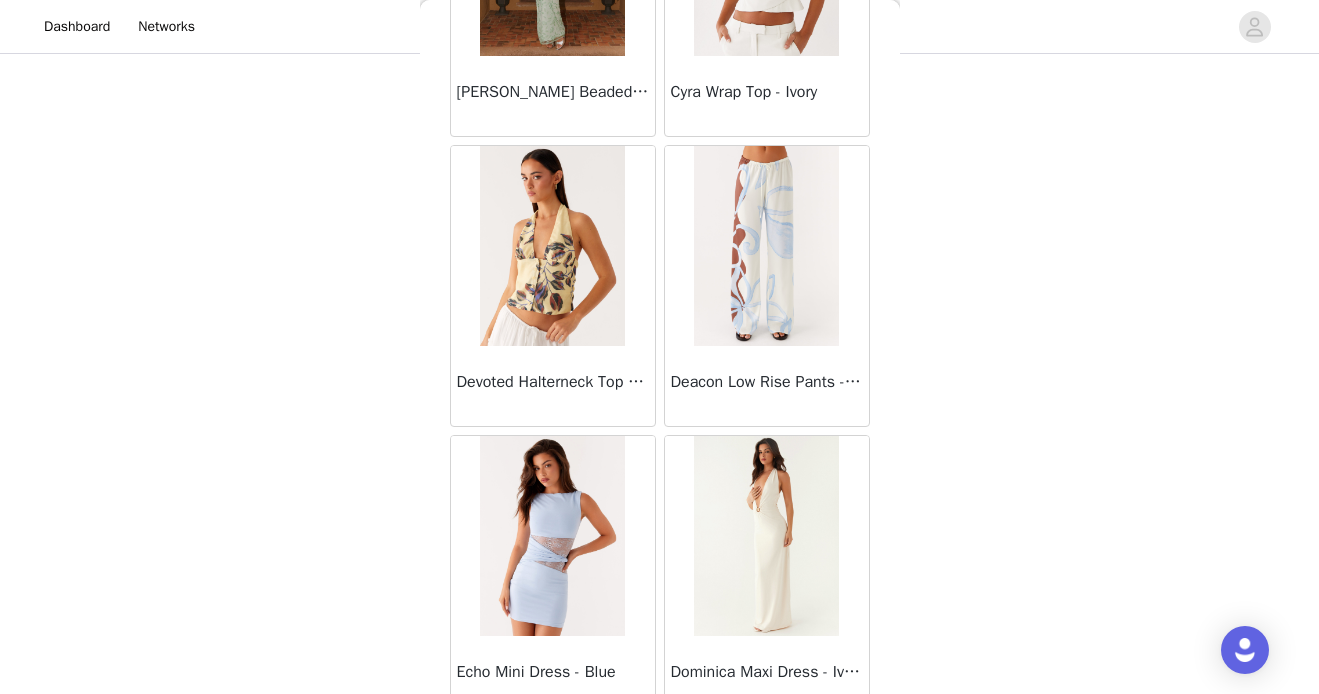 scroll, scrollTop: 16866, scrollLeft: 0, axis: vertical 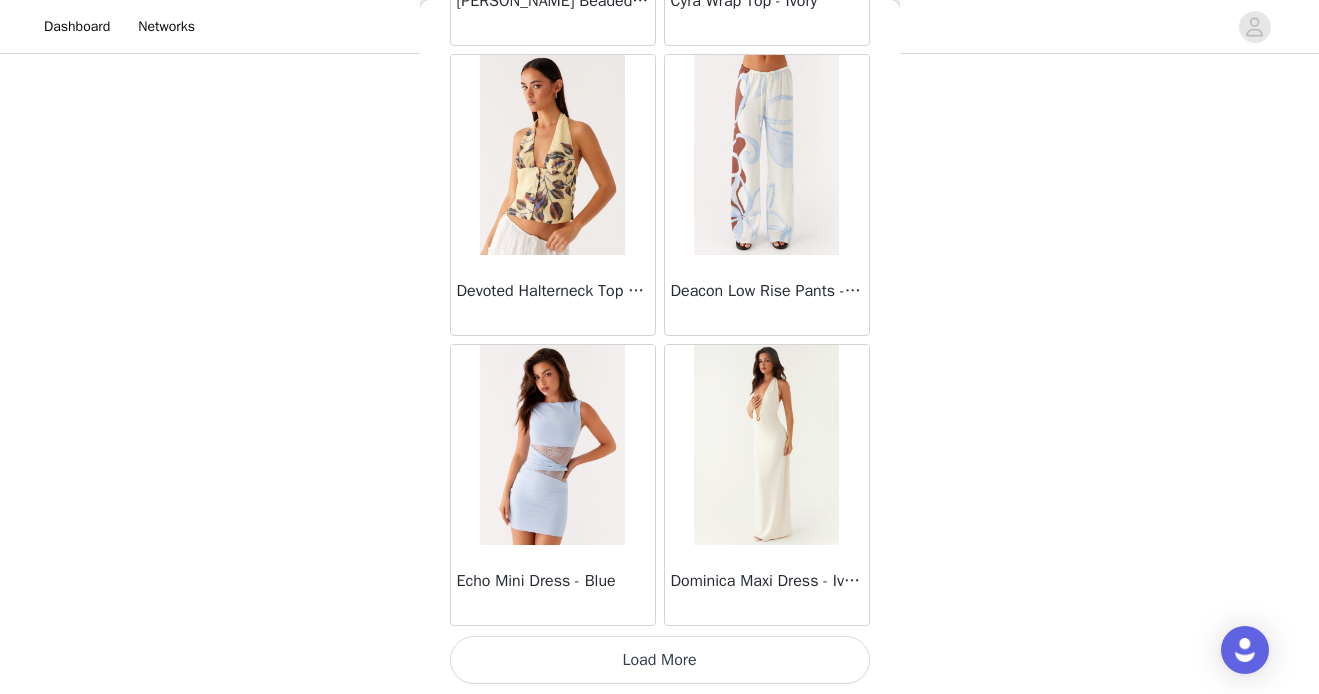 click on "Load More" at bounding box center [660, 660] 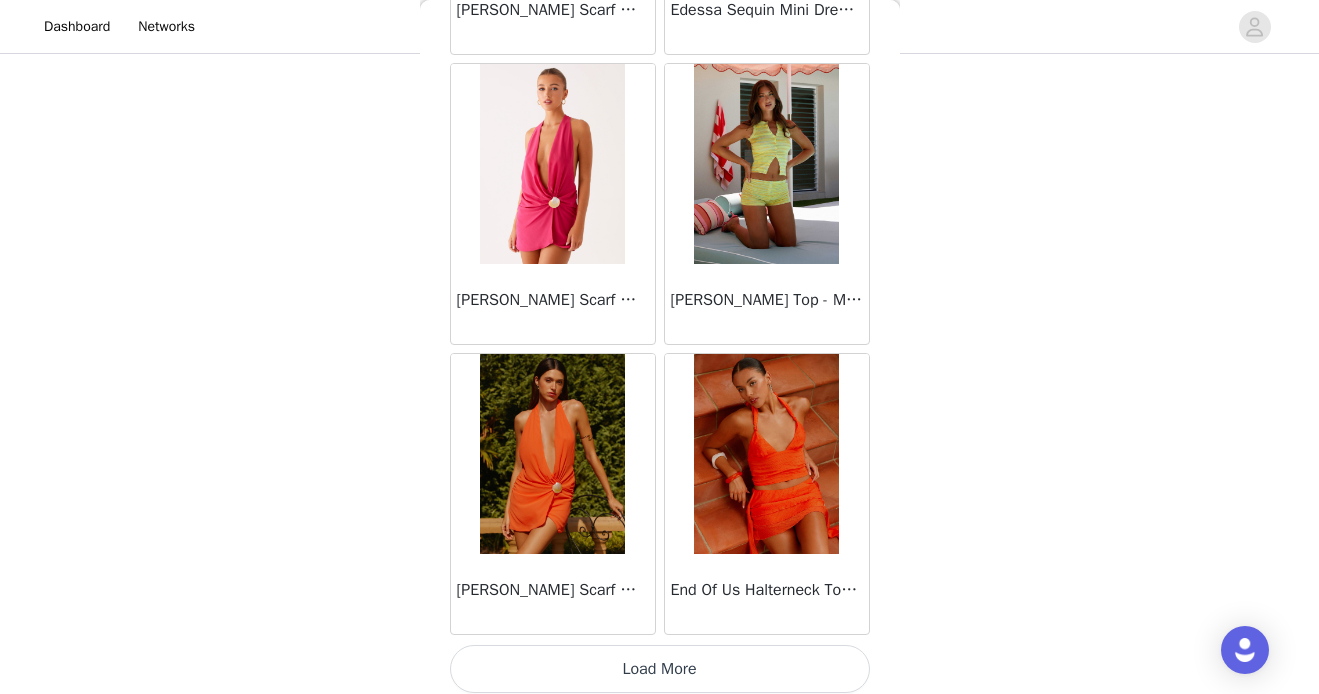 scroll, scrollTop: 19766, scrollLeft: 0, axis: vertical 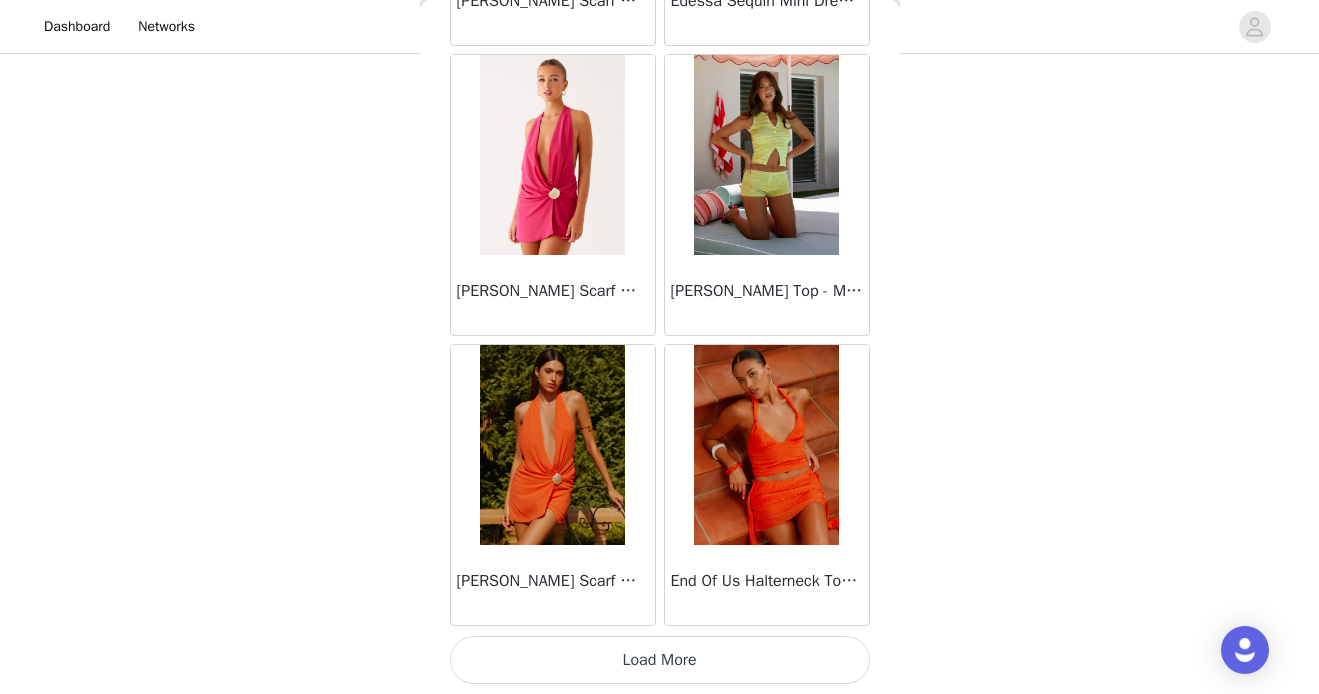 click on "Load More" at bounding box center (660, 660) 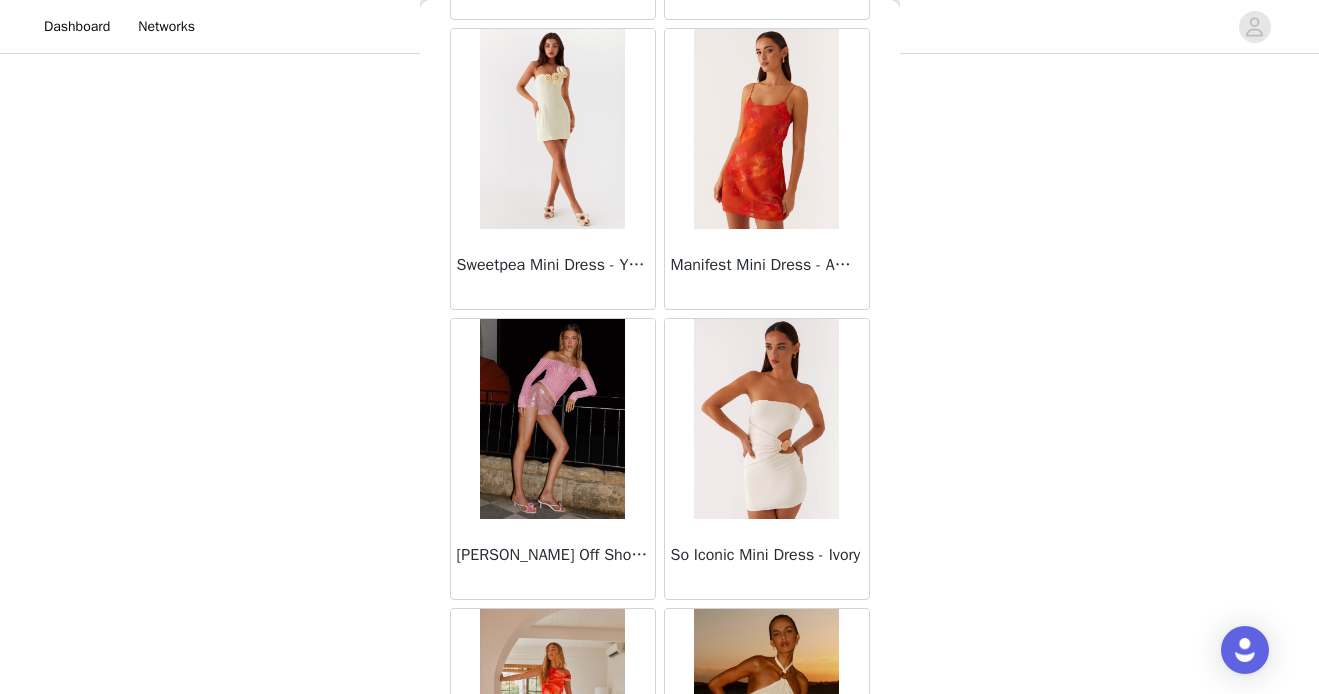 scroll, scrollTop: 22666, scrollLeft: 0, axis: vertical 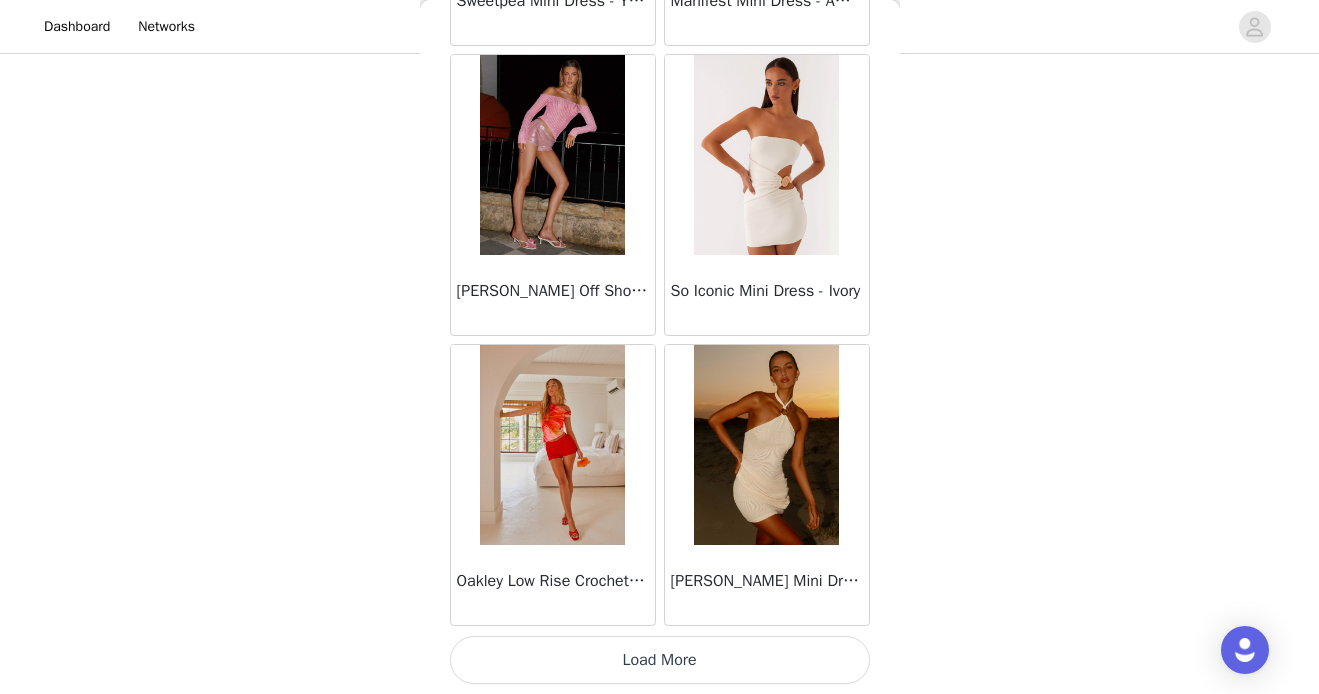 click on "Load More" at bounding box center (660, 660) 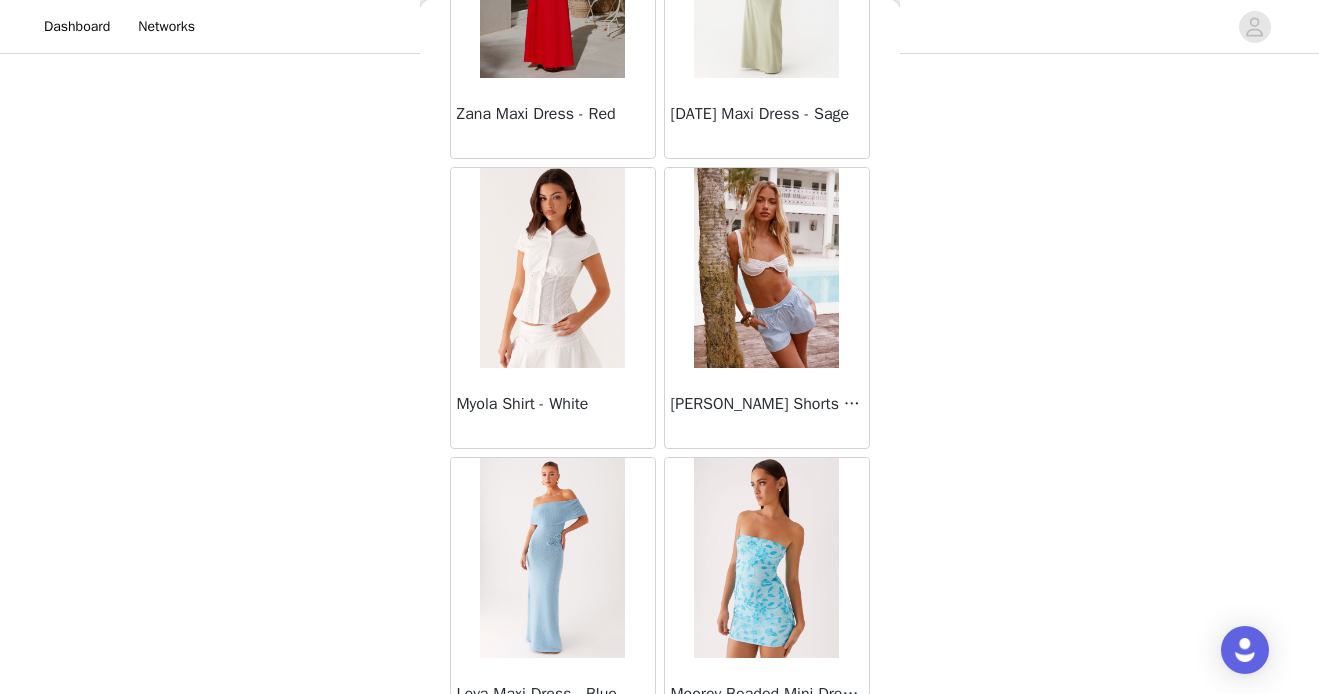 scroll, scrollTop: 25566, scrollLeft: 0, axis: vertical 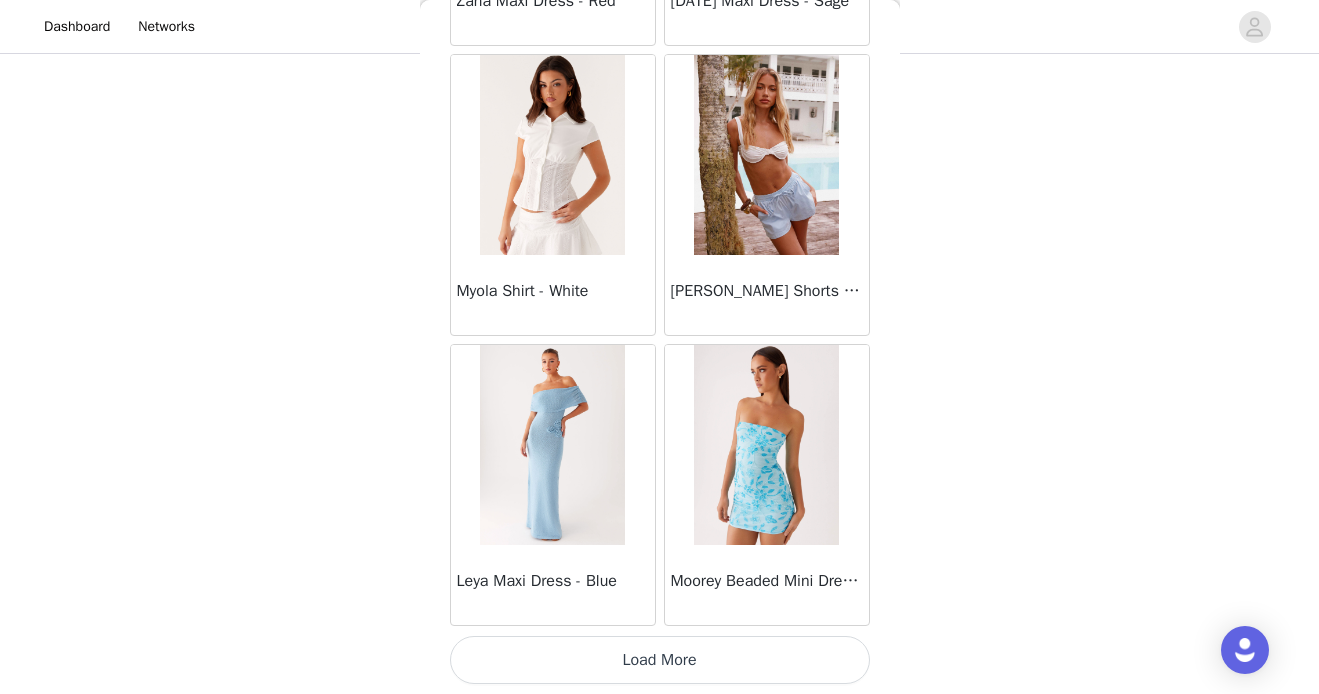 click on "Load More" at bounding box center (660, 660) 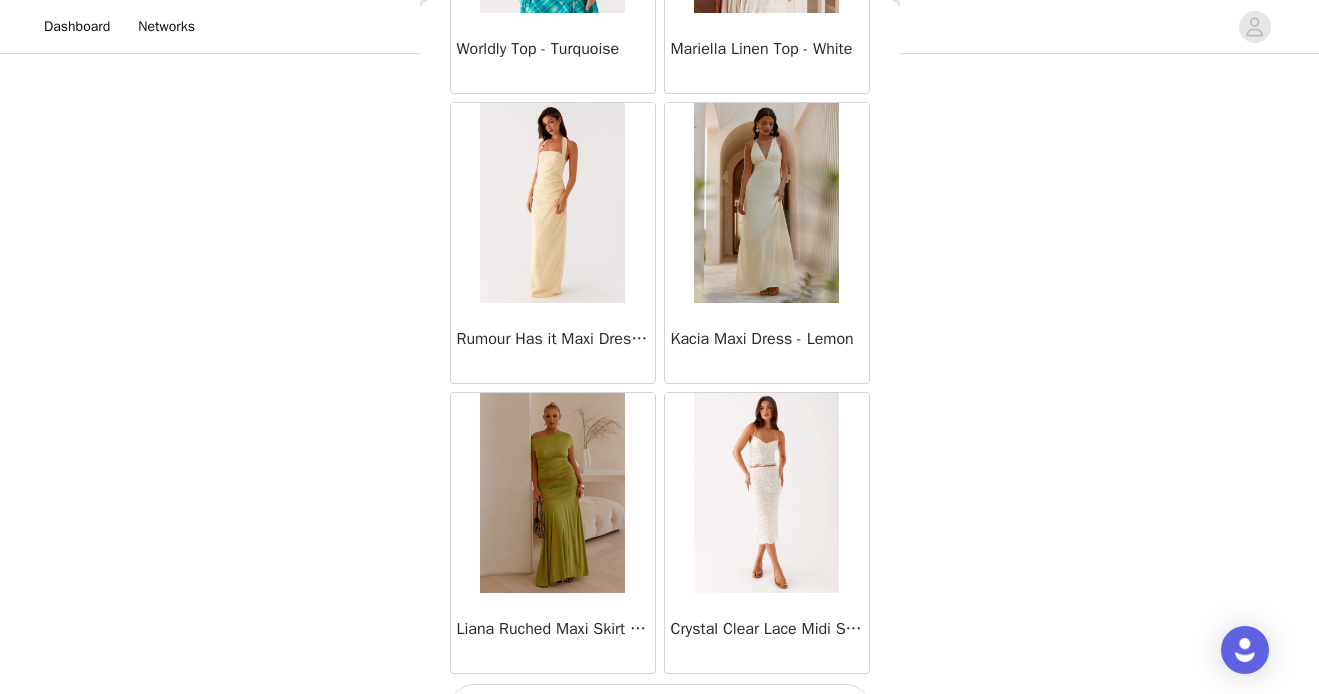 scroll, scrollTop: 28466, scrollLeft: 0, axis: vertical 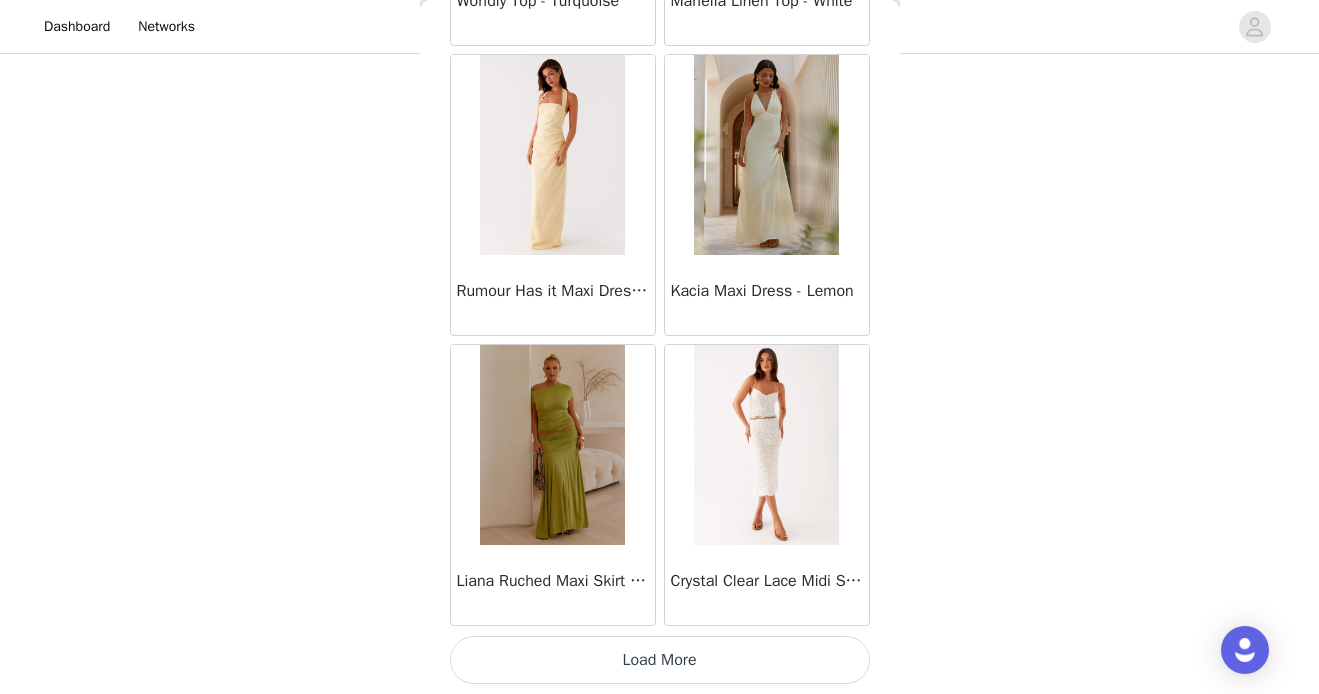click on "Load More" at bounding box center [660, 660] 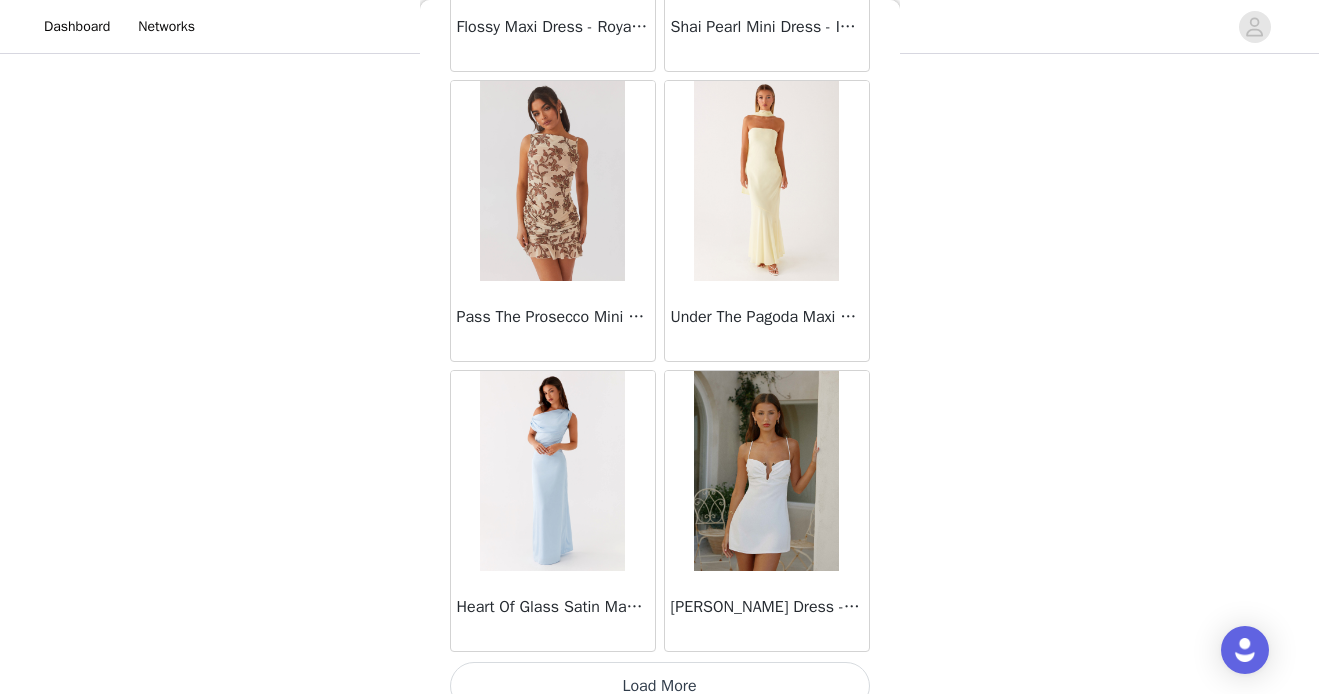 scroll, scrollTop: 31366, scrollLeft: 0, axis: vertical 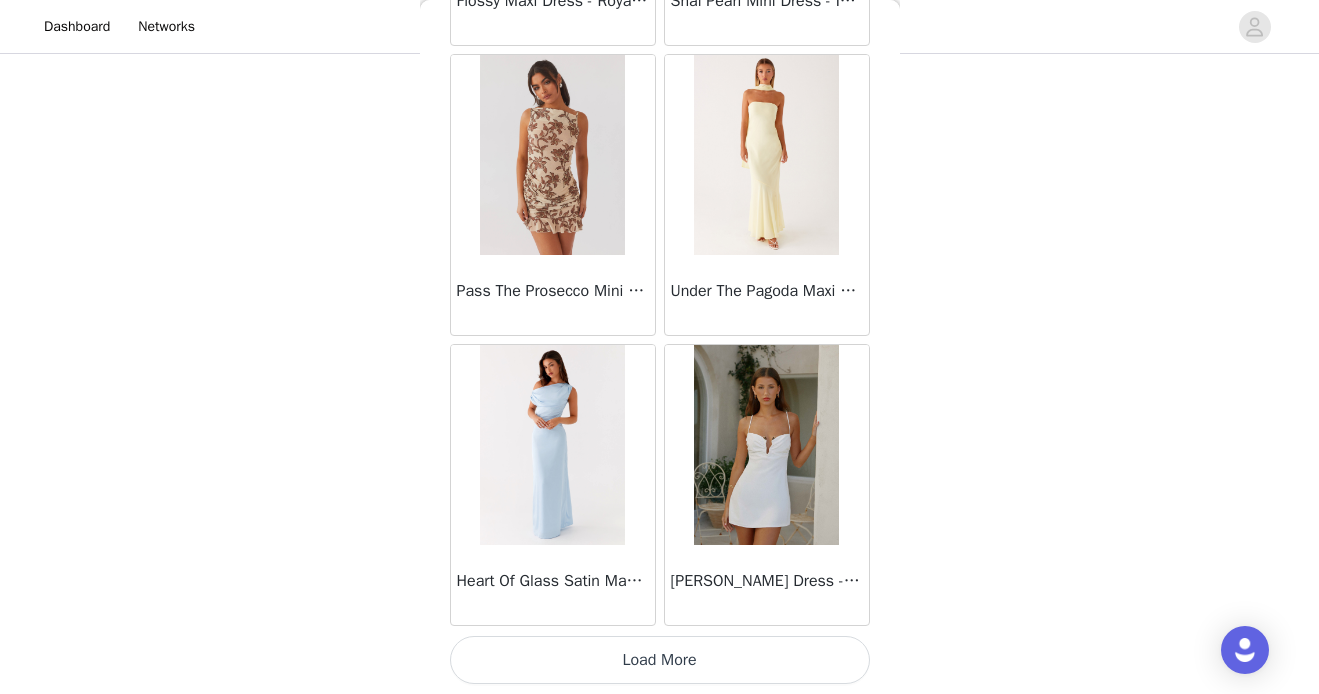 click on "Load More" at bounding box center (660, 660) 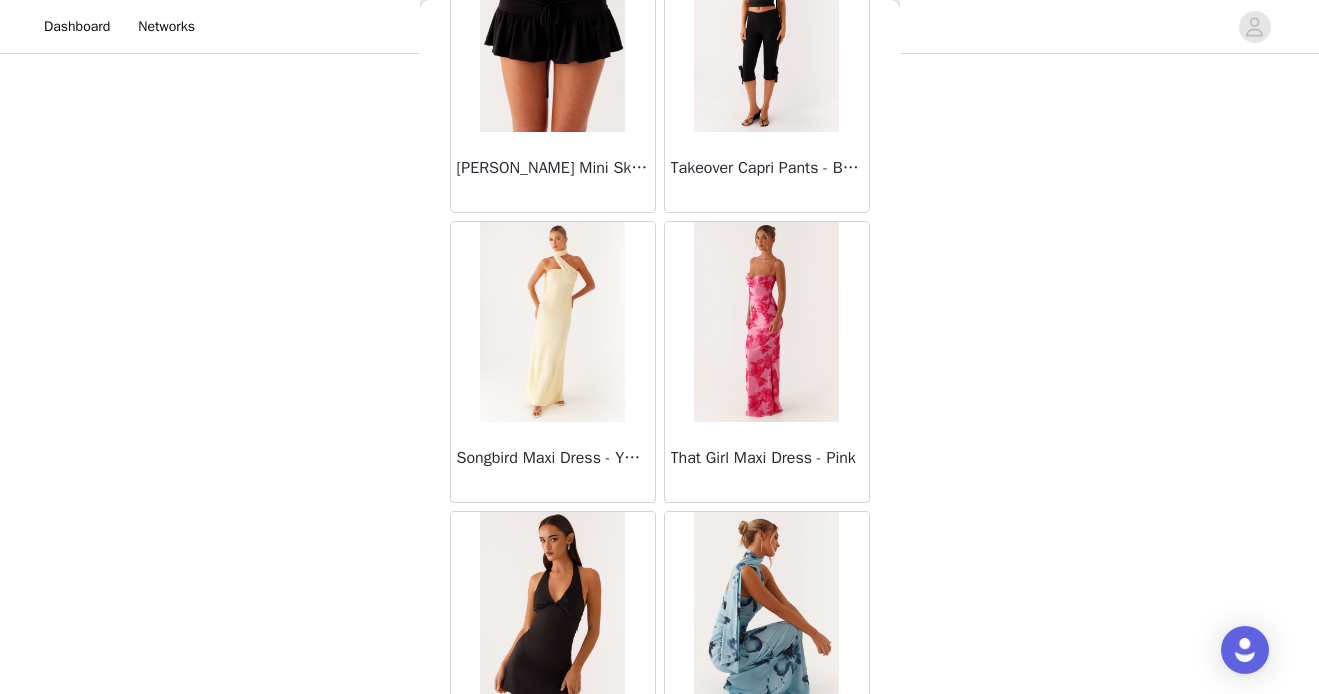 scroll, scrollTop: 34102, scrollLeft: 0, axis: vertical 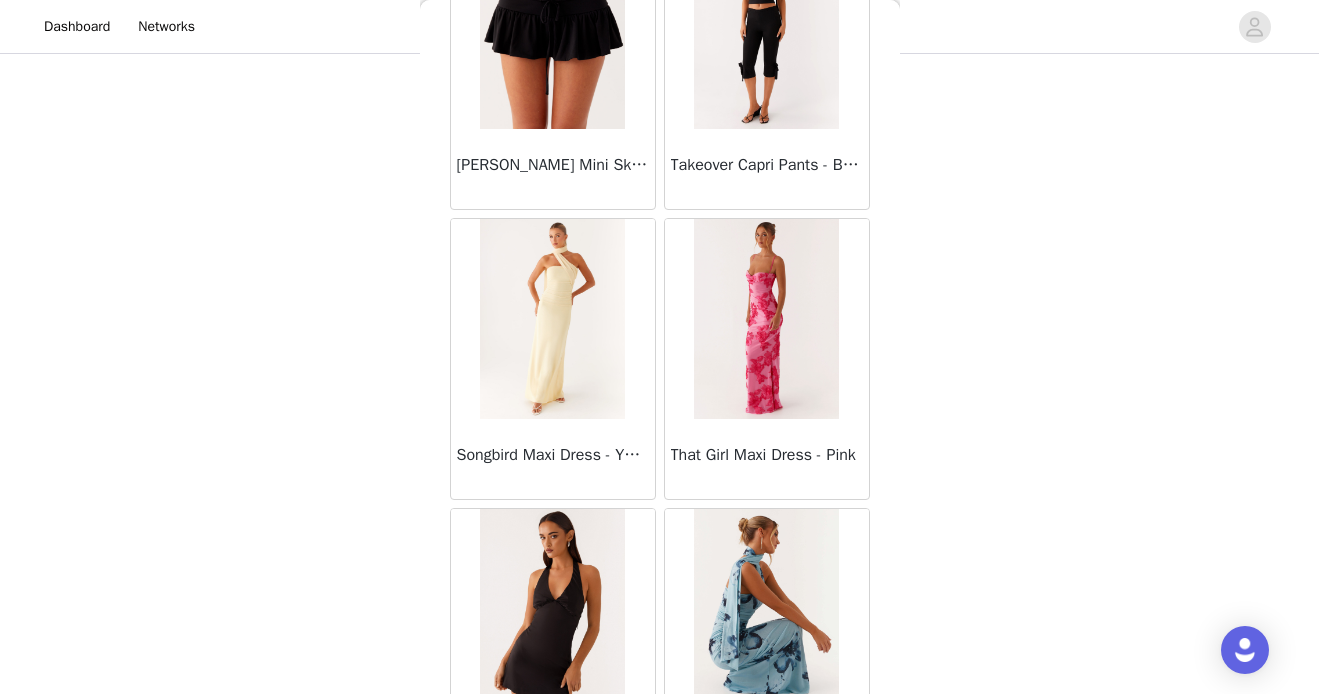 click at bounding box center (552, 319) 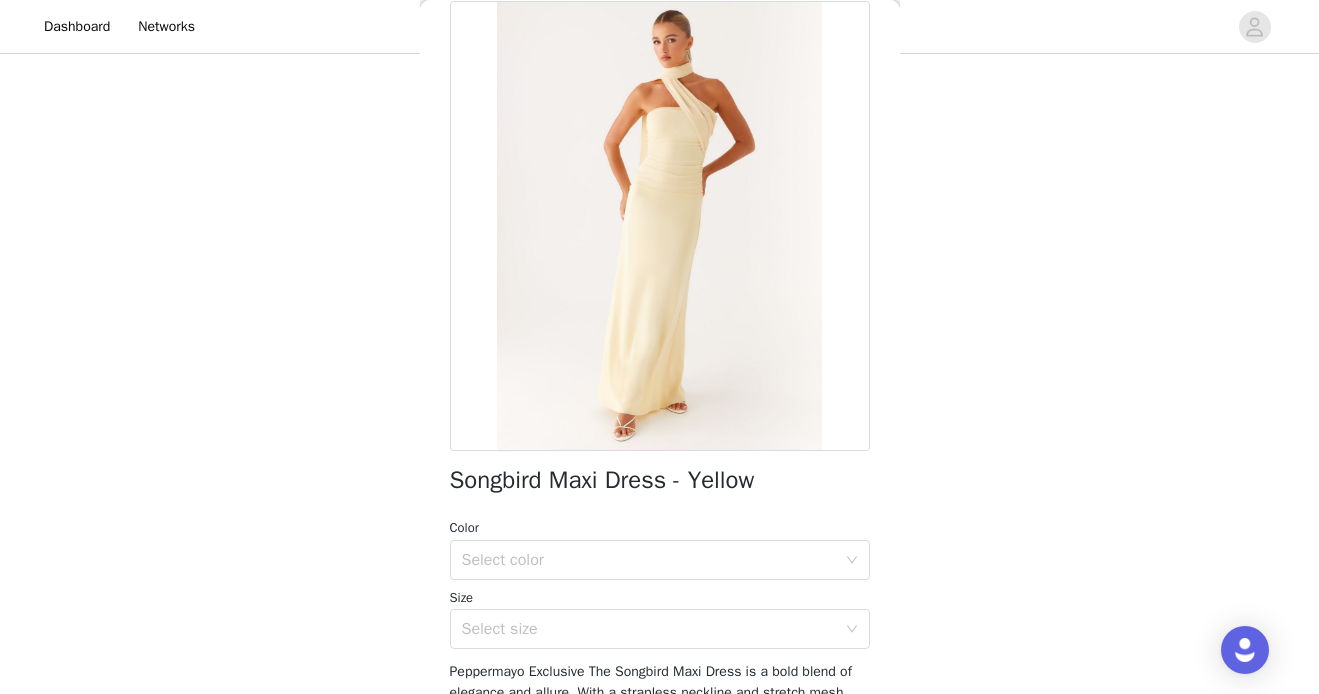 scroll, scrollTop: 121, scrollLeft: 0, axis: vertical 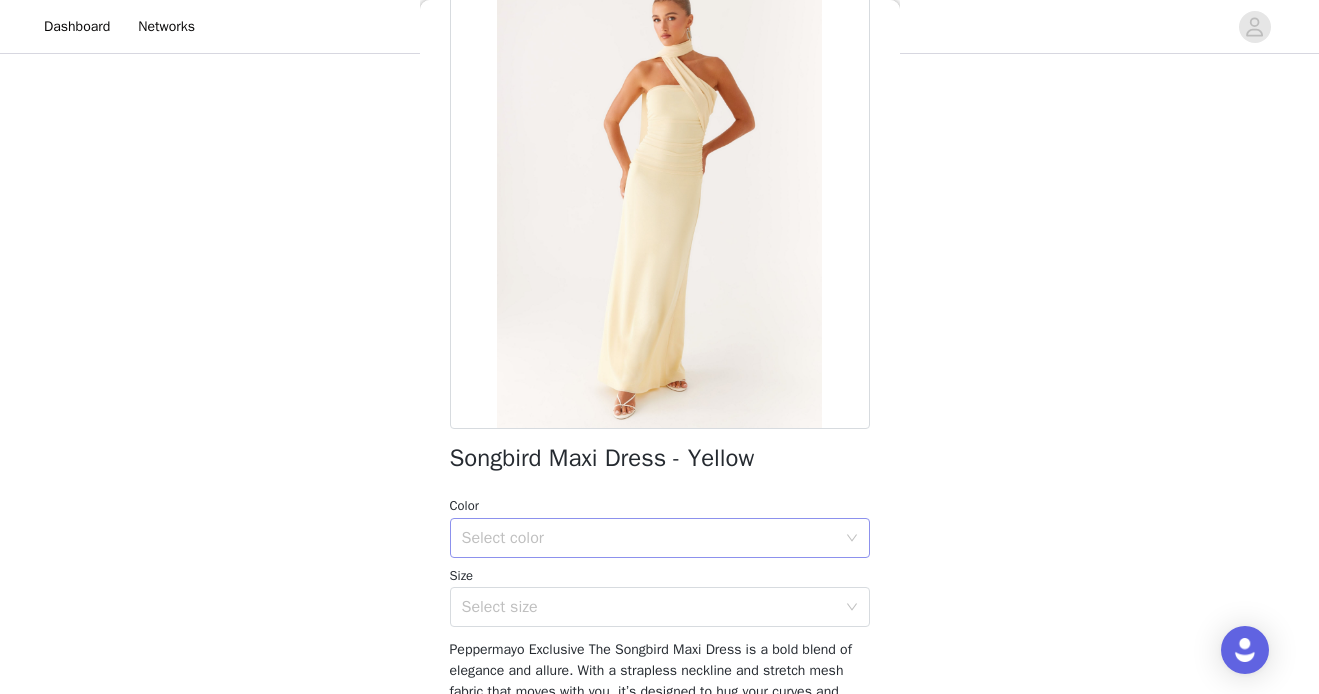 click on "Select color" at bounding box center [649, 538] 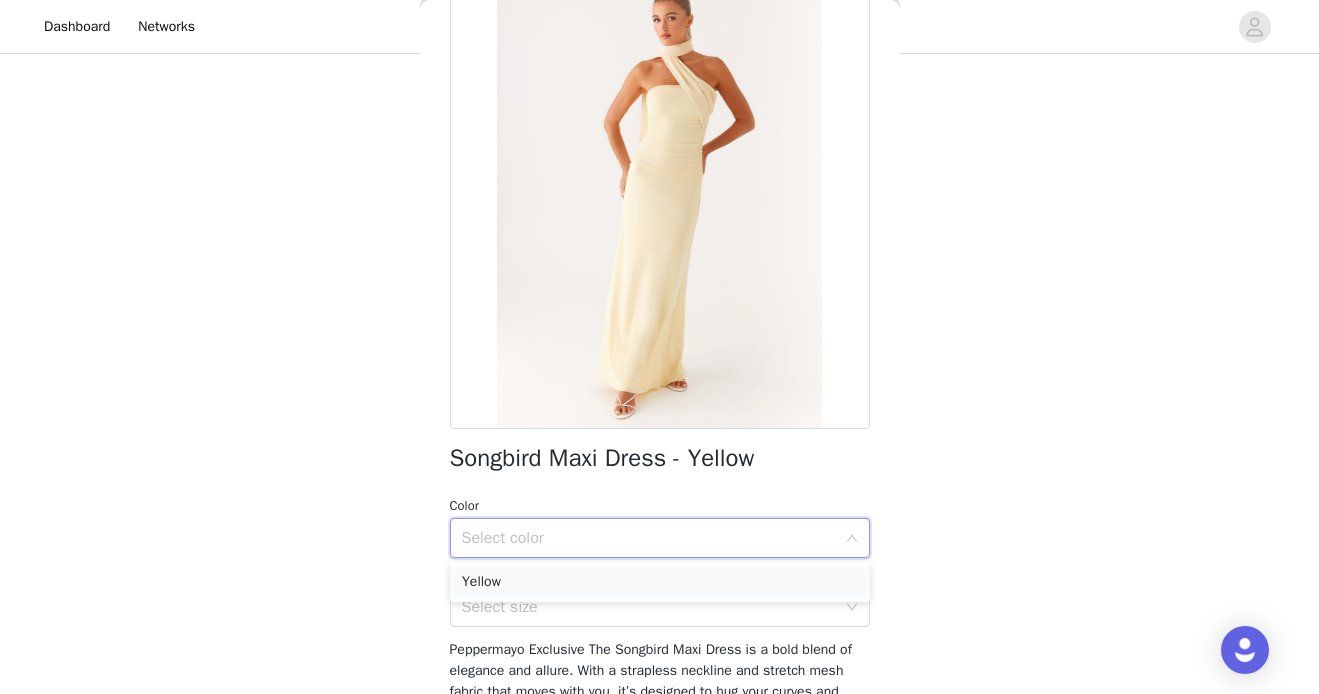 click on "Yellow" at bounding box center (660, 582) 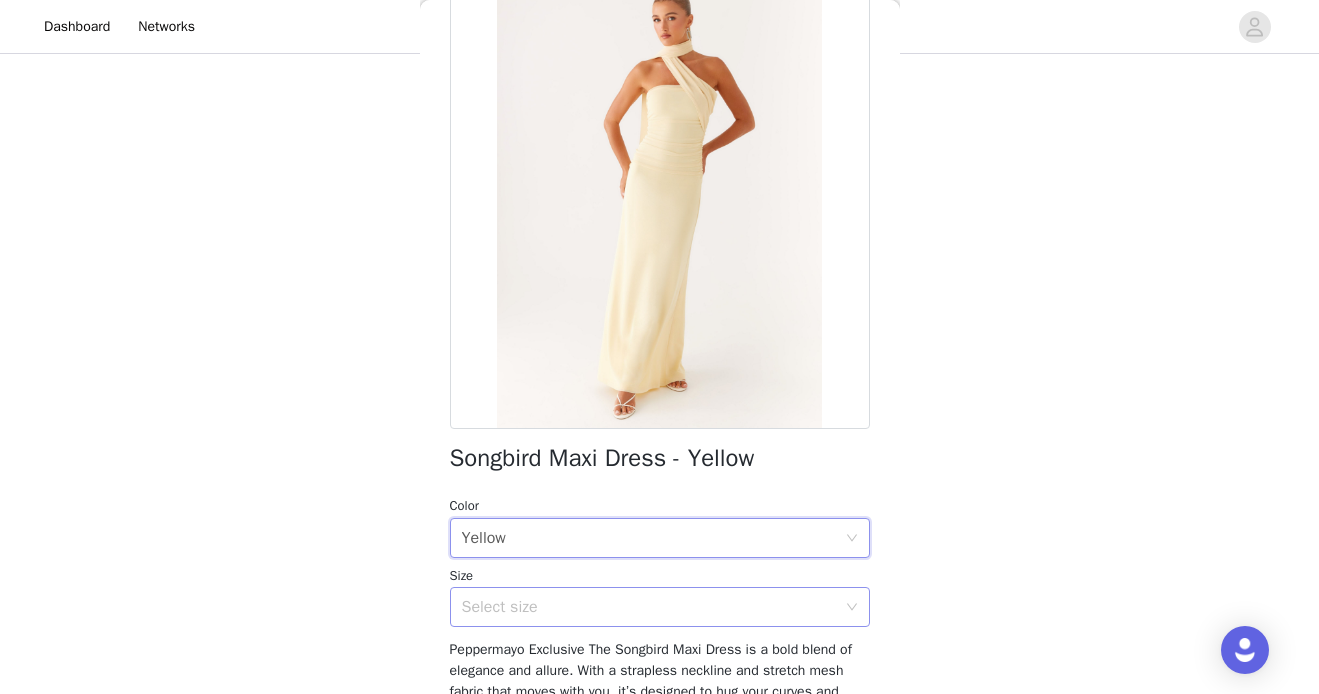 click on "Select size" at bounding box center (649, 607) 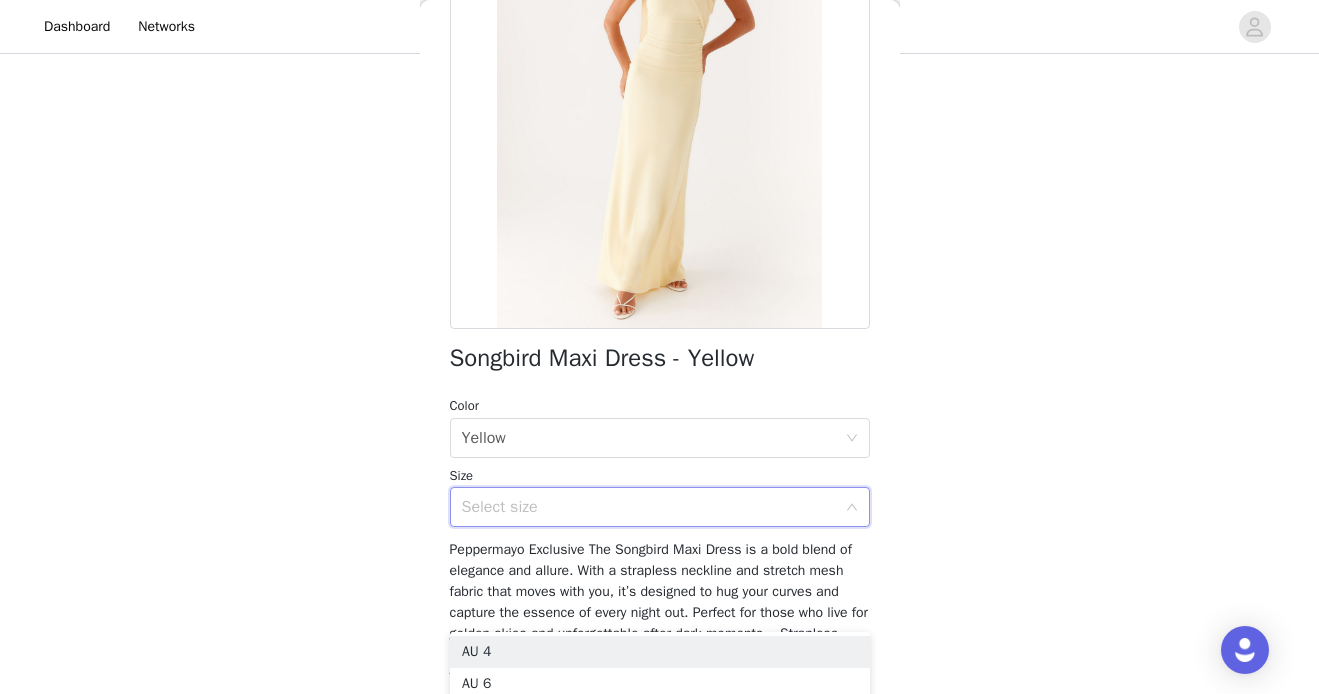 scroll, scrollTop: 233, scrollLeft: 0, axis: vertical 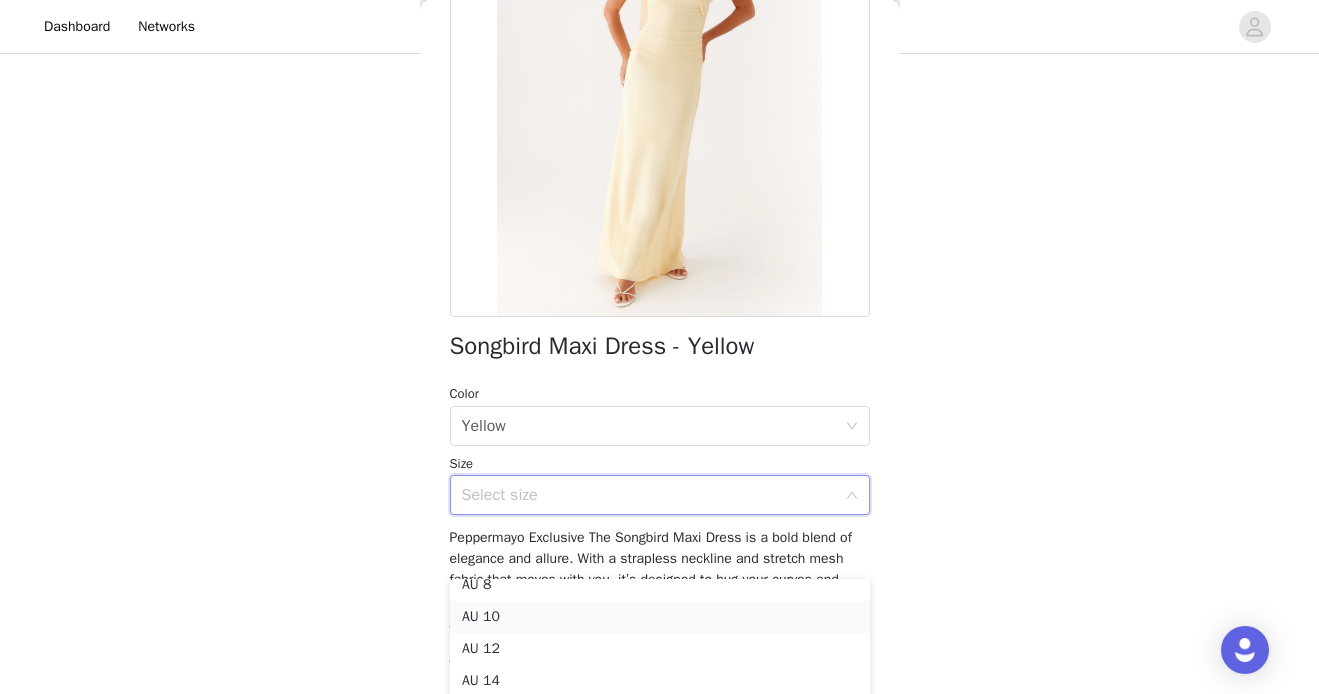 click on "AU 10" at bounding box center [660, 617] 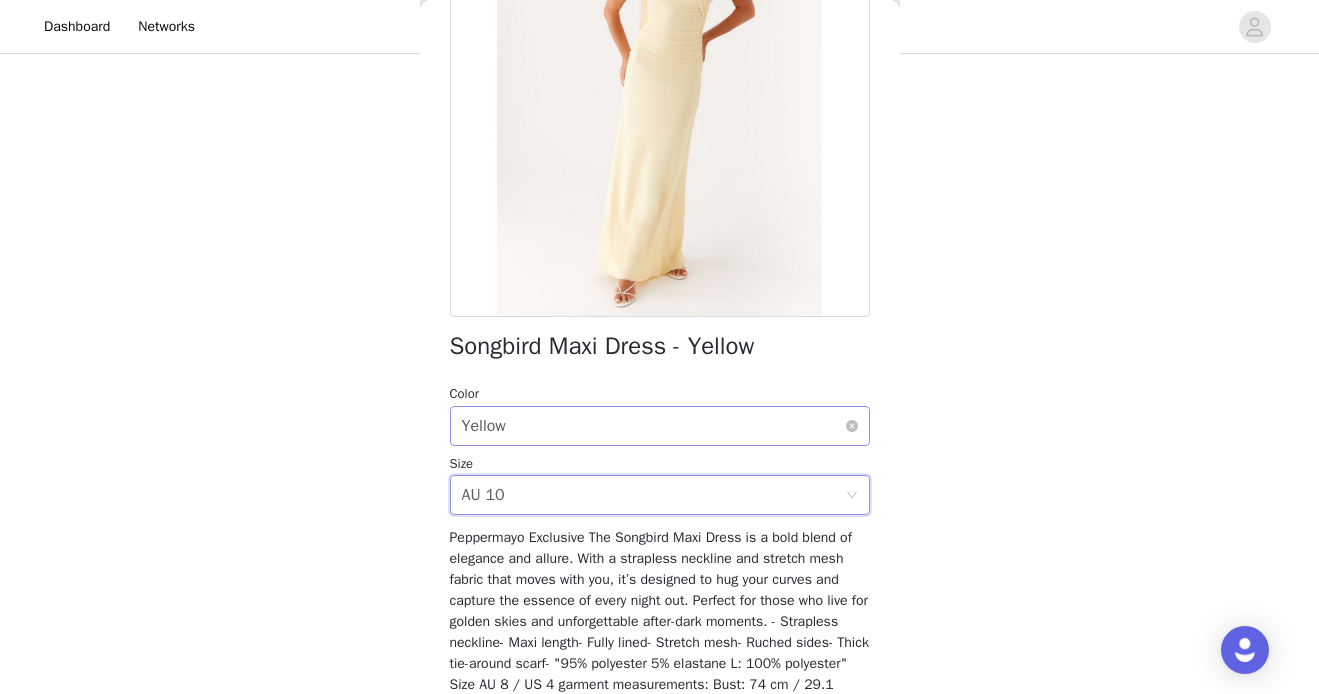 scroll, scrollTop: 397, scrollLeft: 0, axis: vertical 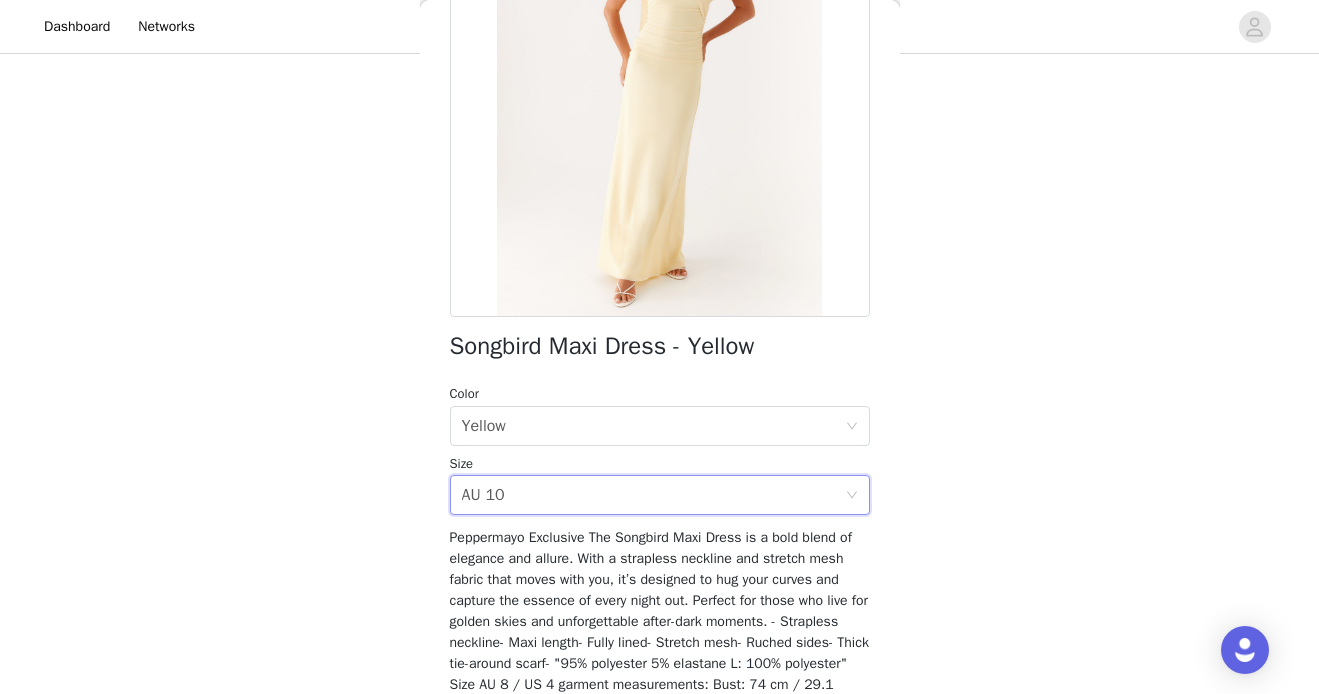 click on "Back     Songbird Maxi Dress - Yellow               Color   Select color Yellow Size   Select size AU 10   Peppermayo Exclusive The Songbird Maxi Dress is a bold blend of elegance and allure. With a strapless neckline and stretch mesh fabric that moves with you, it’s designed to hug your curves and capture the essence of every night out. Perfect for those who live for golden skies and unforgettable after-dark moments. - Strapless neckline- Maxi length- Fully lined- Stretch mesh- Ruched sides- Thick tie-around scarf- "95% polyester 5% elastane L: 100% polyester" Size AU 8 / US 4 garment measurements: Bust: 74 cm / 29.1 in.Waist: 64 cm / 25.2 in.Hip: 84 cm / 33.1 in.Hem: 140 cm / 55.1 in.Length: 129 cm / 50.8 in. Yasmin is 174cm and wearing a size AU 6 / and US 2   Add Product" at bounding box center (660, 347) 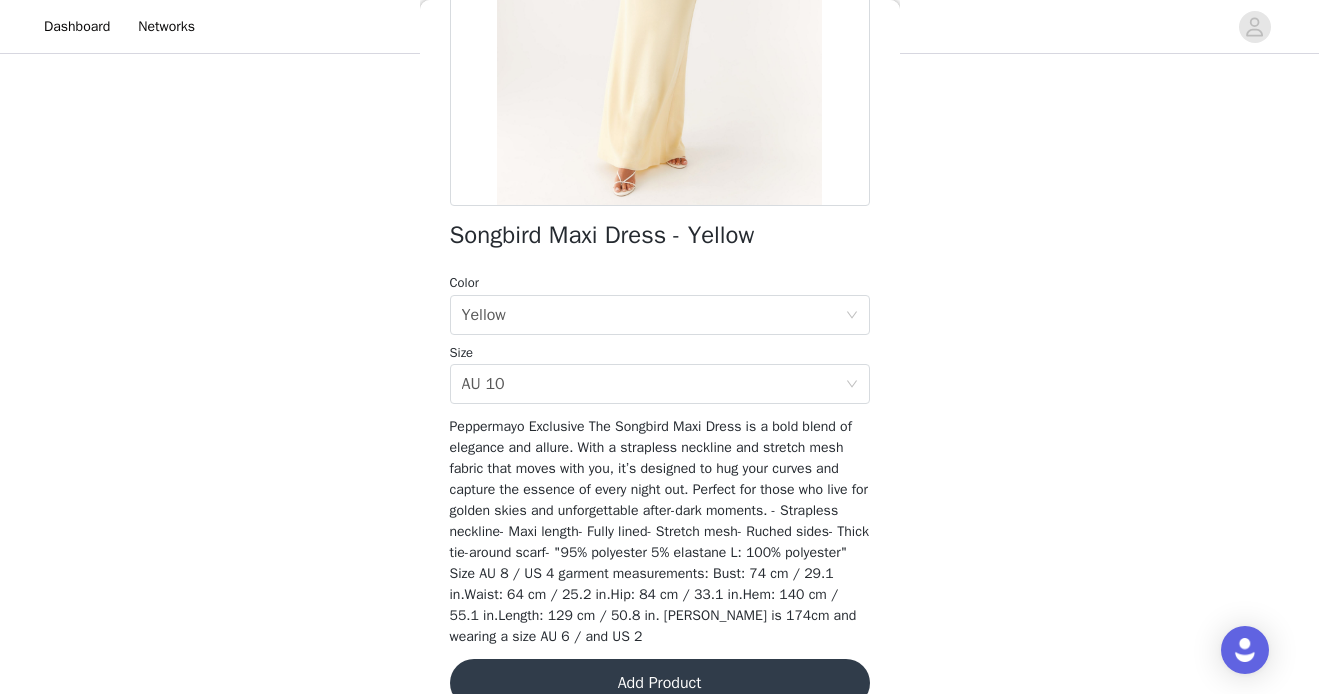 scroll, scrollTop: 381, scrollLeft: 0, axis: vertical 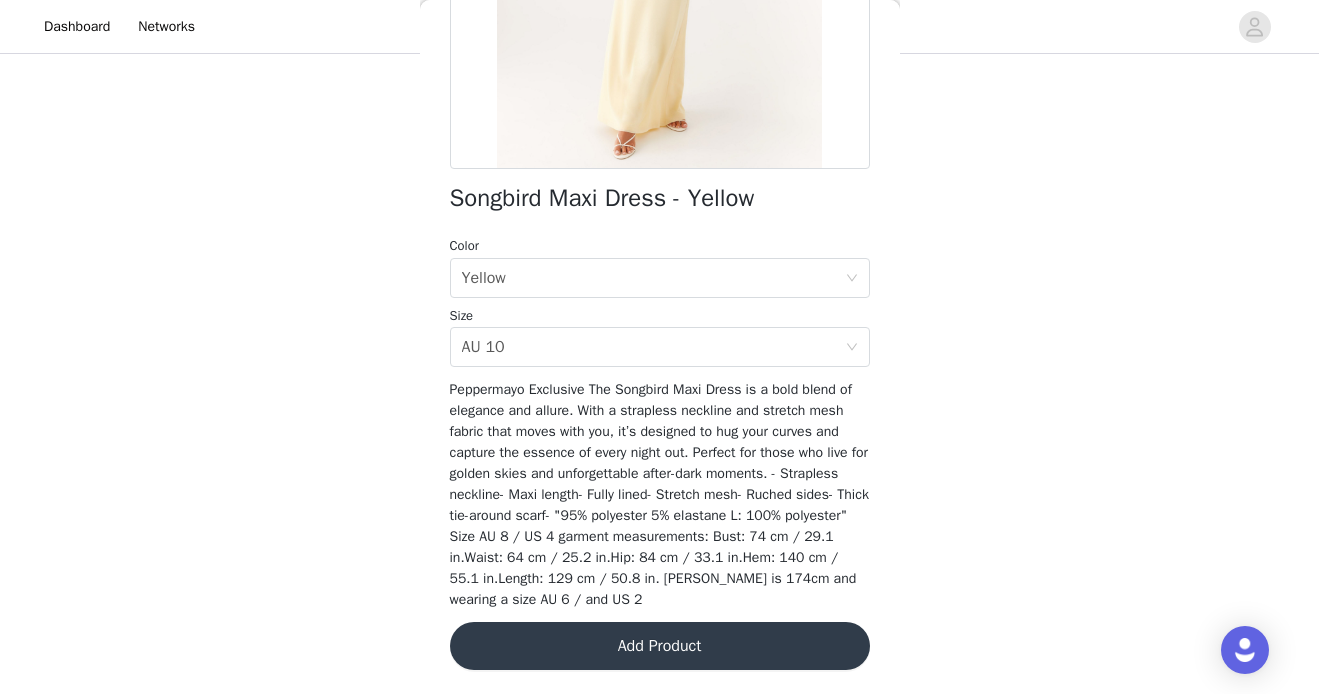 click on "Add Product" at bounding box center (660, 646) 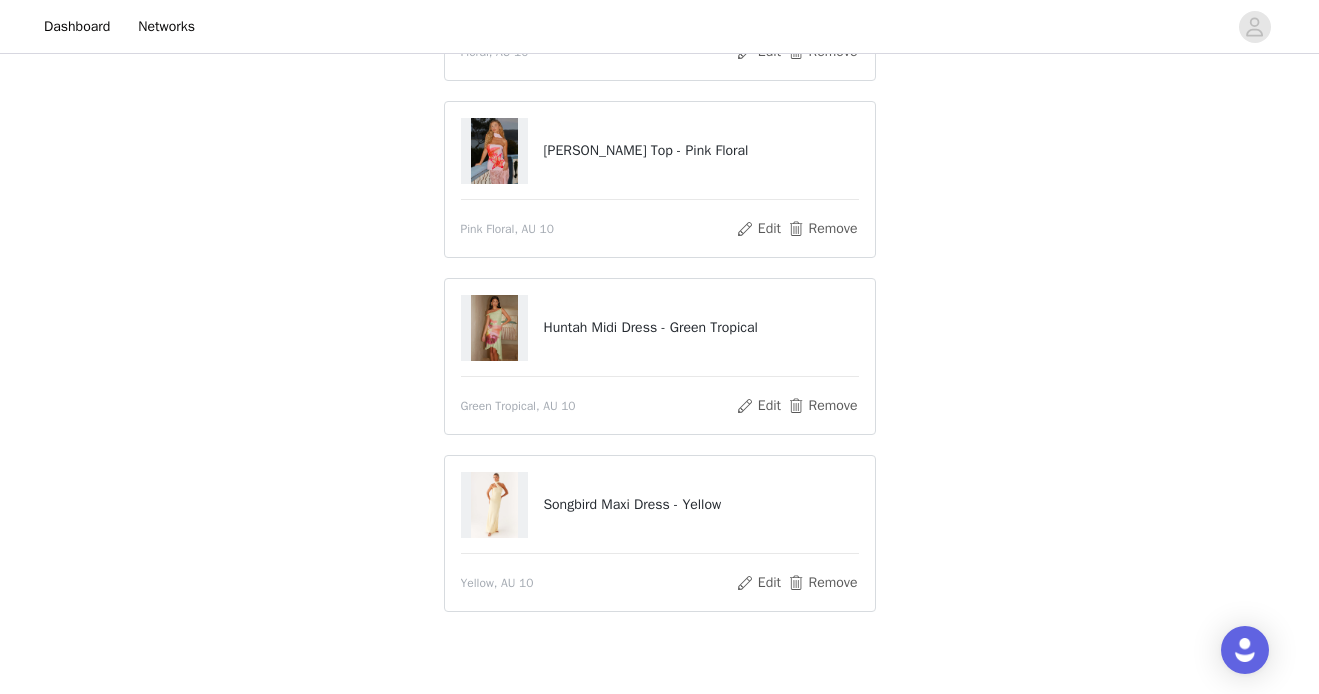 scroll, scrollTop: 445, scrollLeft: 0, axis: vertical 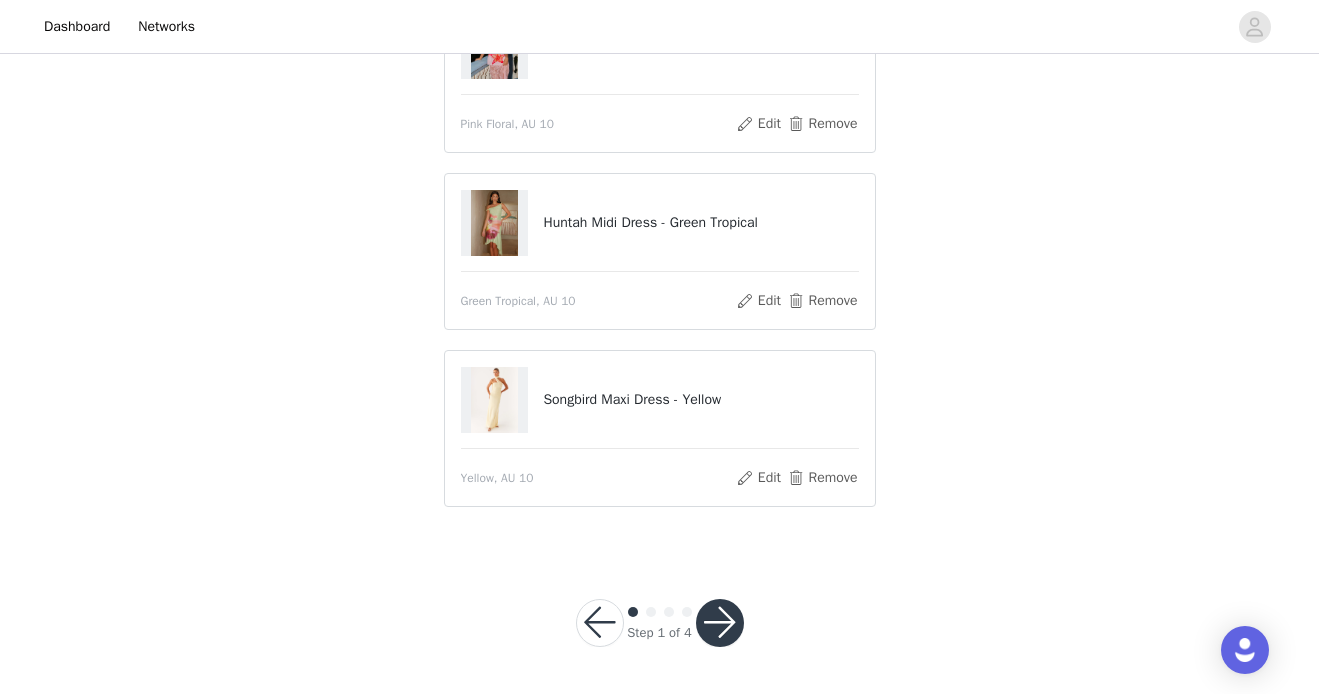 click at bounding box center (720, 623) 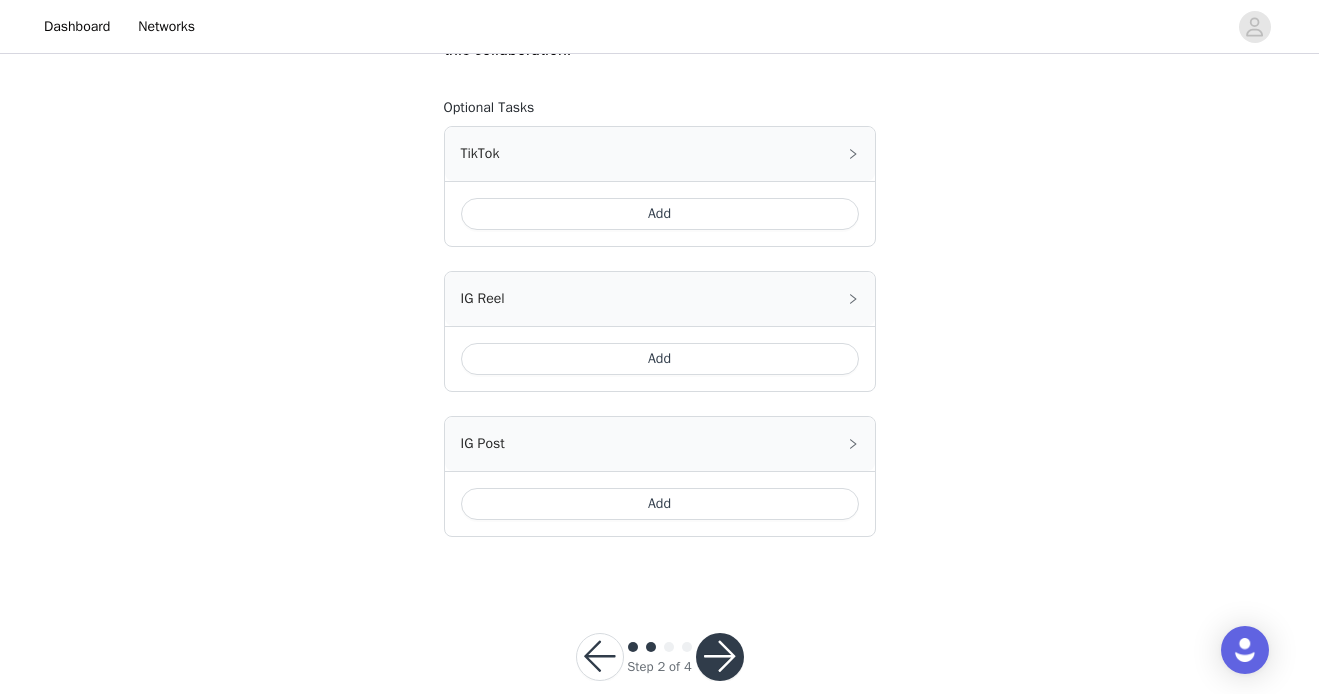 scroll, scrollTop: 1151, scrollLeft: 0, axis: vertical 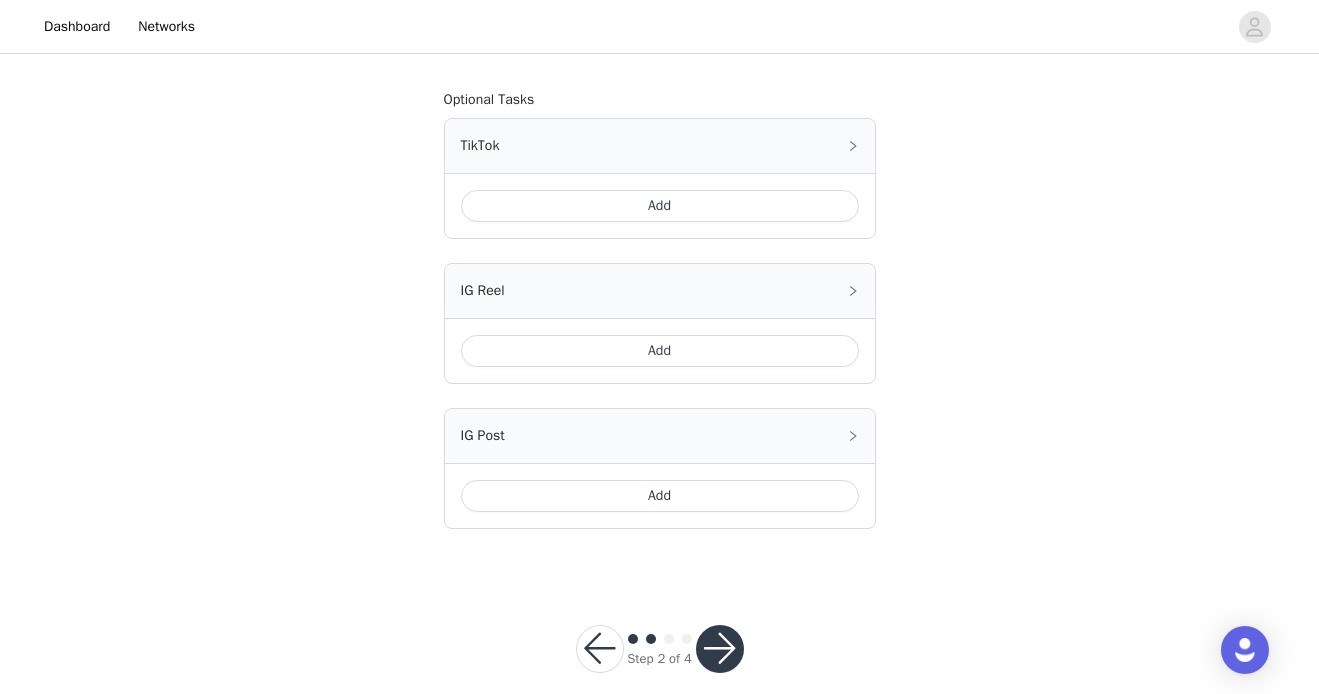 click on "Add" at bounding box center (660, 351) 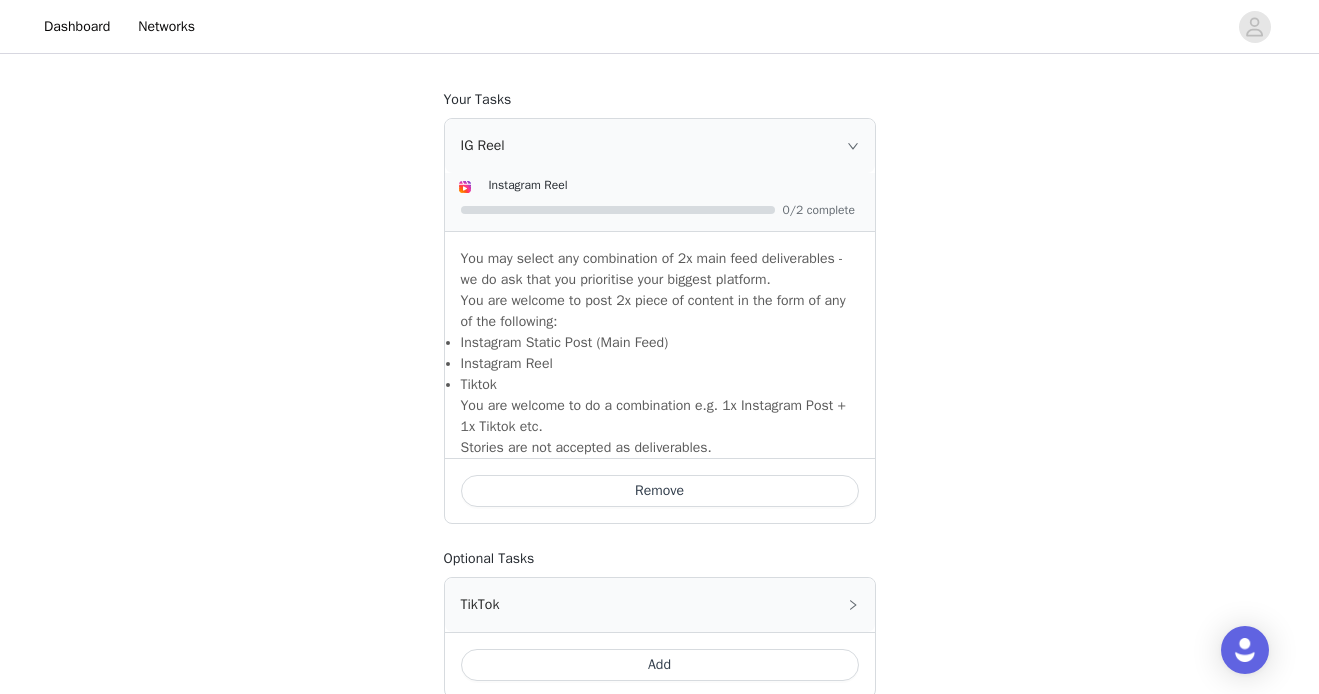 click 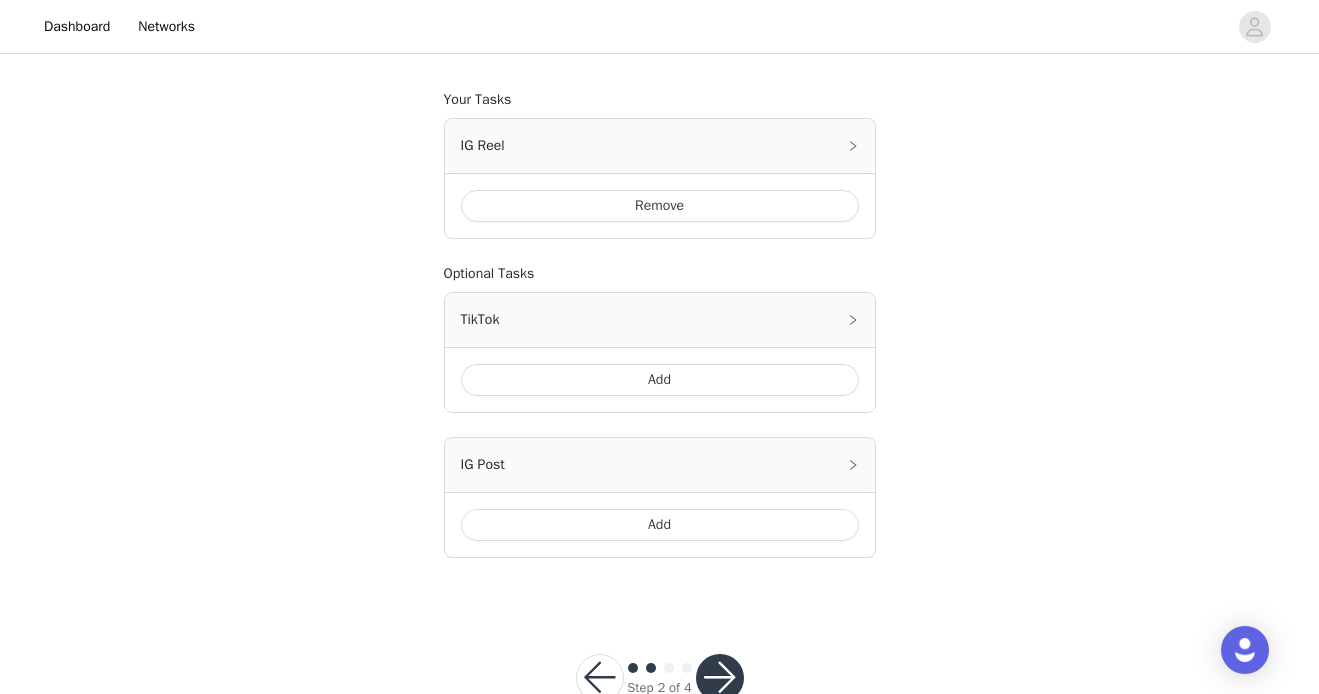 click on "Add" at bounding box center [660, 525] 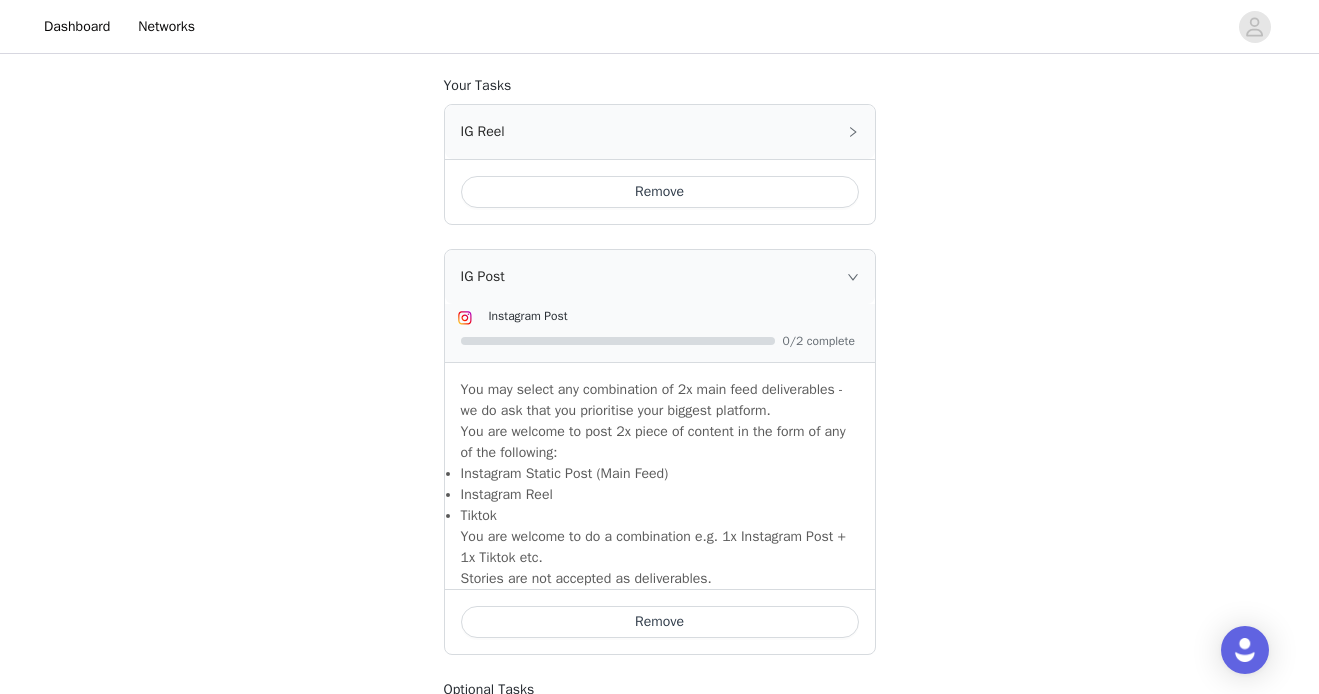 scroll, scrollTop: 1167, scrollLeft: 0, axis: vertical 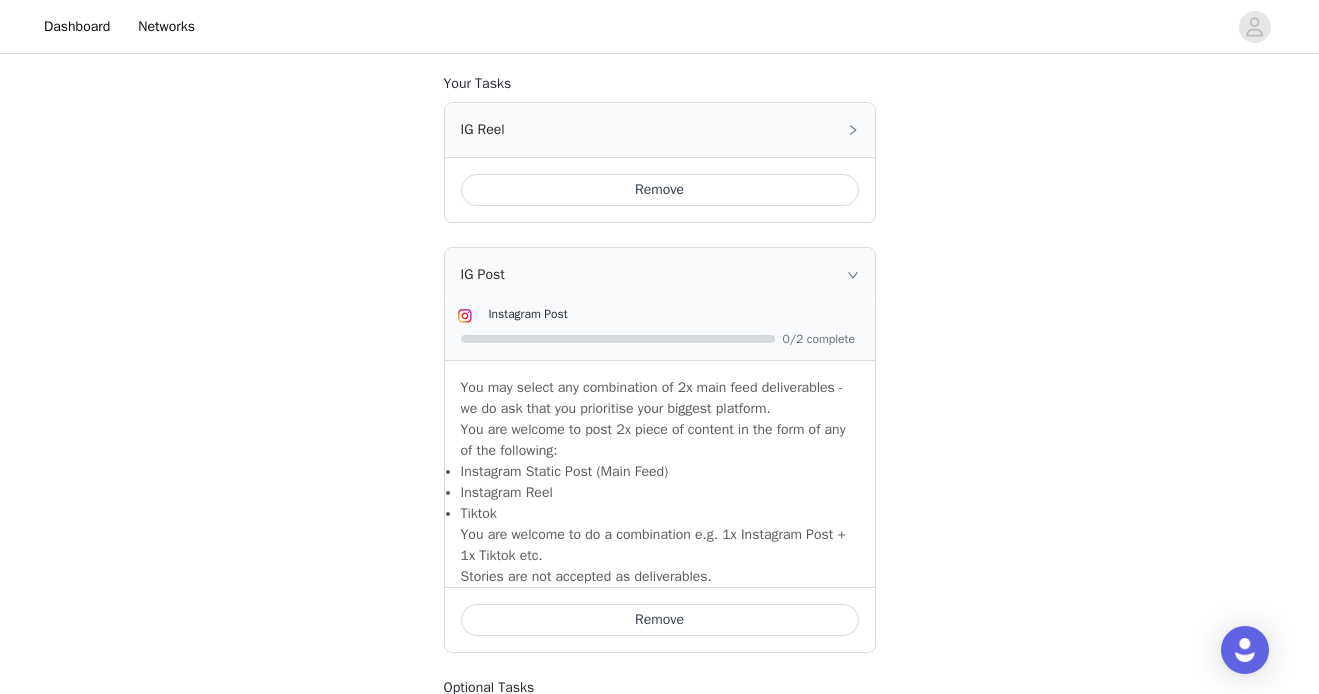 click on "Remove" at bounding box center [660, 190] 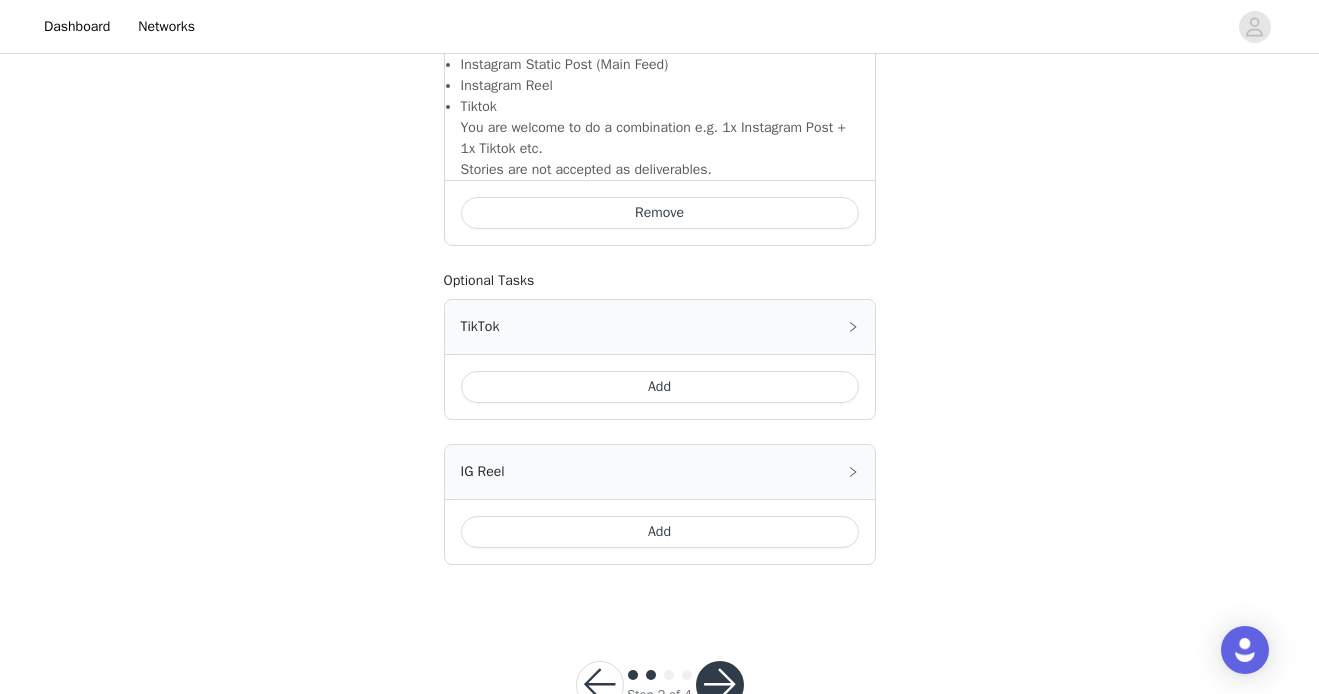 scroll, scrollTop: 1492, scrollLeft: 0, axis: vertical 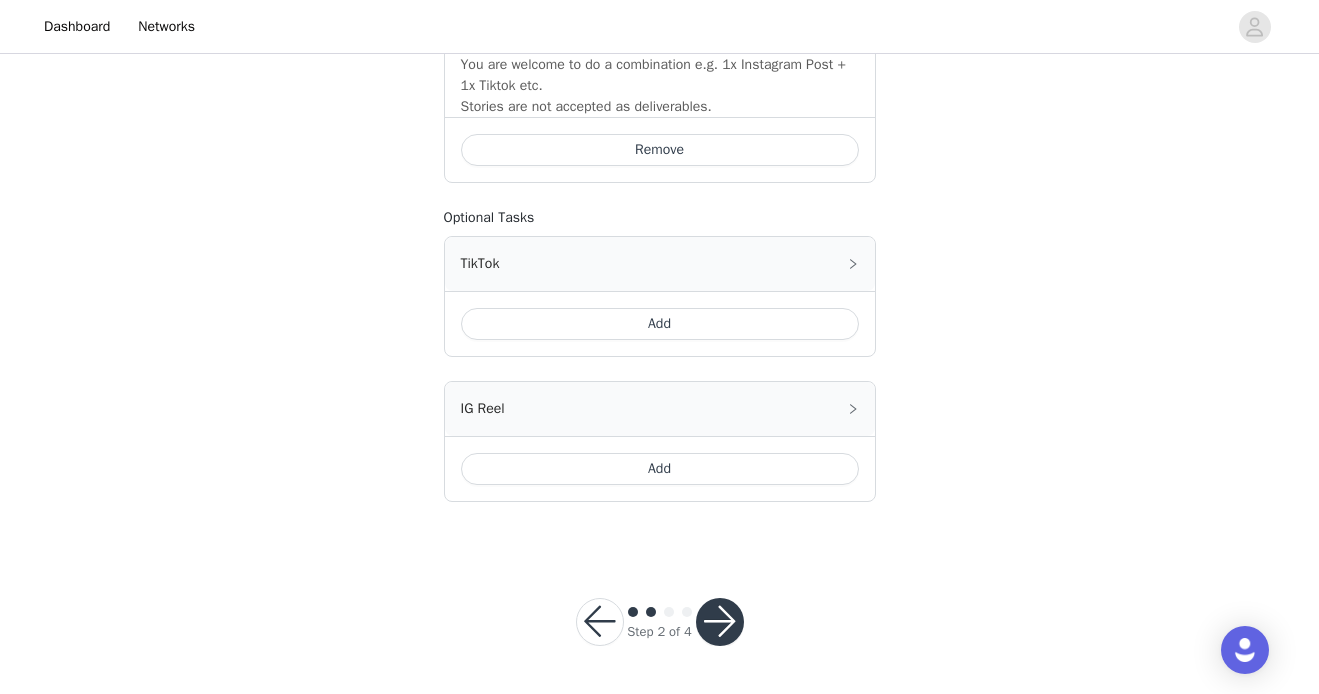 click at bounding box center [720, 622] 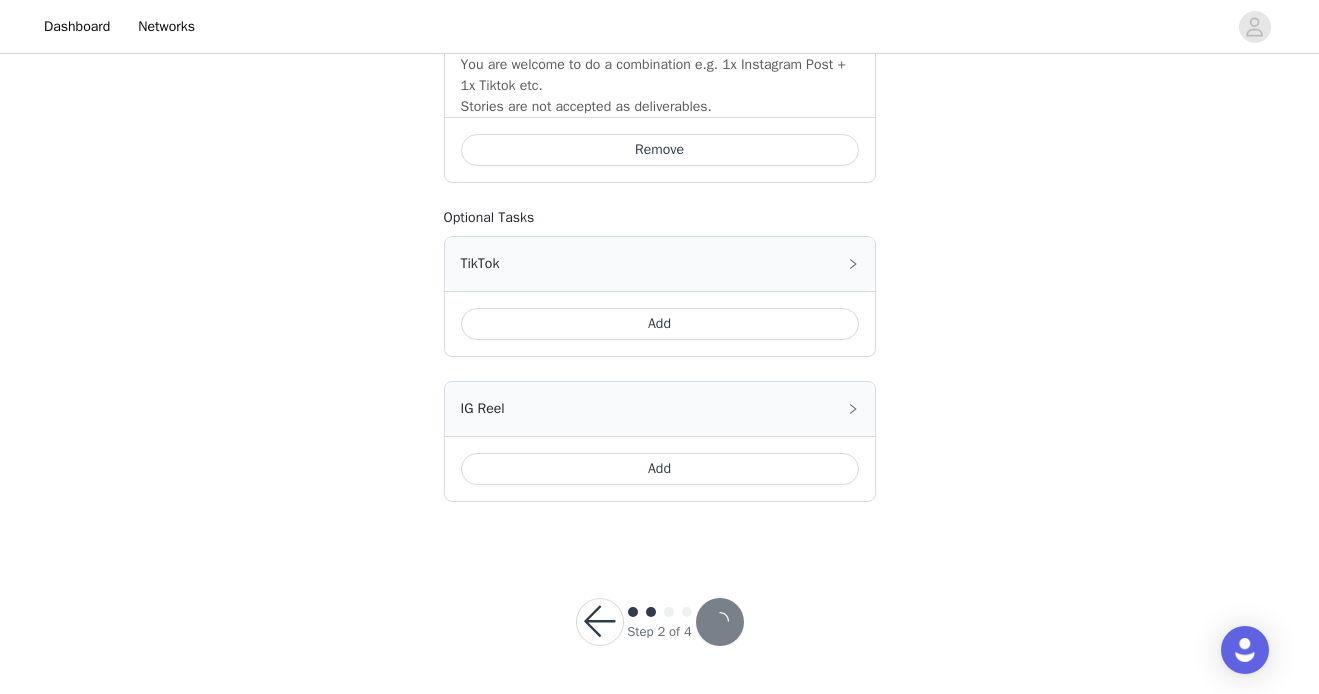 scroll, scrollTop: 0, scrollLeft: 0, axis: both 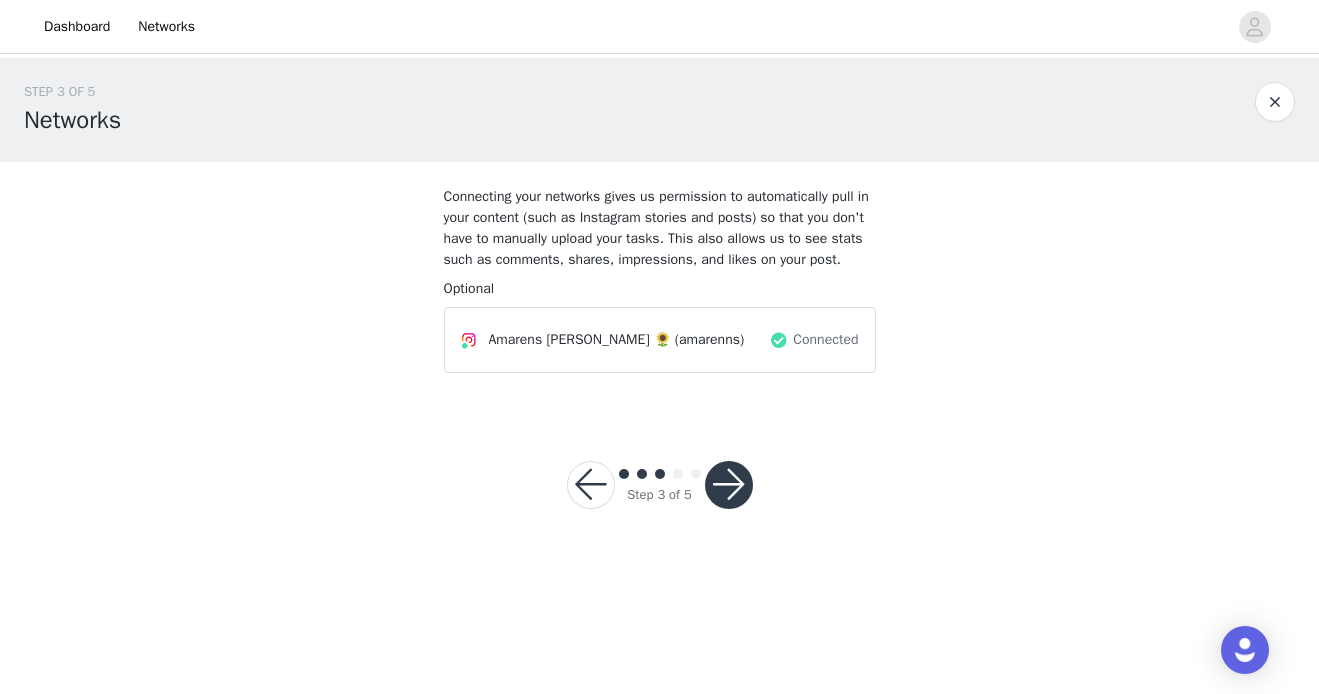 click at bounding box center (729, 485) 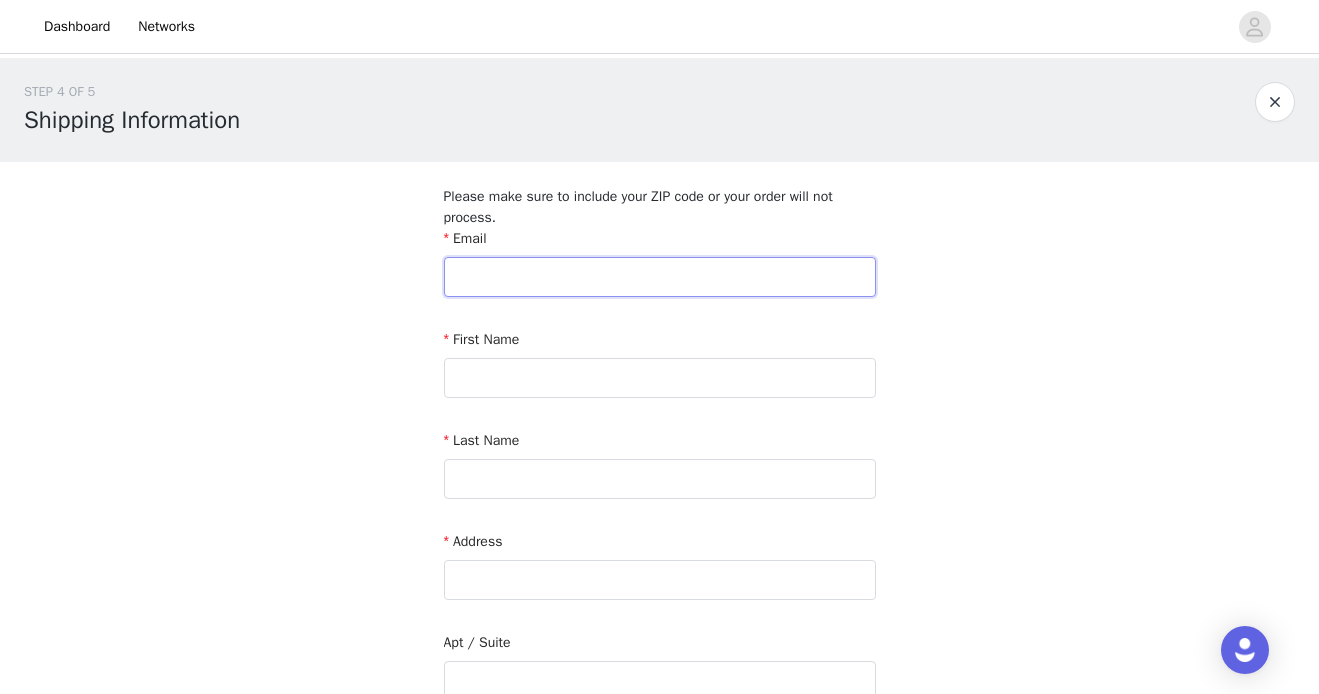 click at bounding box center [660, 277] 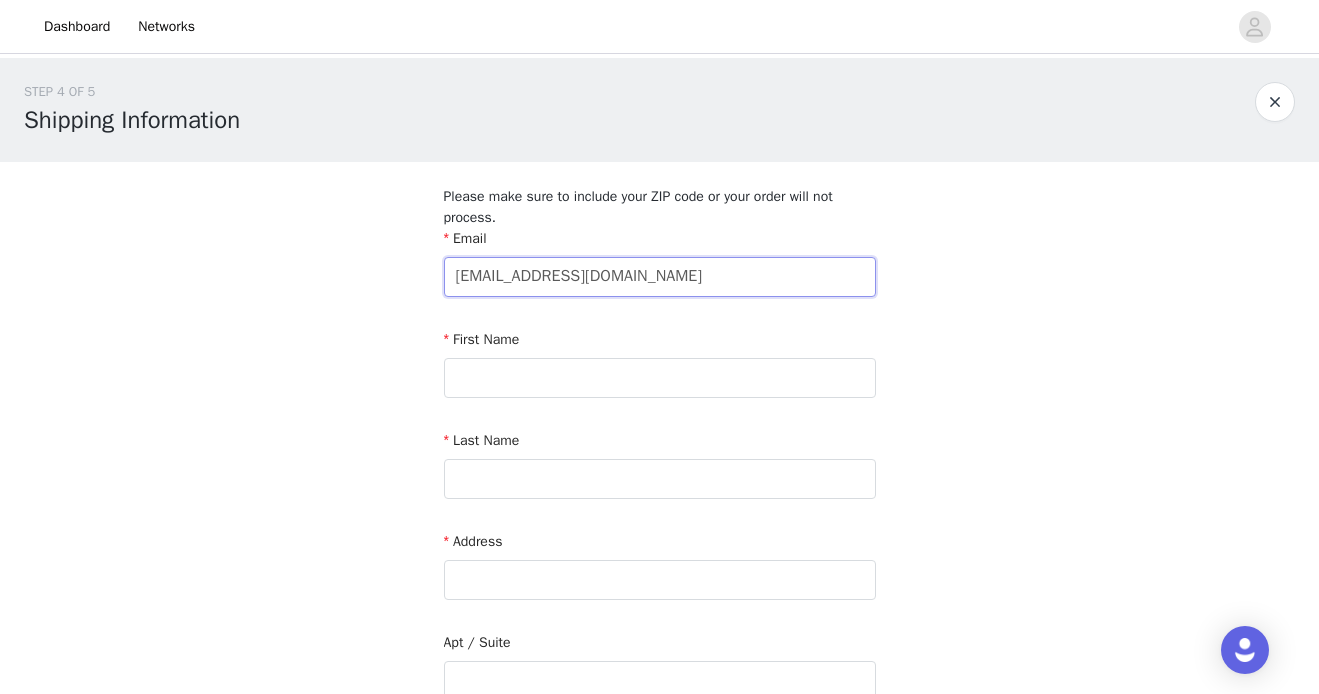 type on "kingmaamarens@gmail.com" 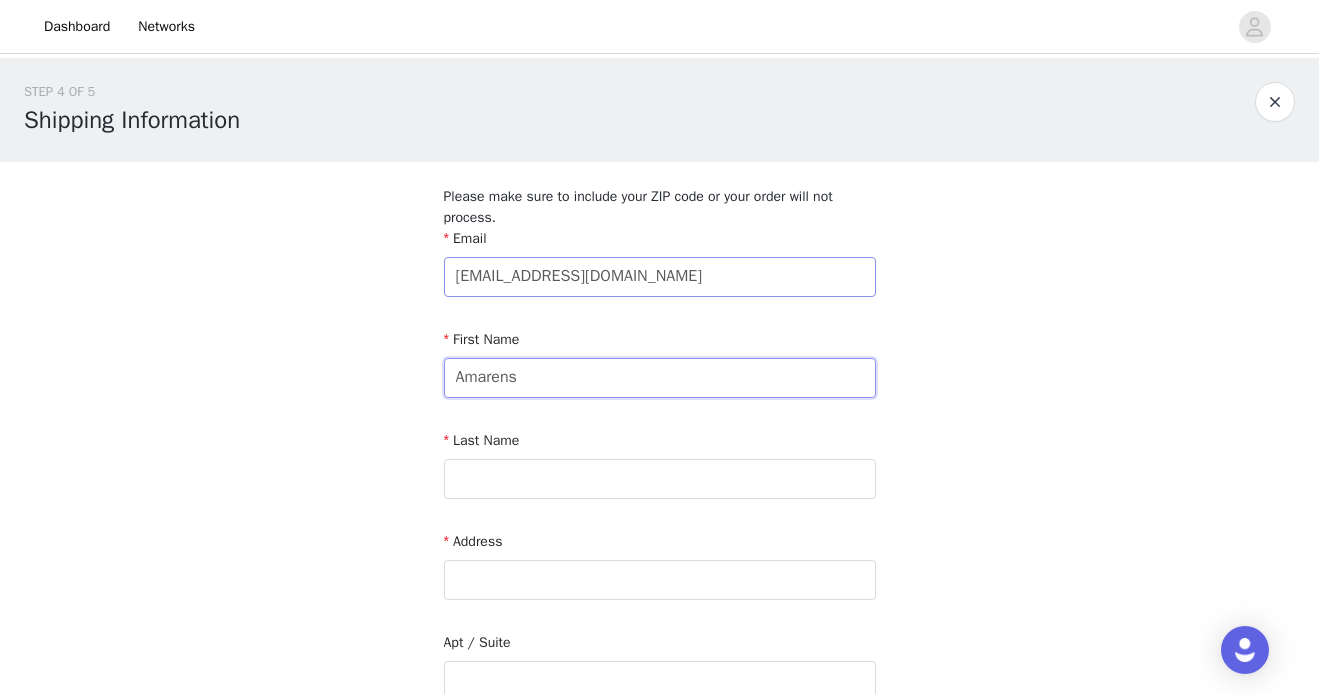 type on "Amarens" 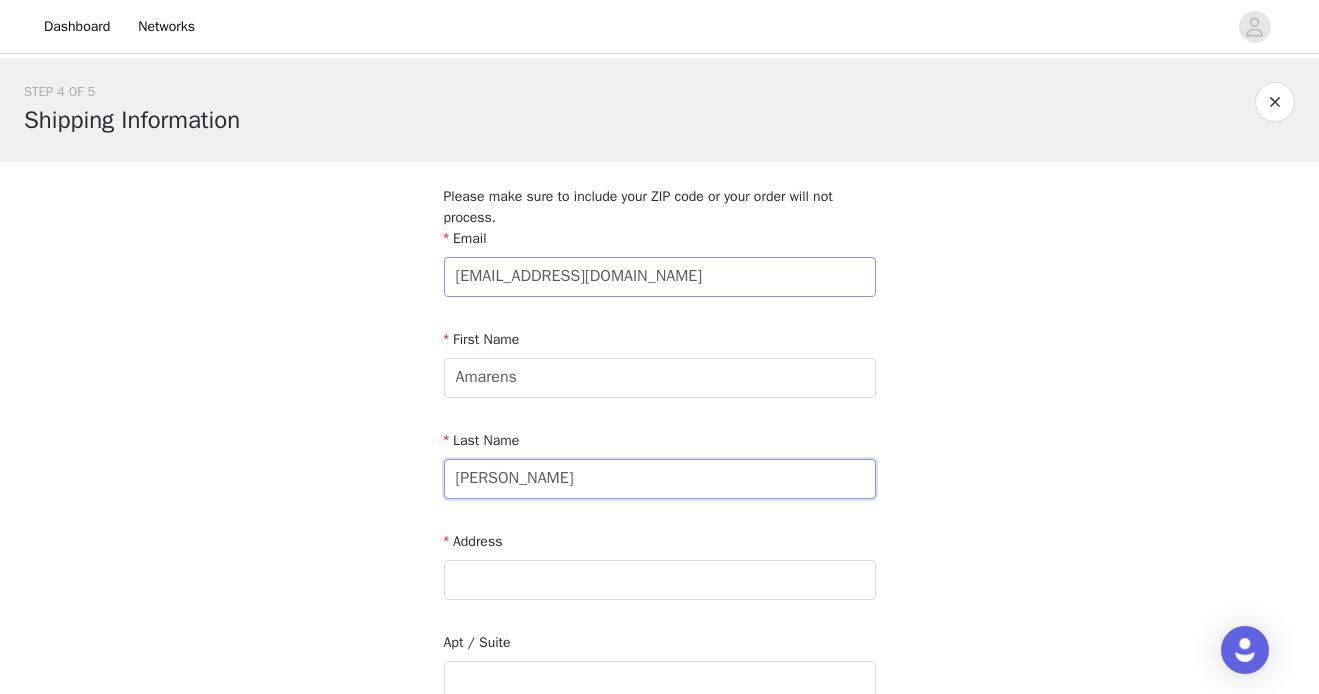 type on "Kingma" 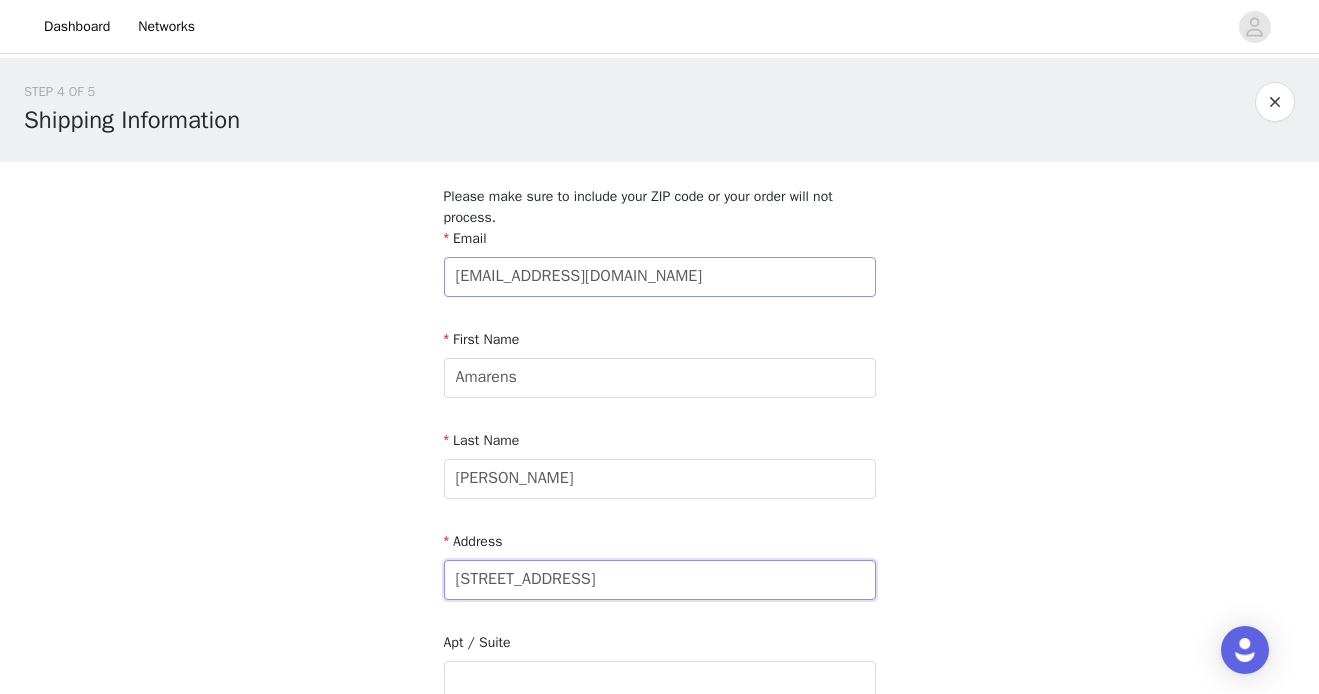 type on "Rambla de Prat 1" 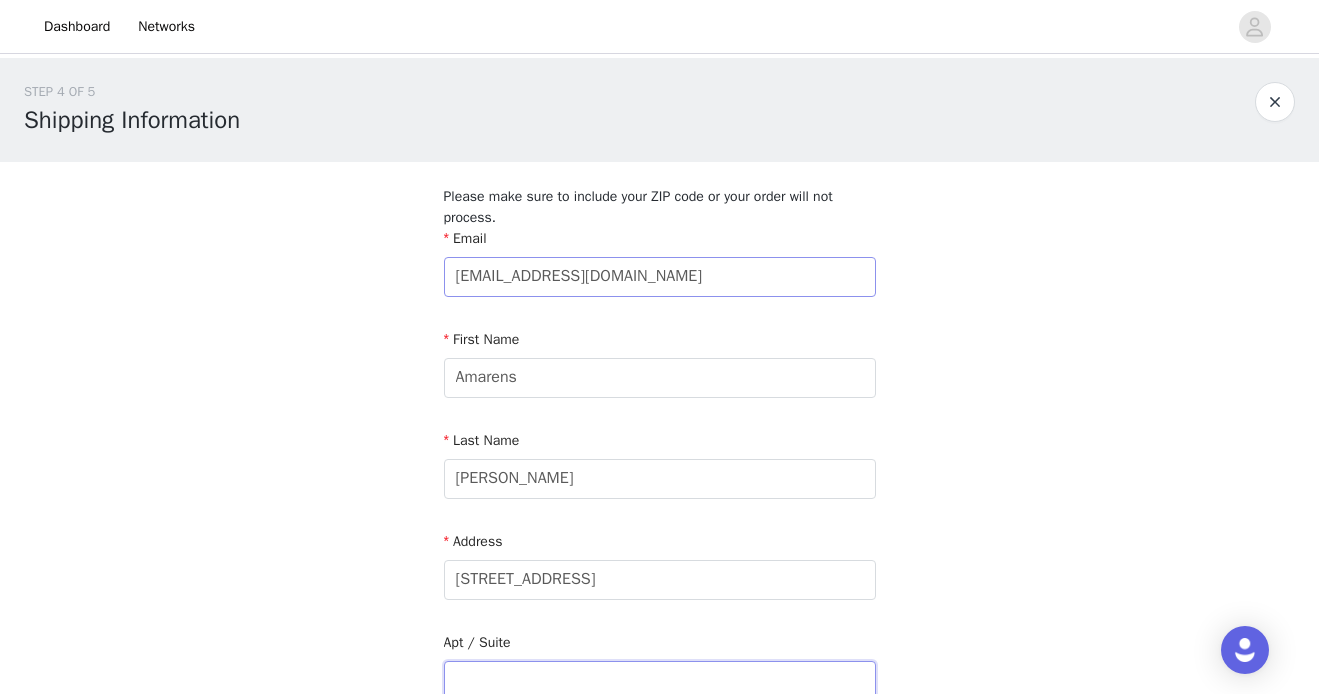 scroll, scrollTop: 6, scrollLeft: 0, axis: vertical 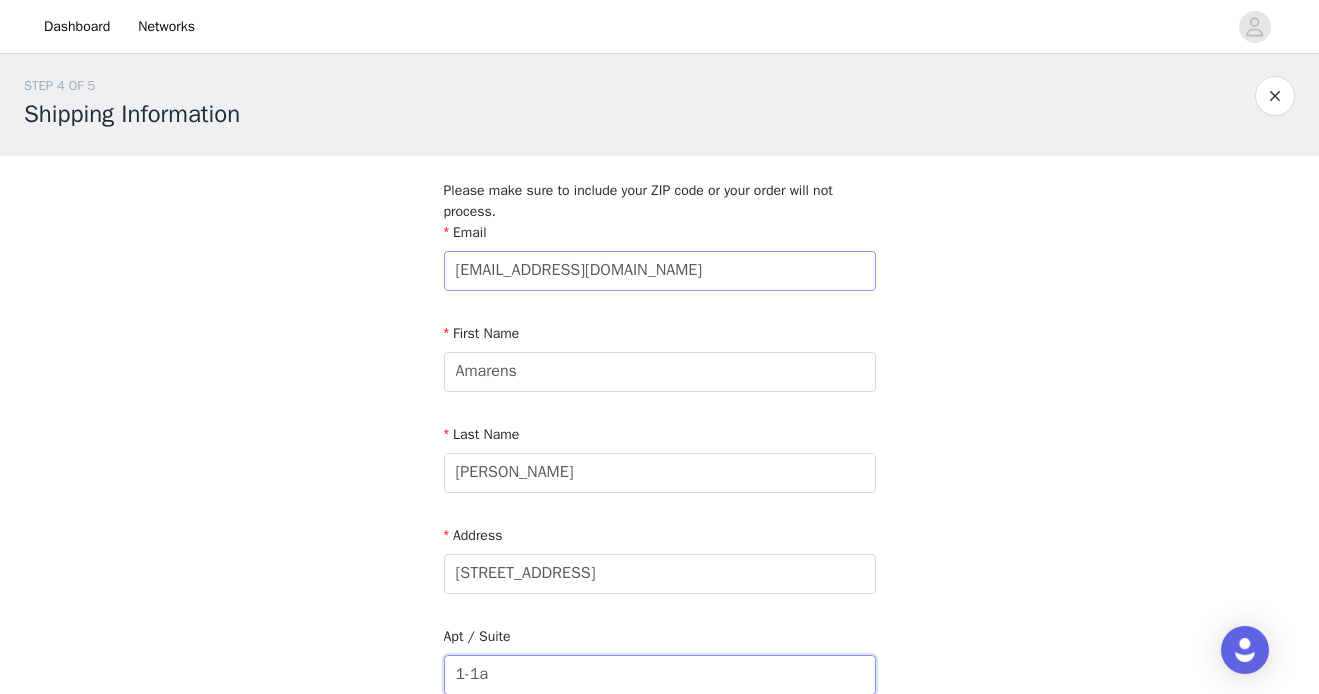 type on "1-1a" 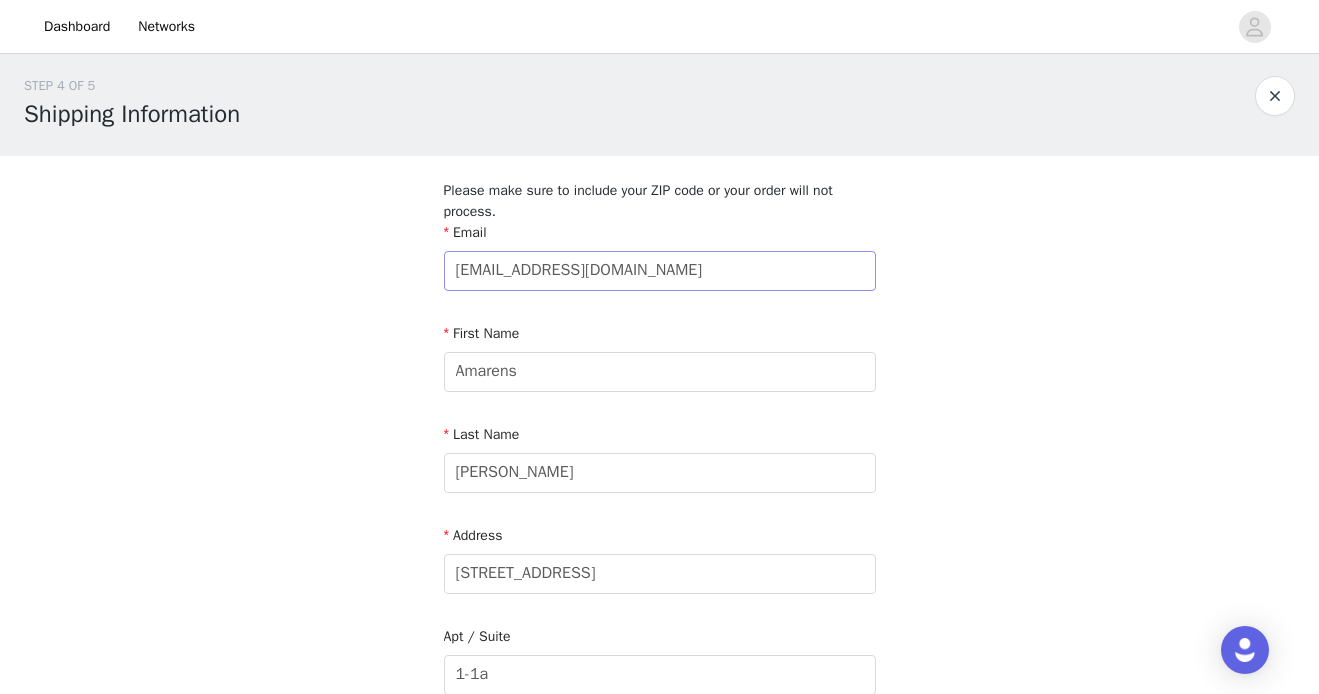 scroll, scrollTop: 434, scrollLeft: 0, axis: vertical 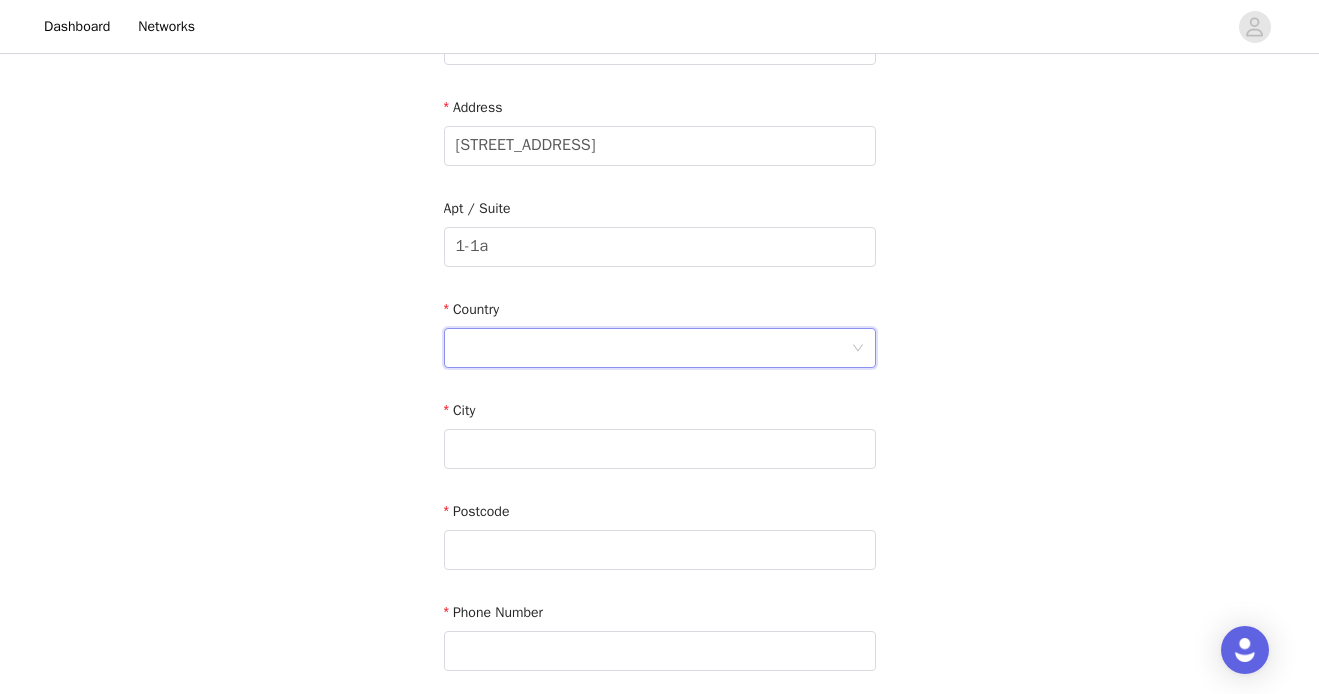 click on "Country" at bounding box center (660, 313) 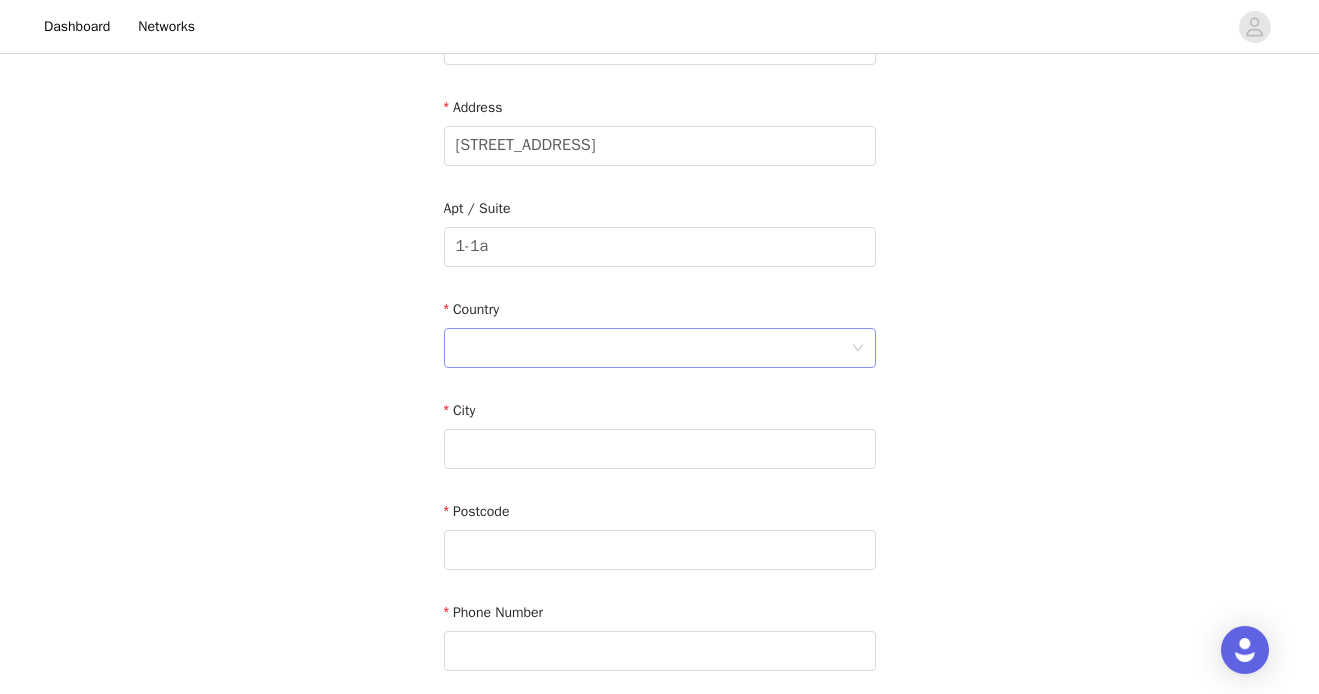 click at bounding box center [653, 348] 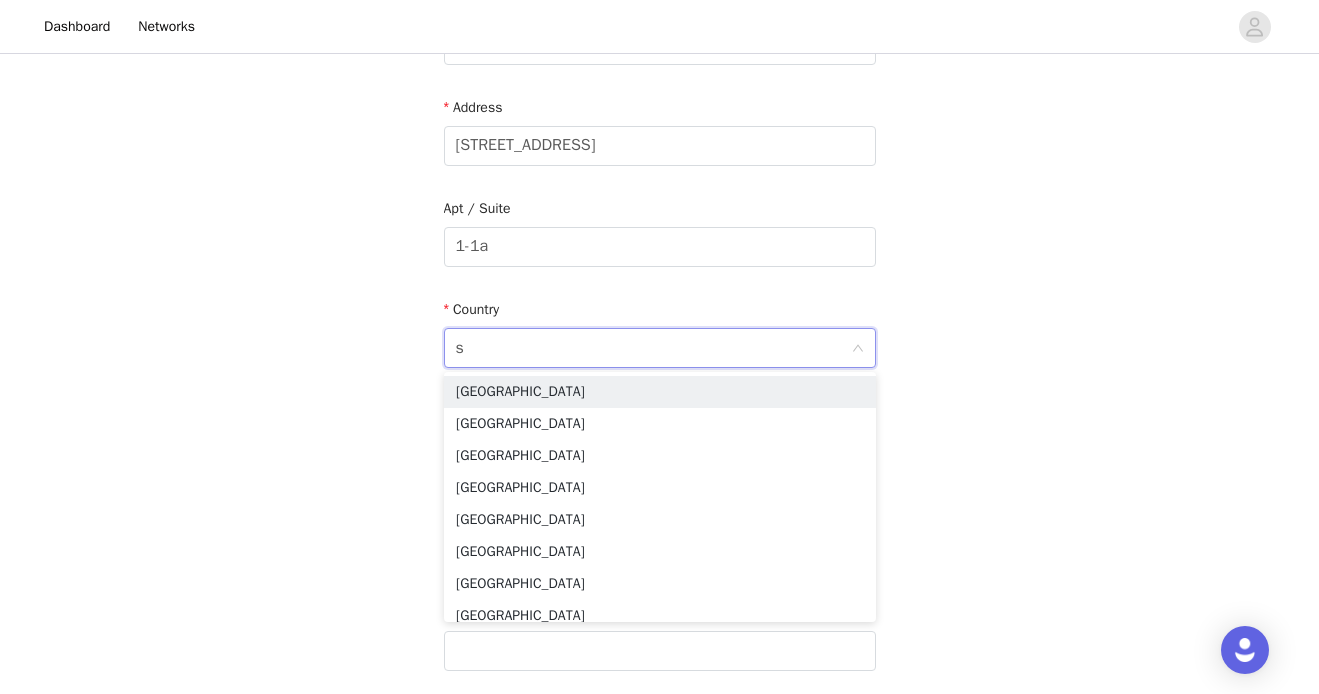 type on "sp" 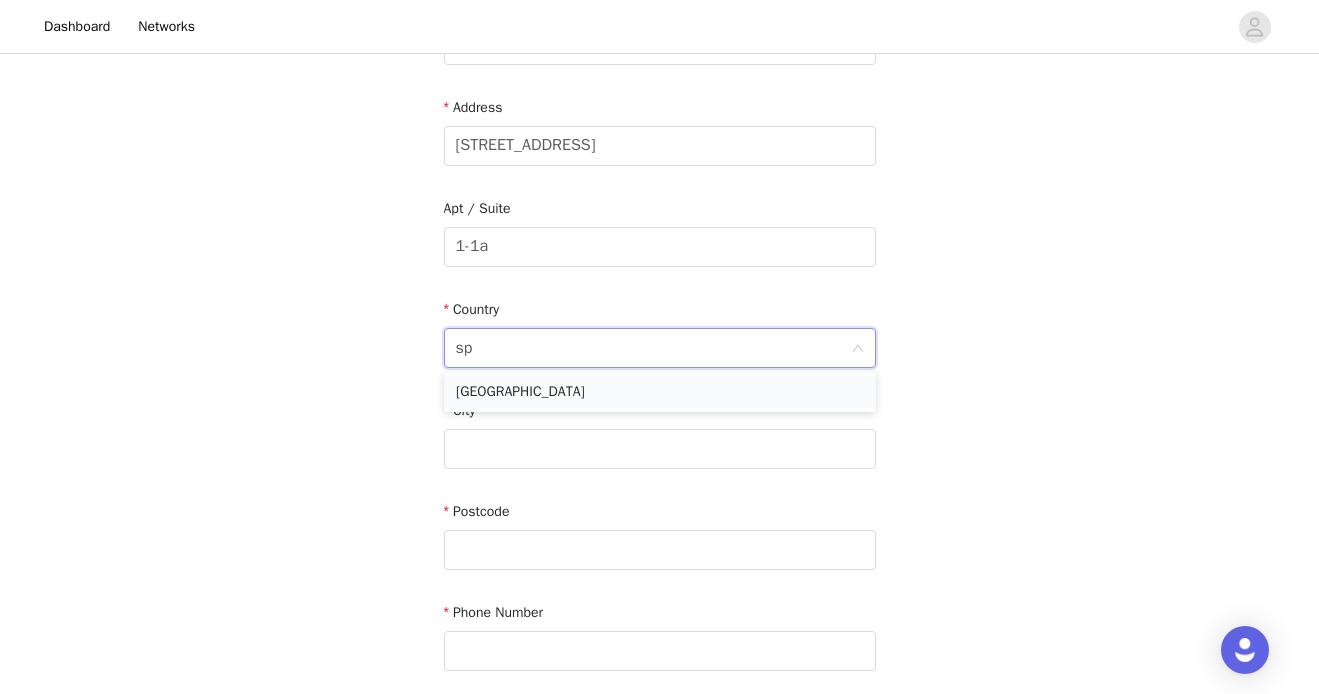 click on "Spain" at bounding box center (660, 392) 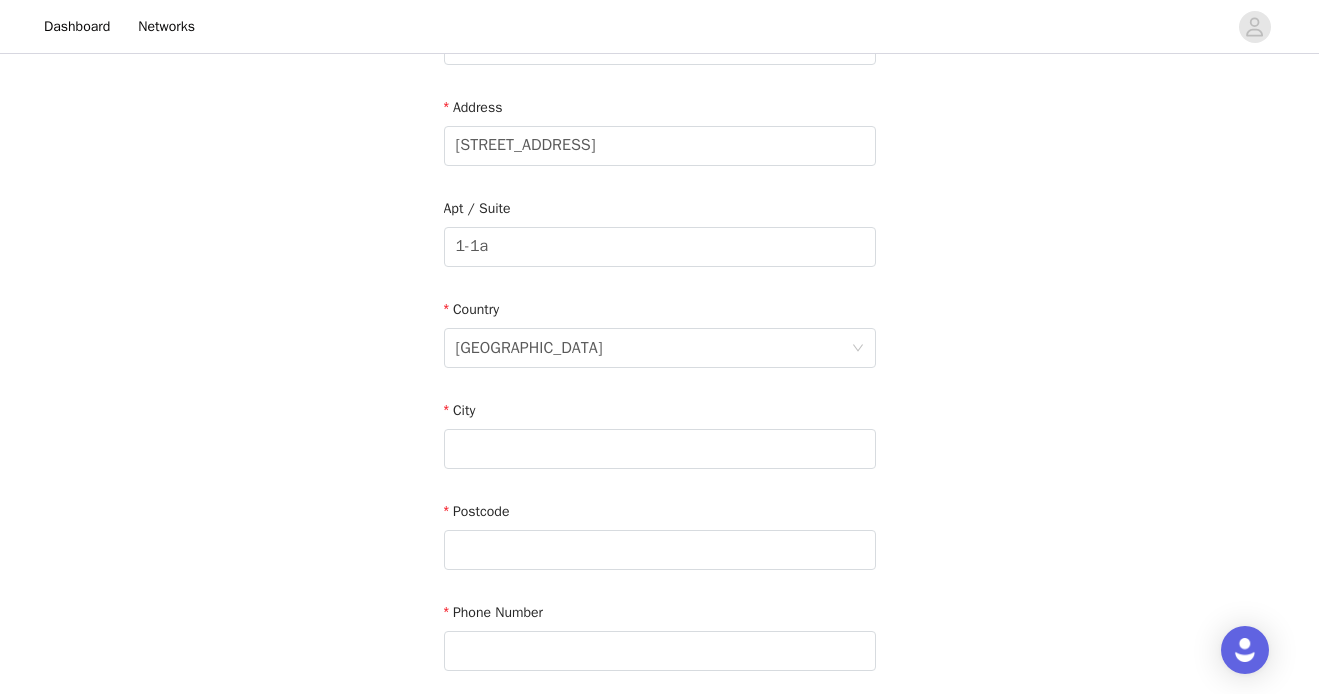 click on "City" at bounding box center [660, 438] 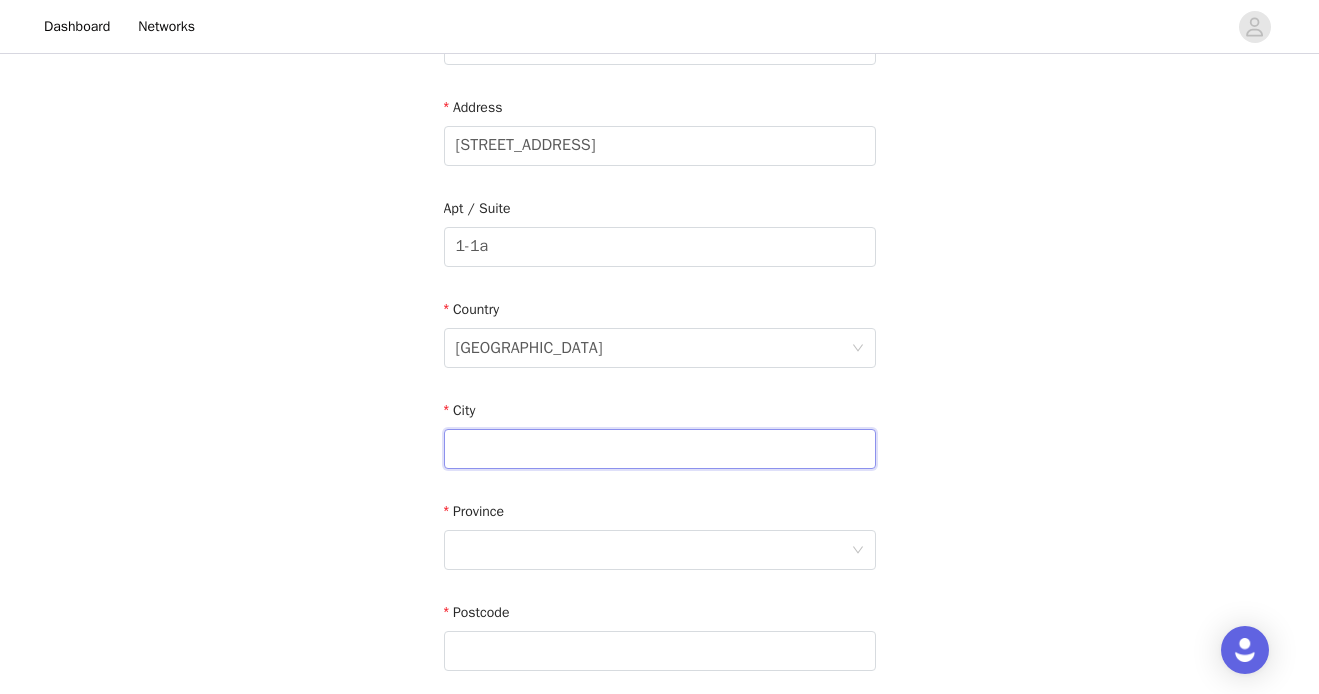 click at bounding box center (660, 449) 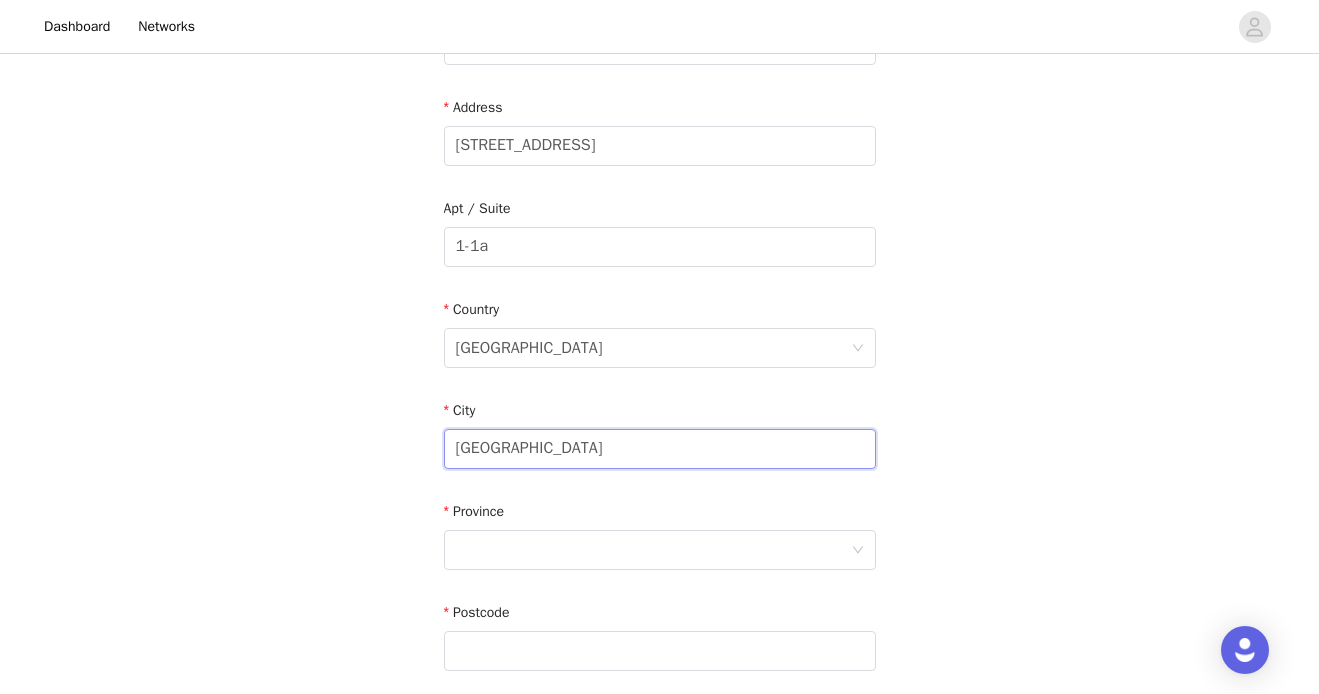 type on "Barcelona" 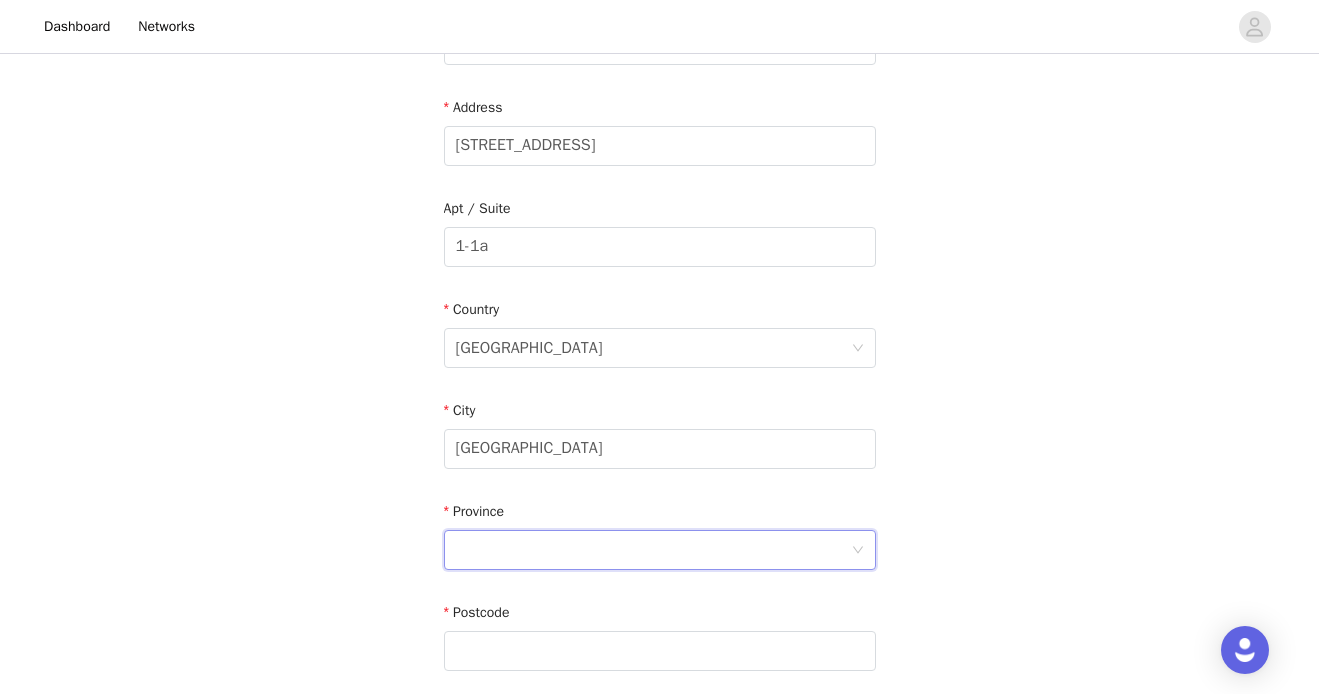 click at bounding box center (653, 550) 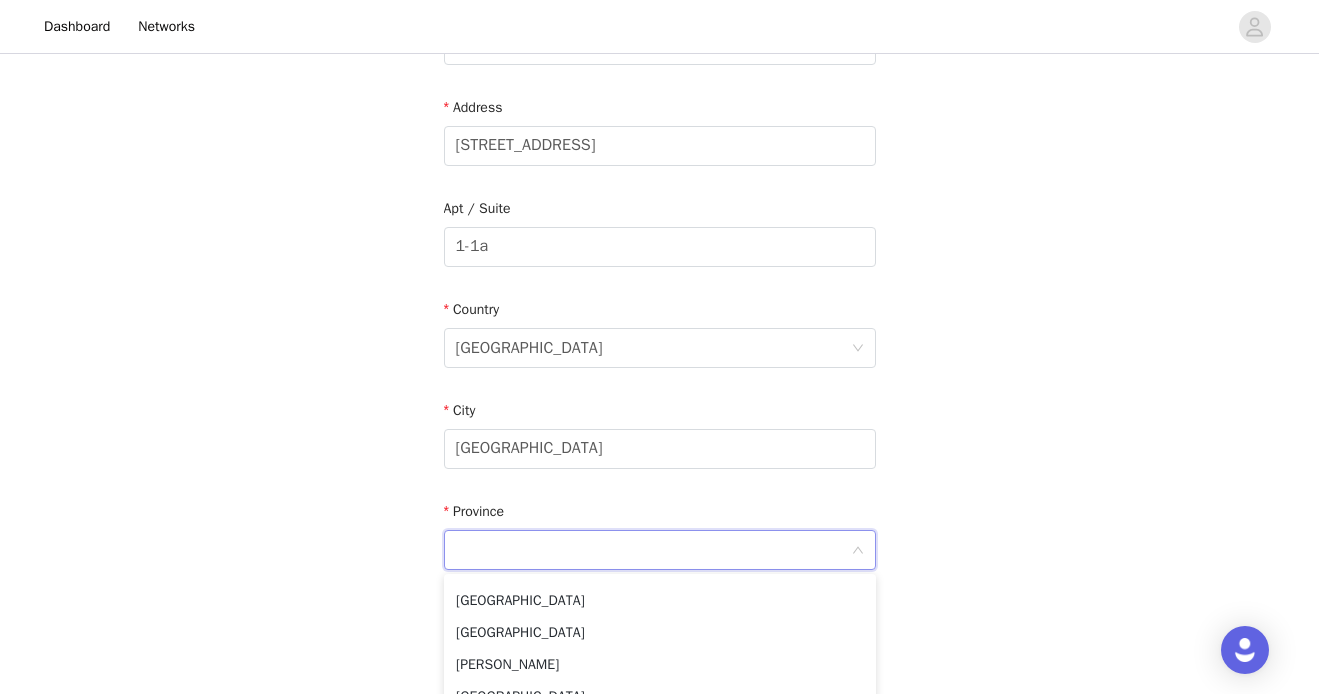 scroll, scrollTop: 289, scrollLeft: 0, axis: vertical 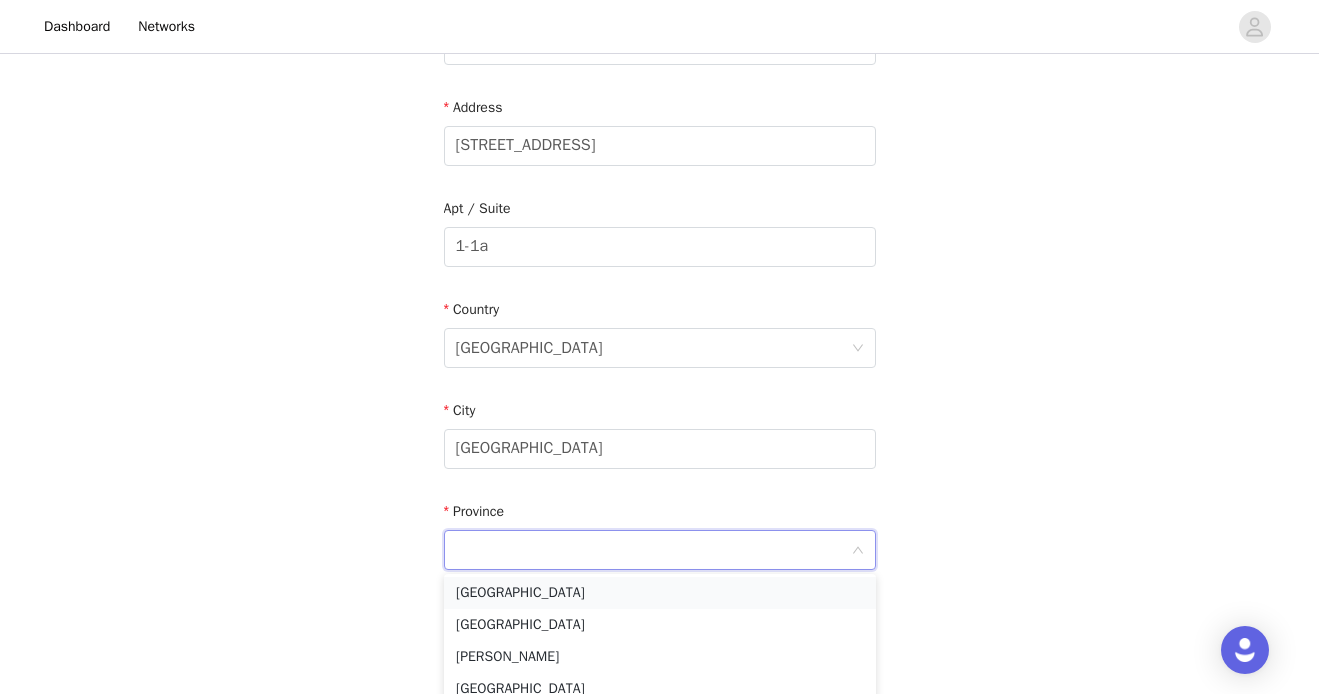 click on "Barcelona" at bounding box center (660, 593) 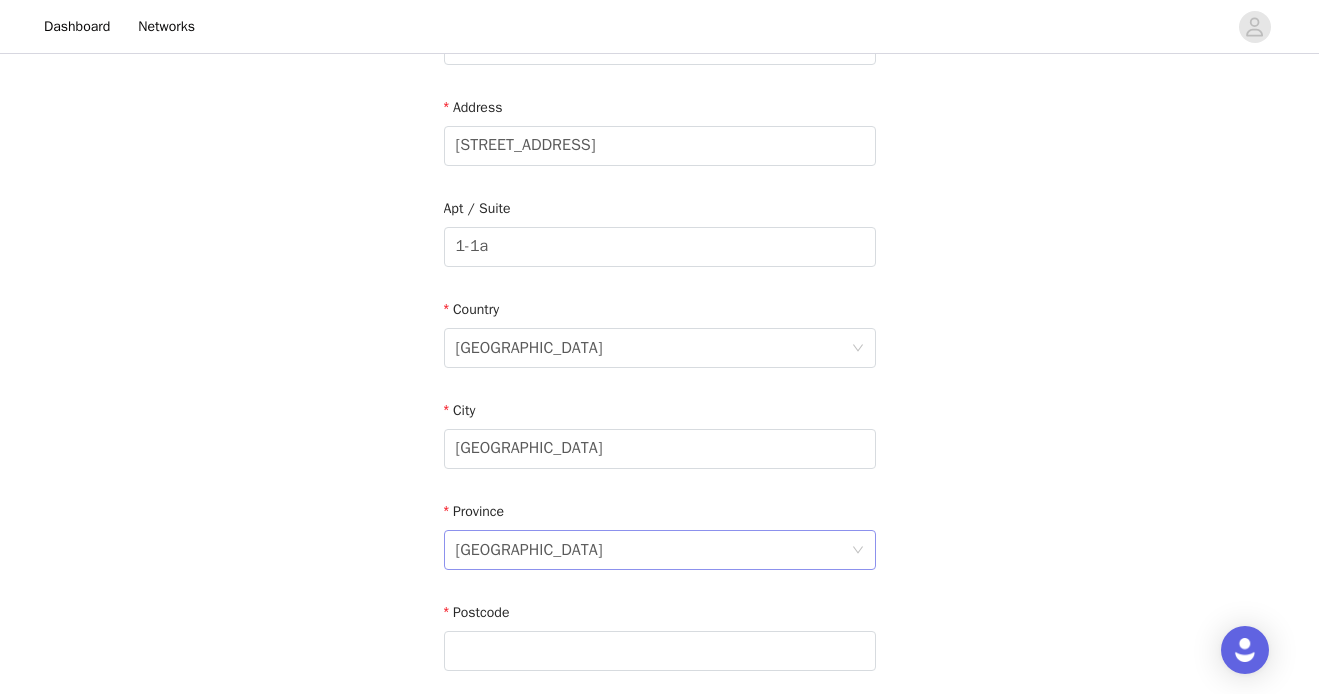 click on "Barcelona" at bounding box center (529, 550) 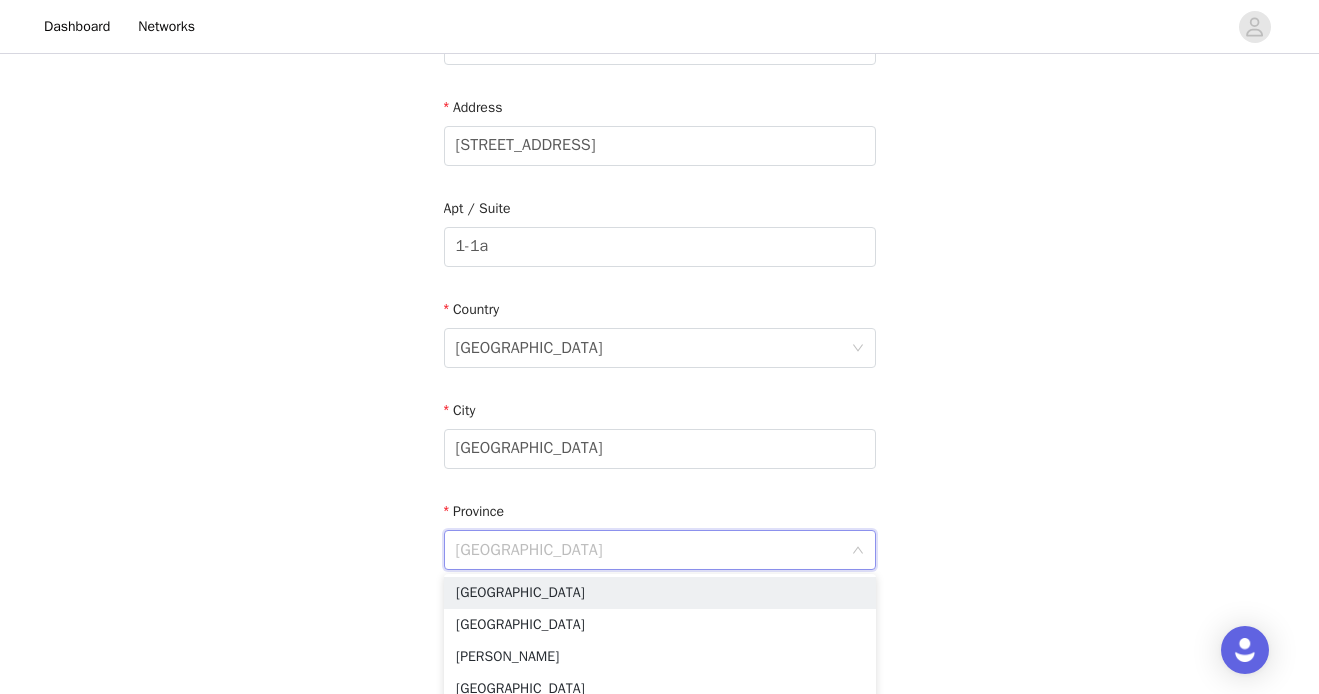click on "STEP 4 OF 5
Shipping Information
Please make sure to include your ZIP code or your order will not process.       Email kingmaamarens@gmail.com   First Name Amarens   Last Name Kingma   Address Rambla de Prat 1   Apt / Suite 1-1a   Country
Spain
City Barcelona   Province
Barcelona
Postcode   Phone Number" at bounding box center [659, 226] 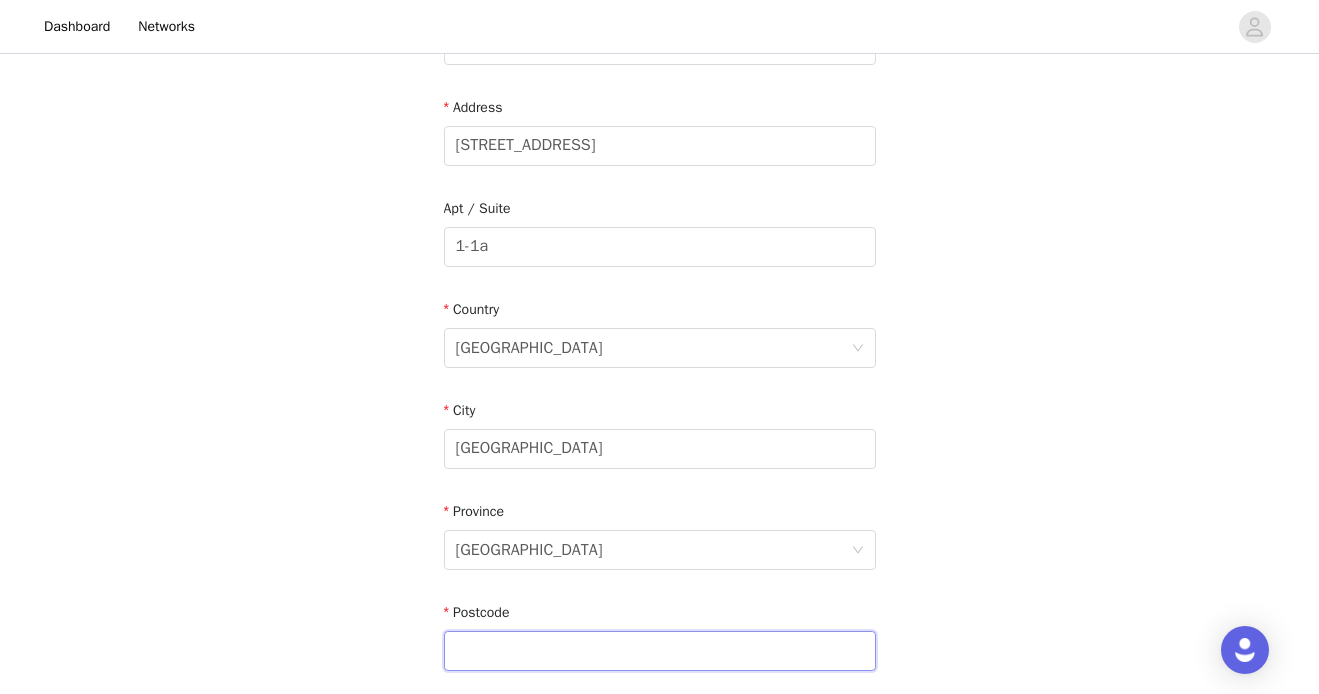 click at bounding box center [660, 651] 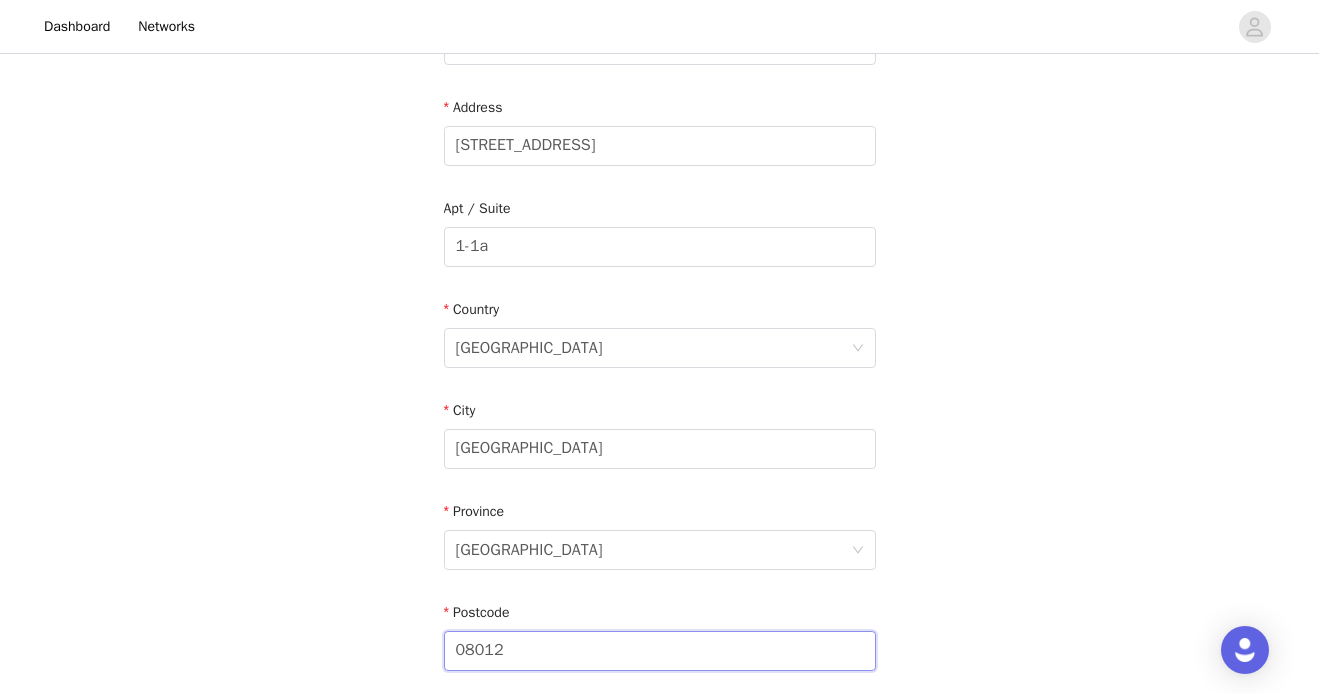 type on "08012" 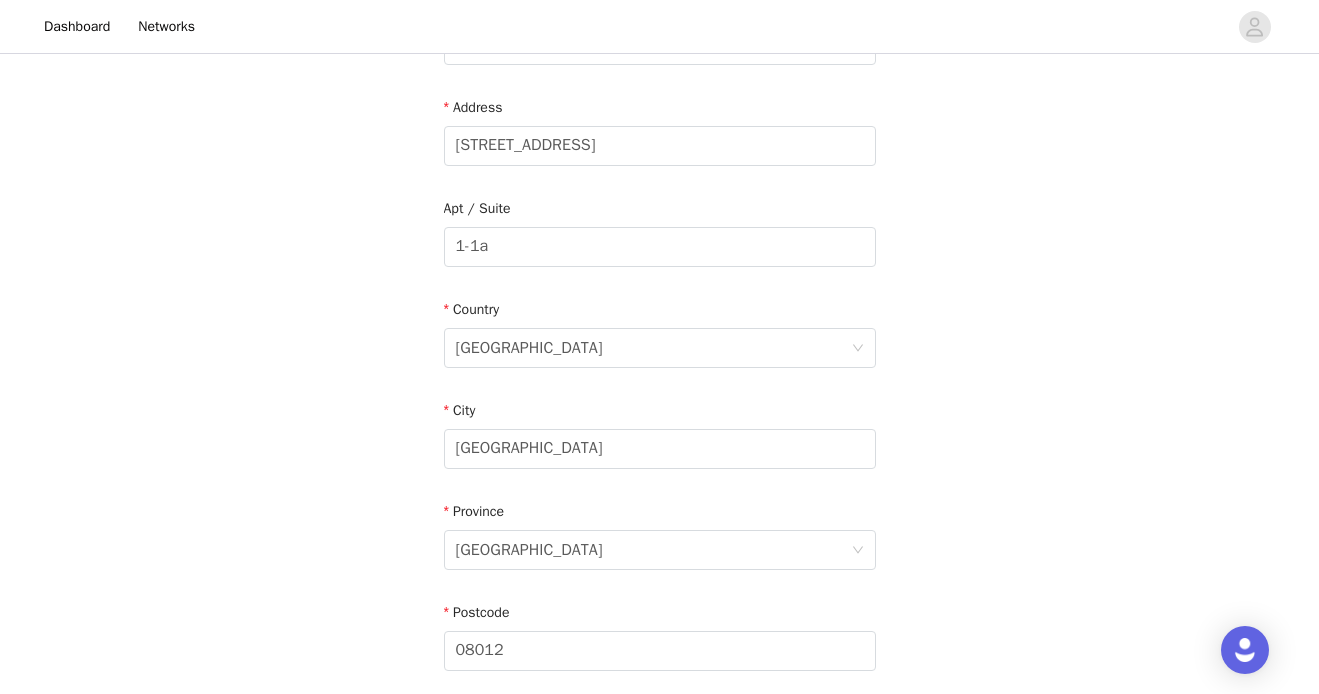 click on "STEP 4 OF 5
Shipping Information
Please make sure to include your ZIP code or your order will not process.       Email kingmaamarens@gmail.com   First Name Amarens   Last Name Kingma   Address Rambla de Prat 1   Apt / Suite 1-1a   Country
Spain
City Barcelona   Province
Barcelona
Postcode 08012   Phone Number" at bounding box center (659, 226) 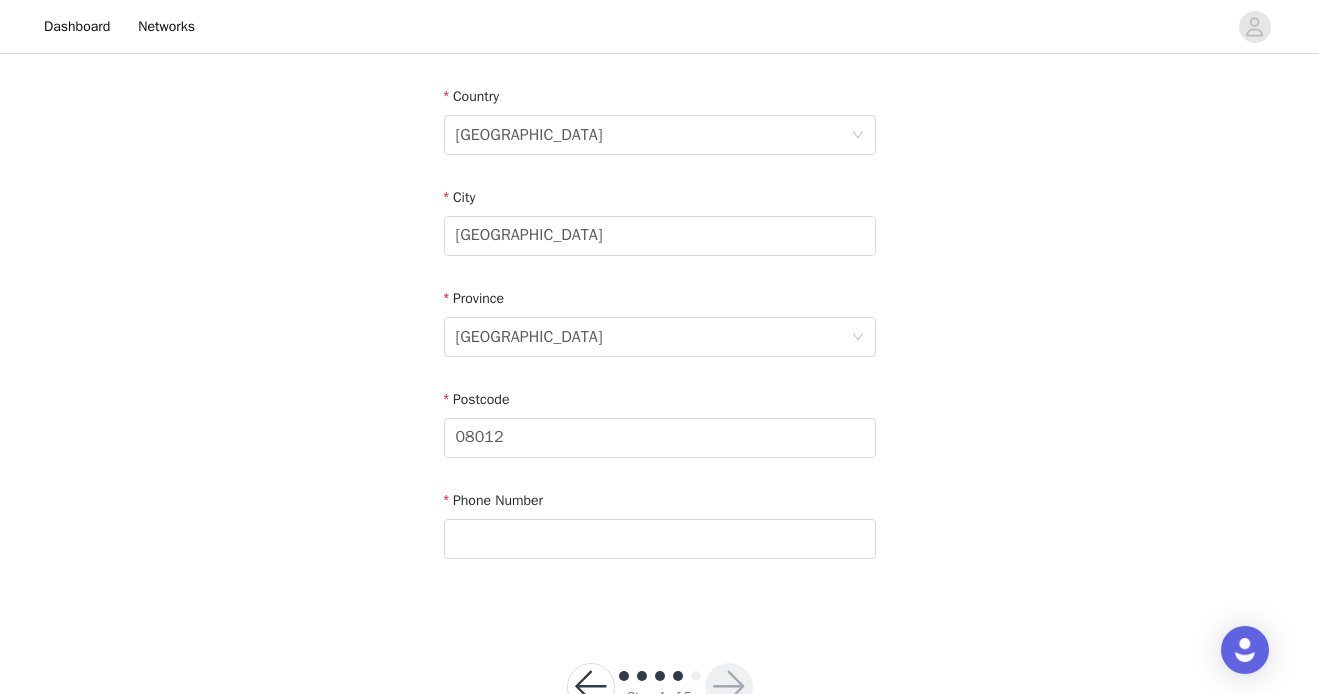 scroll, scrollTop: 682, scrollLeft: 0, axis: vertical 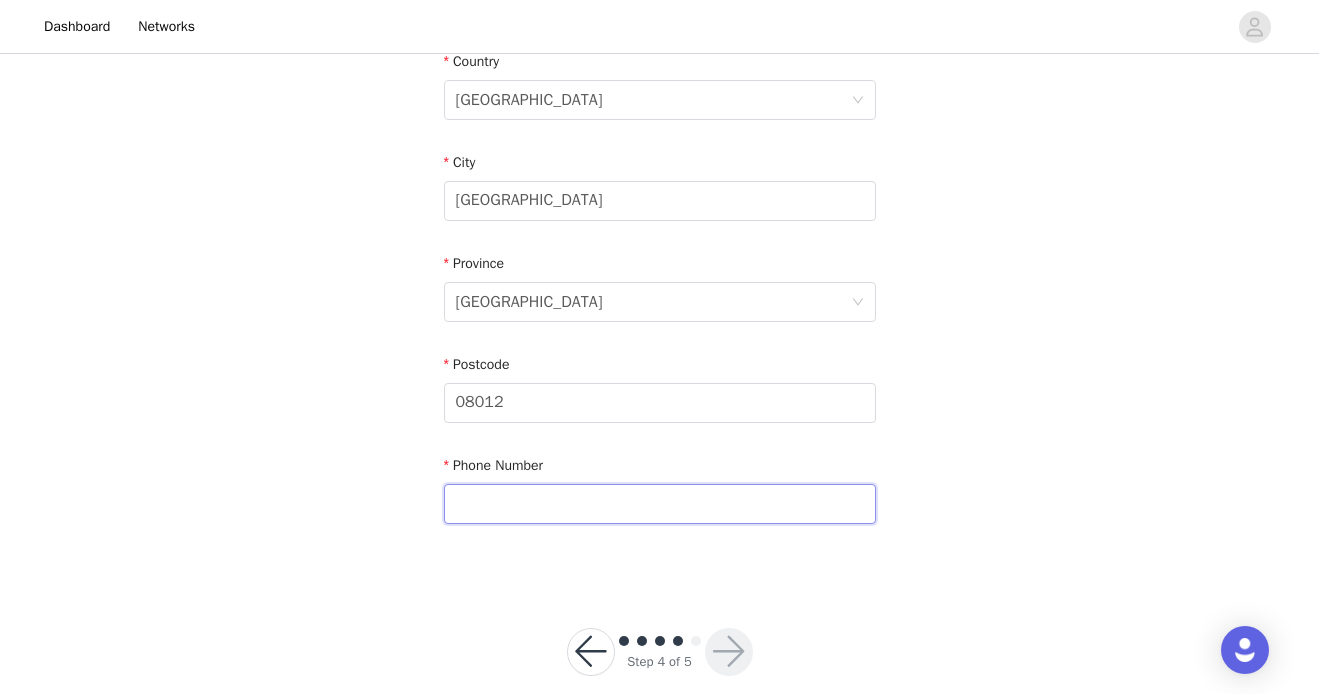 click at bounding box center [660, 504] 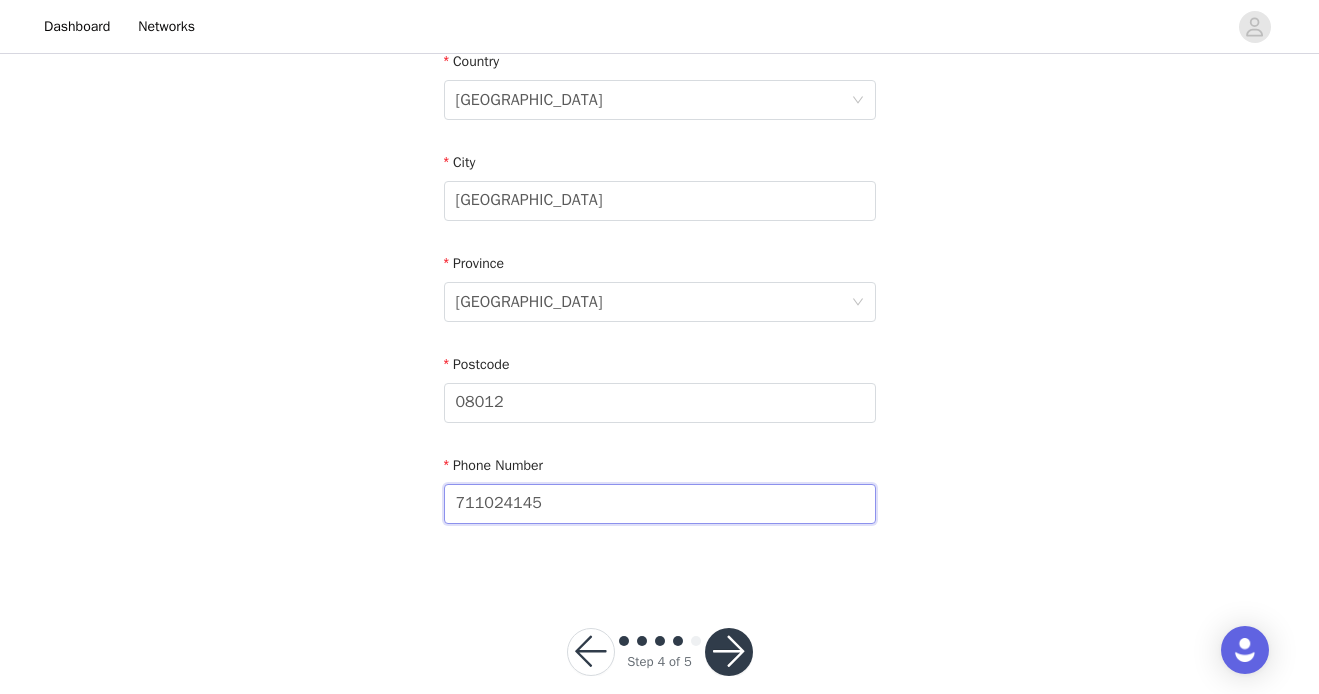 type on "711024145" 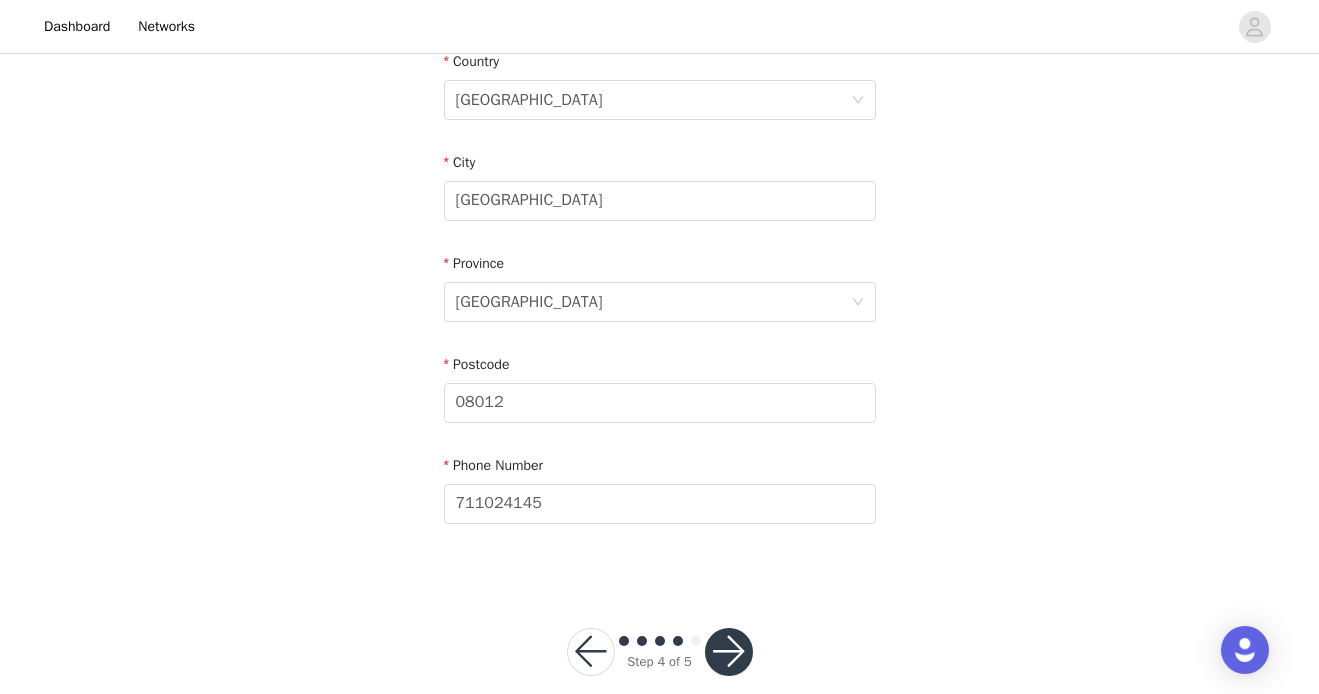 click on "STEP 4 OF 5
Shipping Information
Please make sure to include your ZIP code or your order will not process.       Email kingmaamarens@gmail.com   First Name Amarens   Last Name Kingma   Address Rambla de Prat 1   Apt / Suite 1-1a   Country
Spain
City Barcelona   Province
Barcelona
Postcode 08012   Phone Number 711024145" at bounding box center [659, -22] 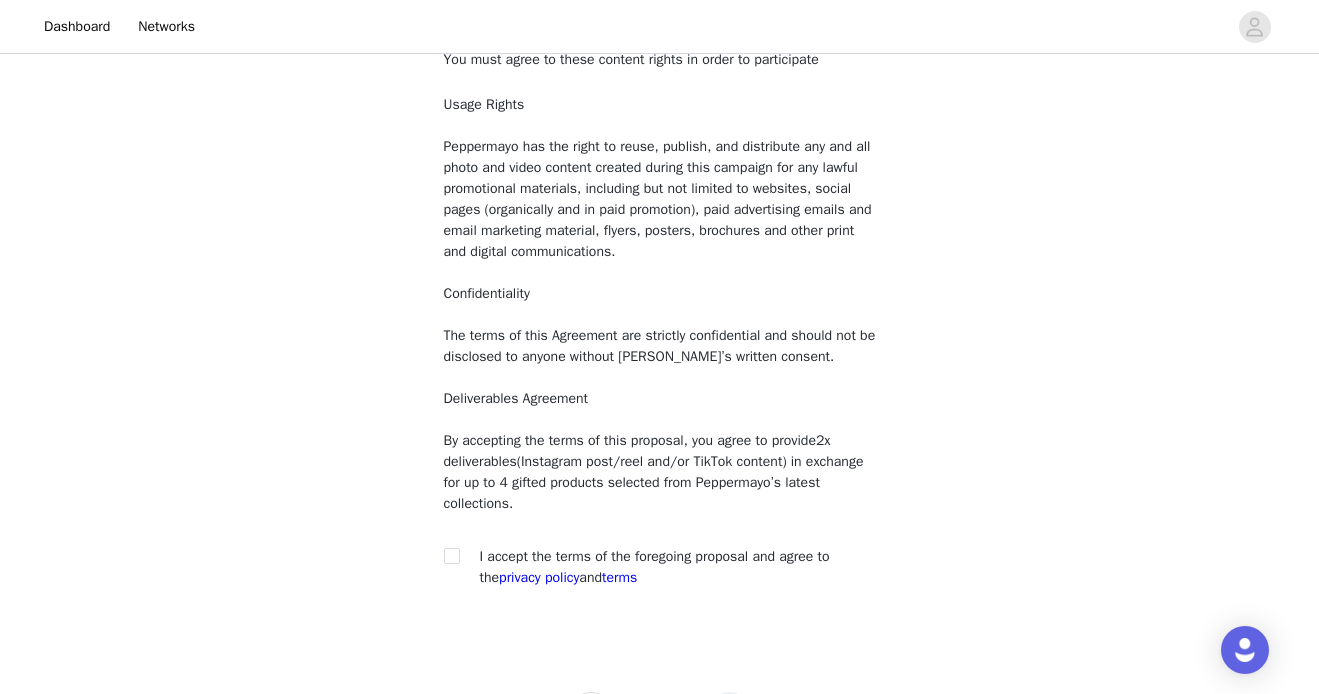 scroll, scrollTop: 230, scrollLeft: 0, axis: vertical 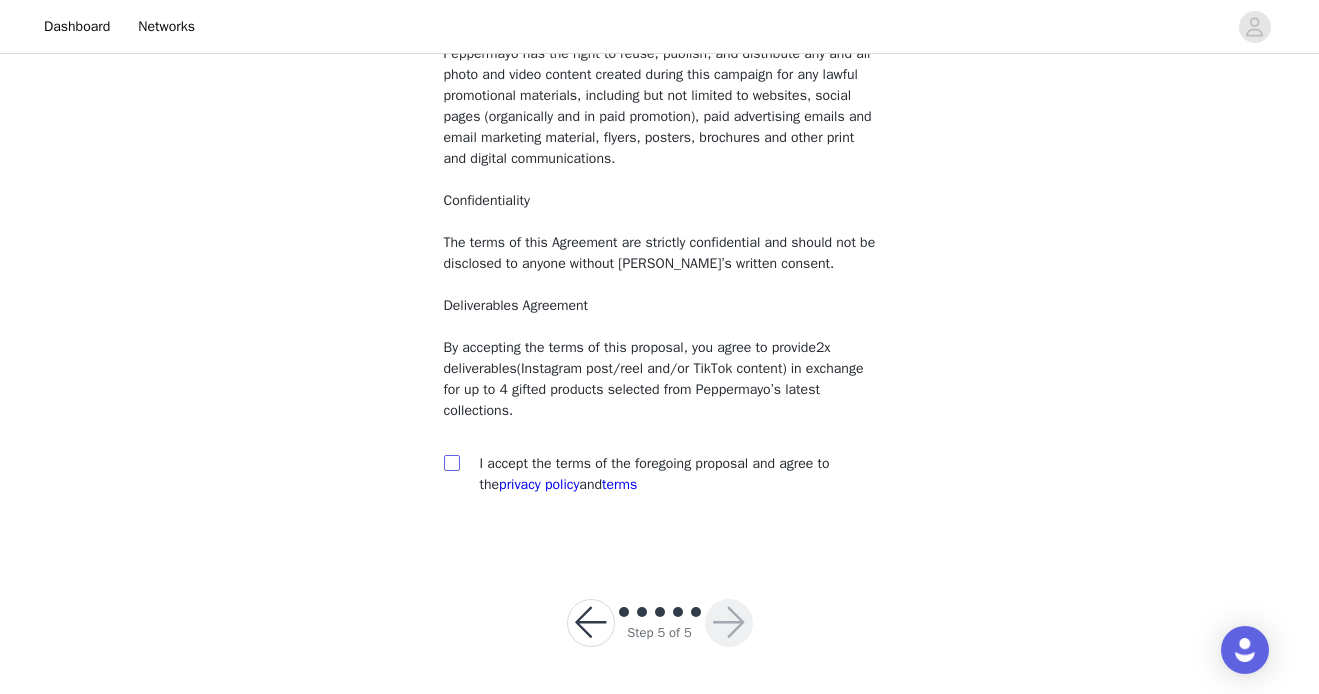 click at bounding box center [451, 462] 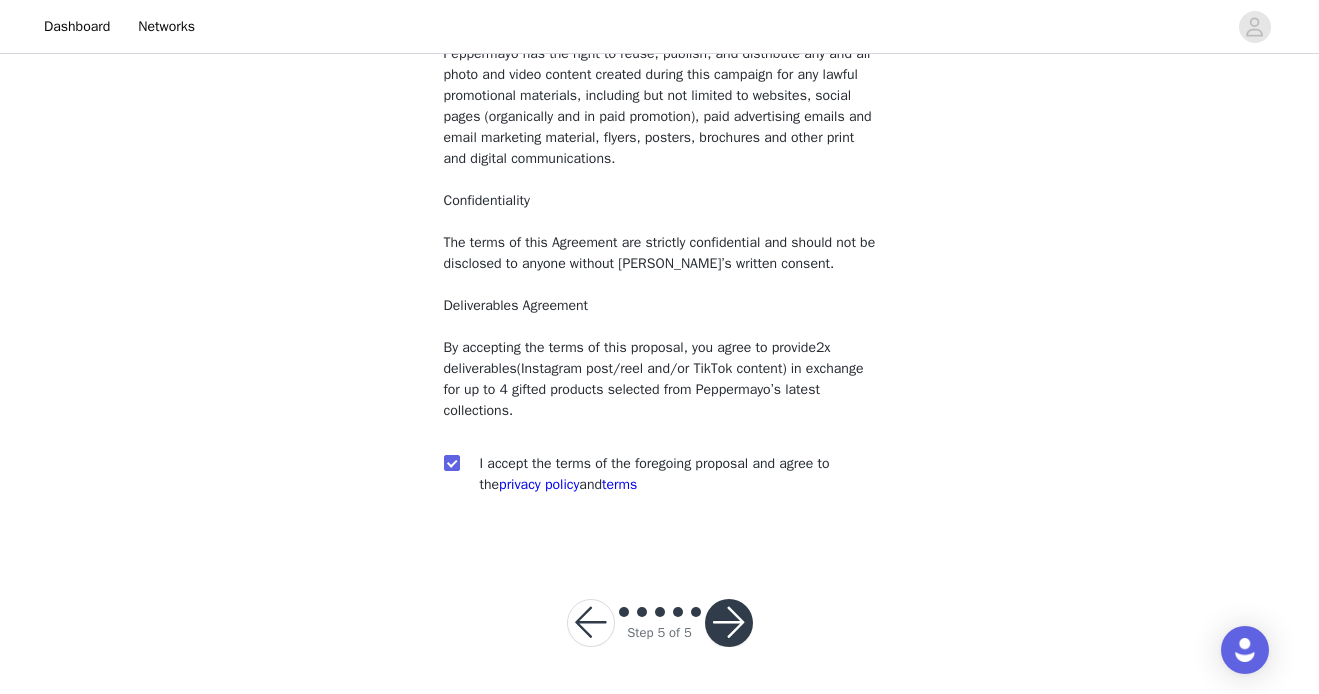 click at bounding box center [729, 623] 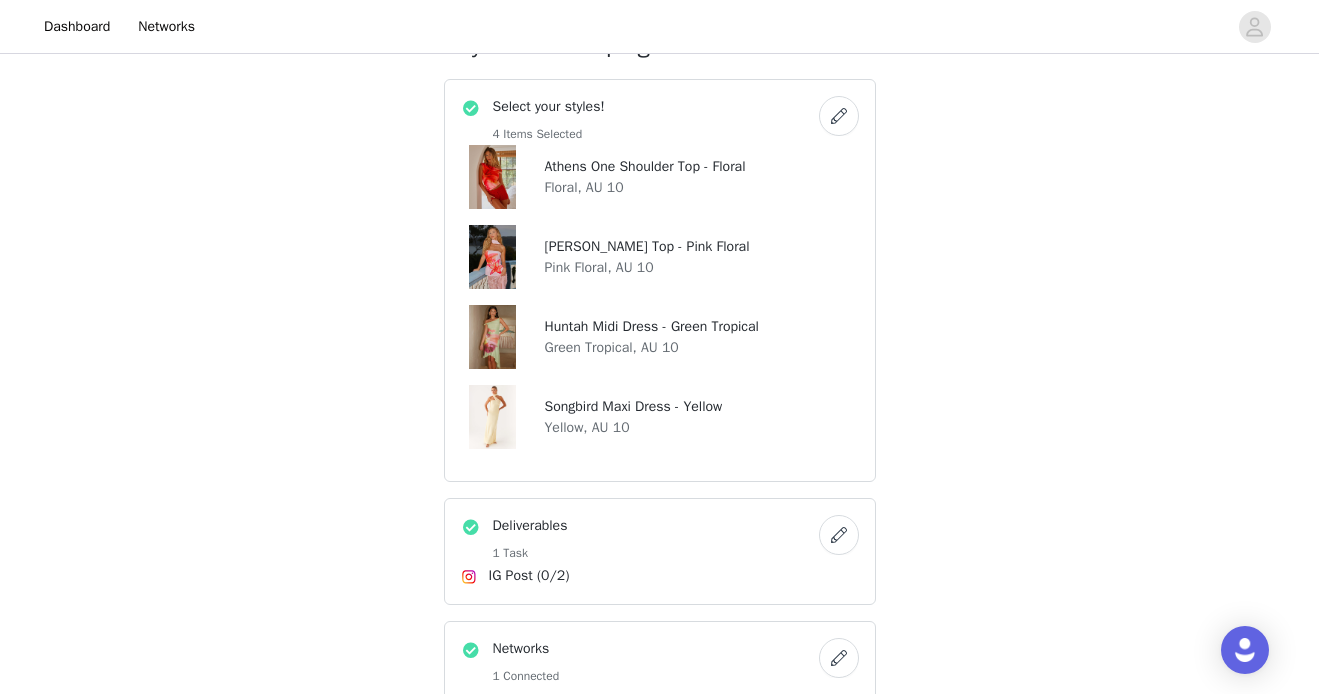 scroll, scrollTop: 785, scrollLeft: 0, axis: vertical 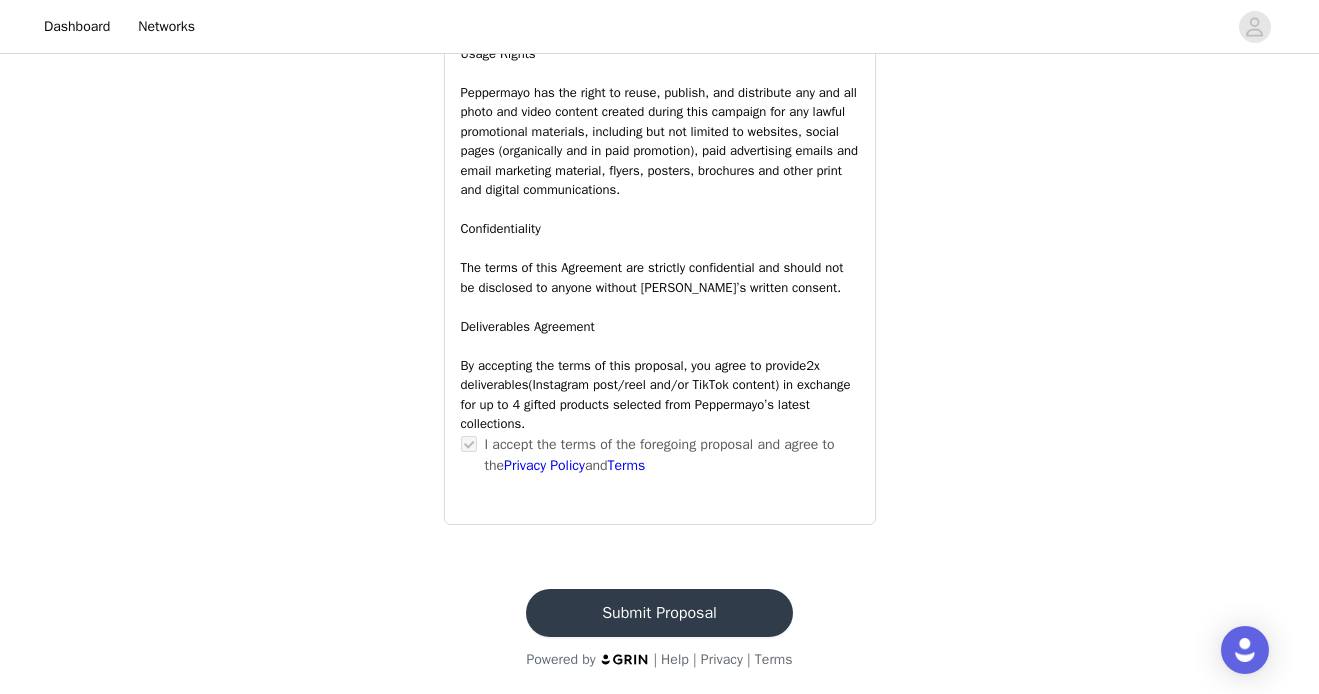 click on "Submit Proposal" at bounding box center [659, 613] 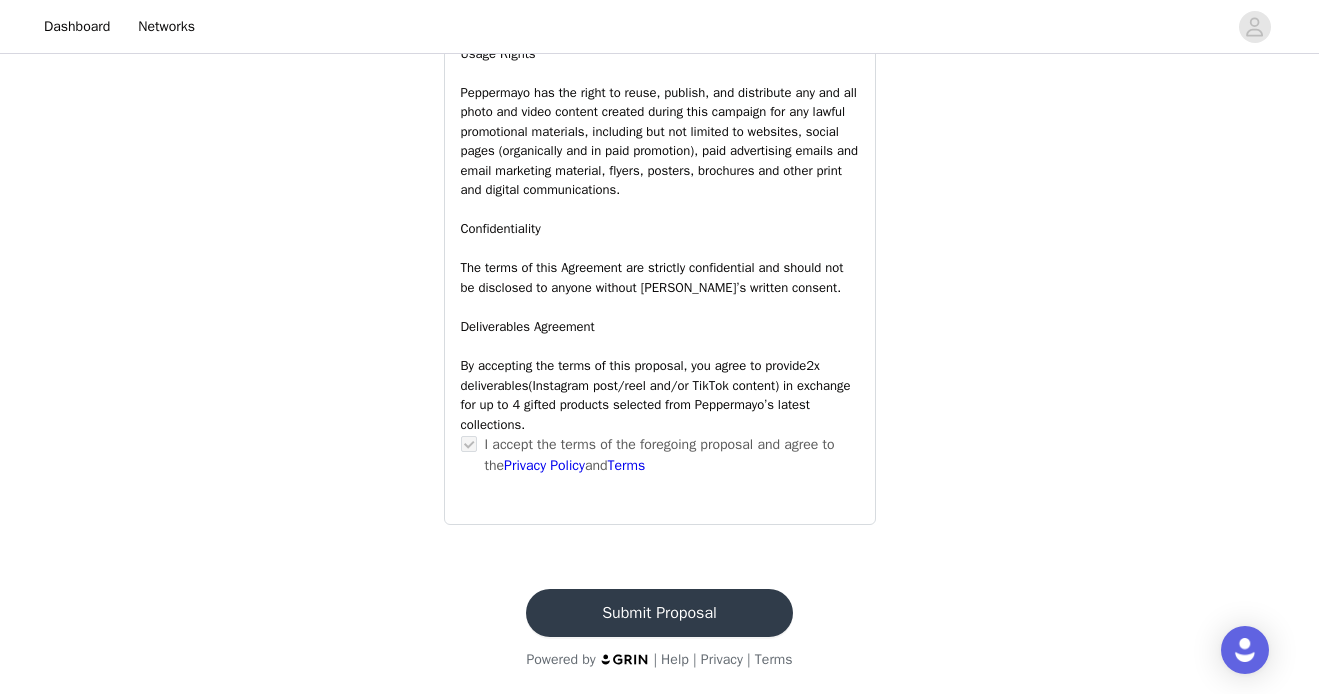scroll, scrollTop: 0, scrollLeft: 0, axis: both 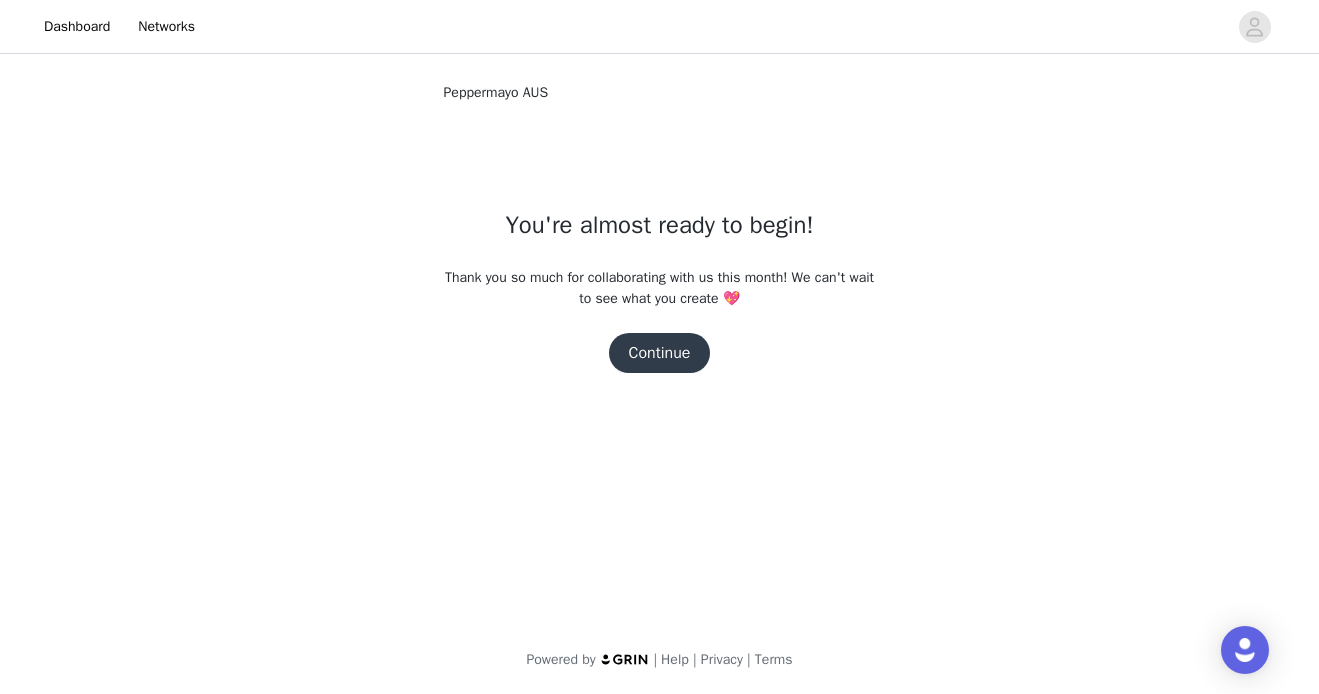 click on "Continue" at bounding box center [660, 353] 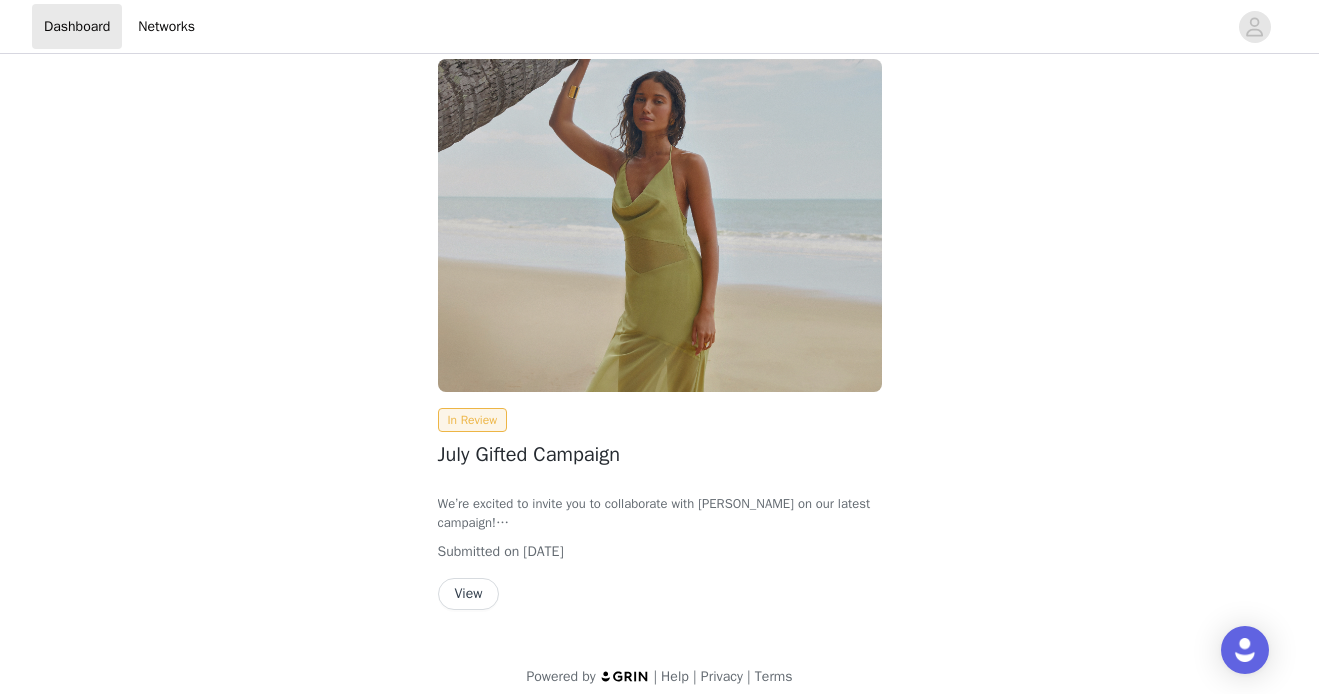 scroll, scrollTop: 181, scrollLeft: 0, axis: vertical 